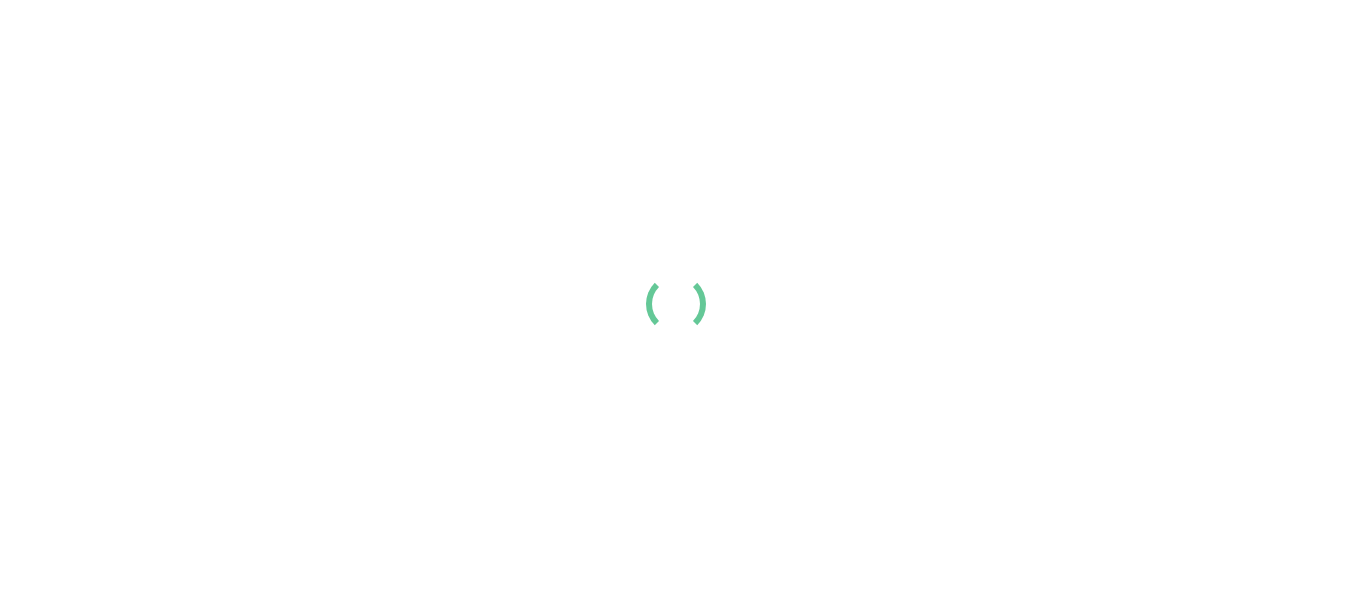 scroll, scrollTop: 0, scrollLeft: 0, axis: both 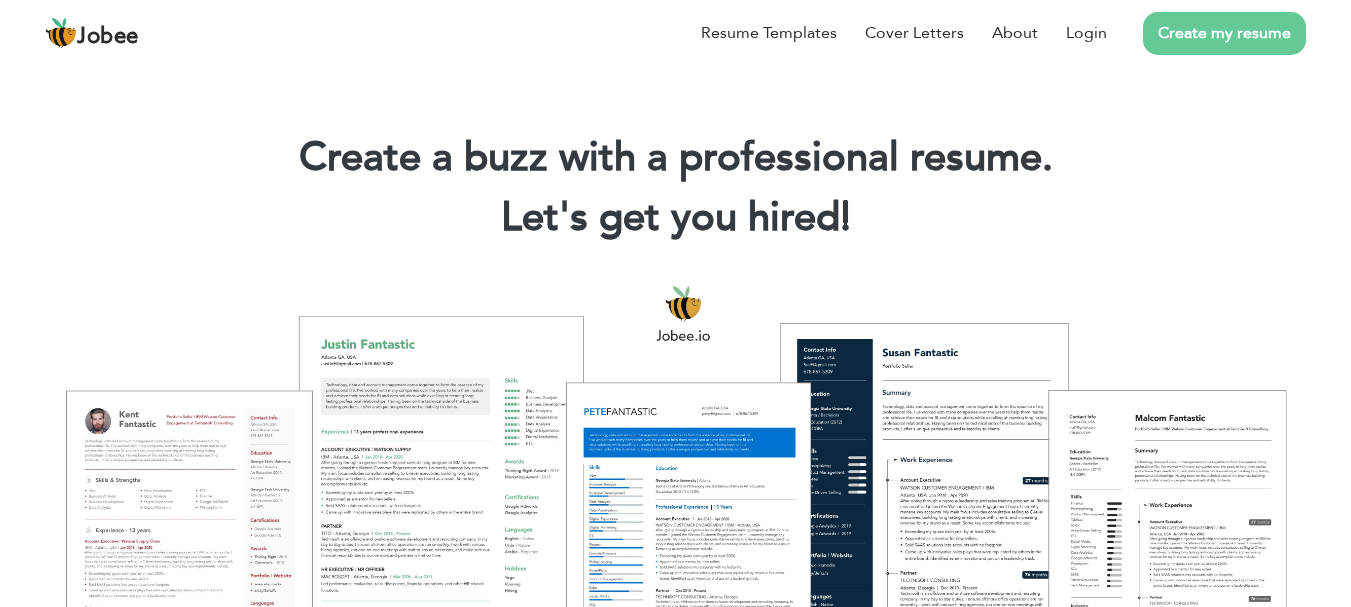 click on "Create my resume" at bounding box center [1224, 33] 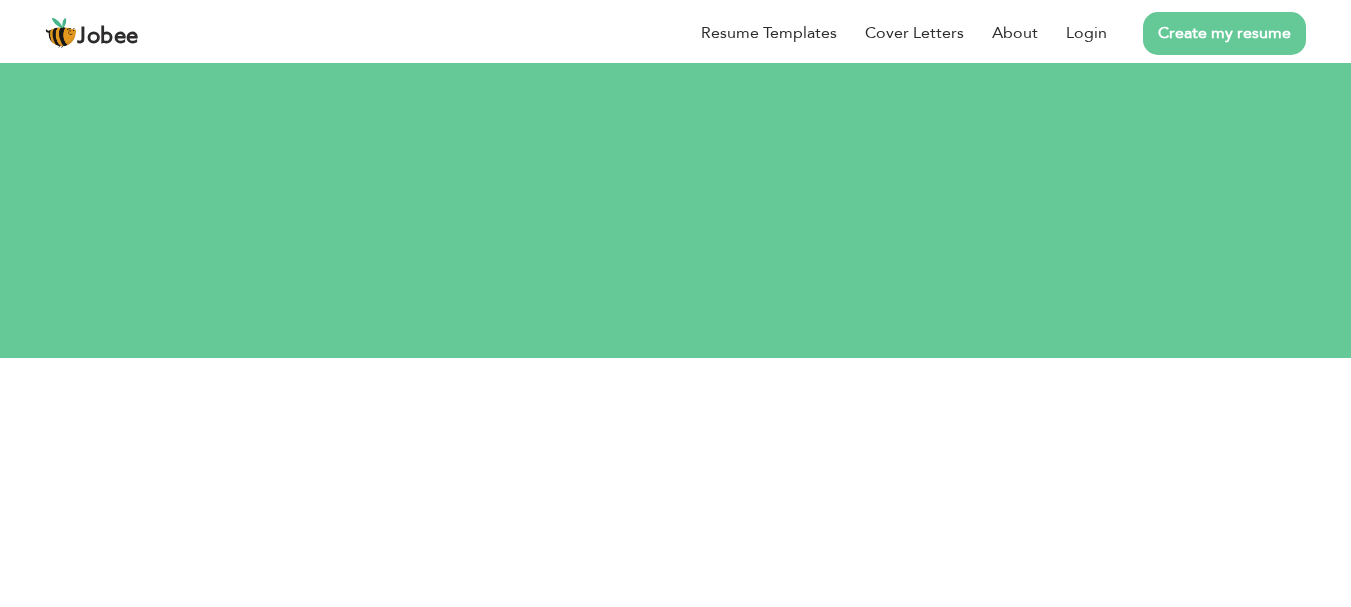 scroll, scrollTop: 0, scrollLeft: 0, axis: both 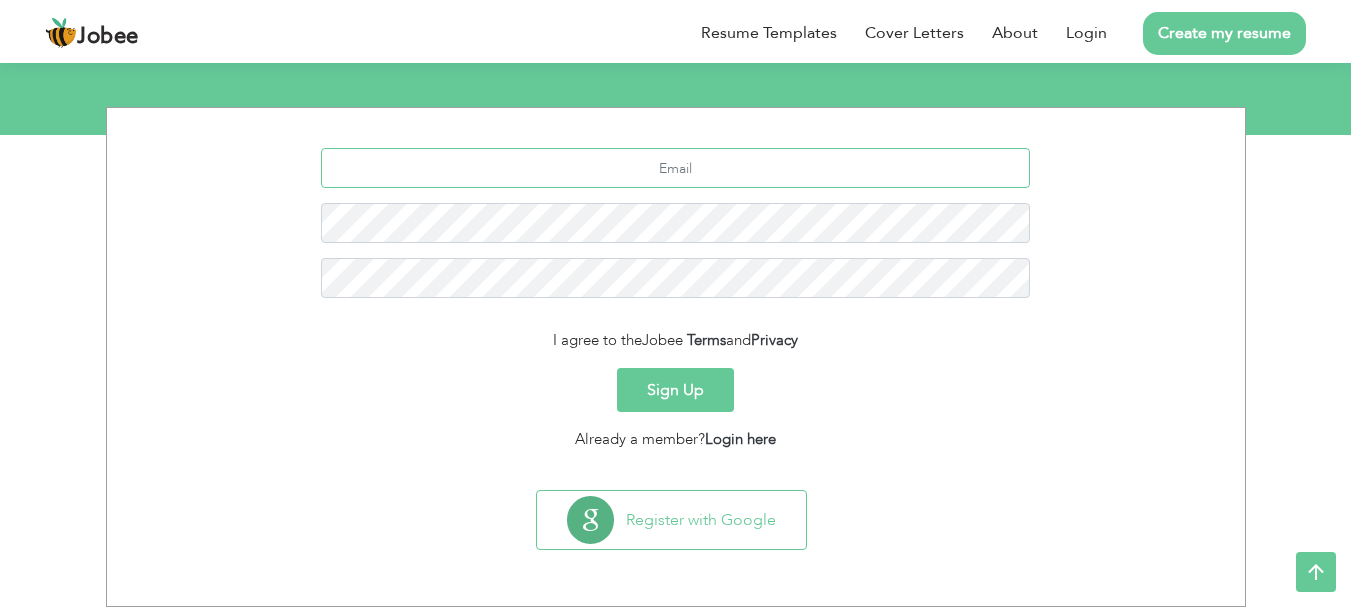 click at bounding box center [675, 168] 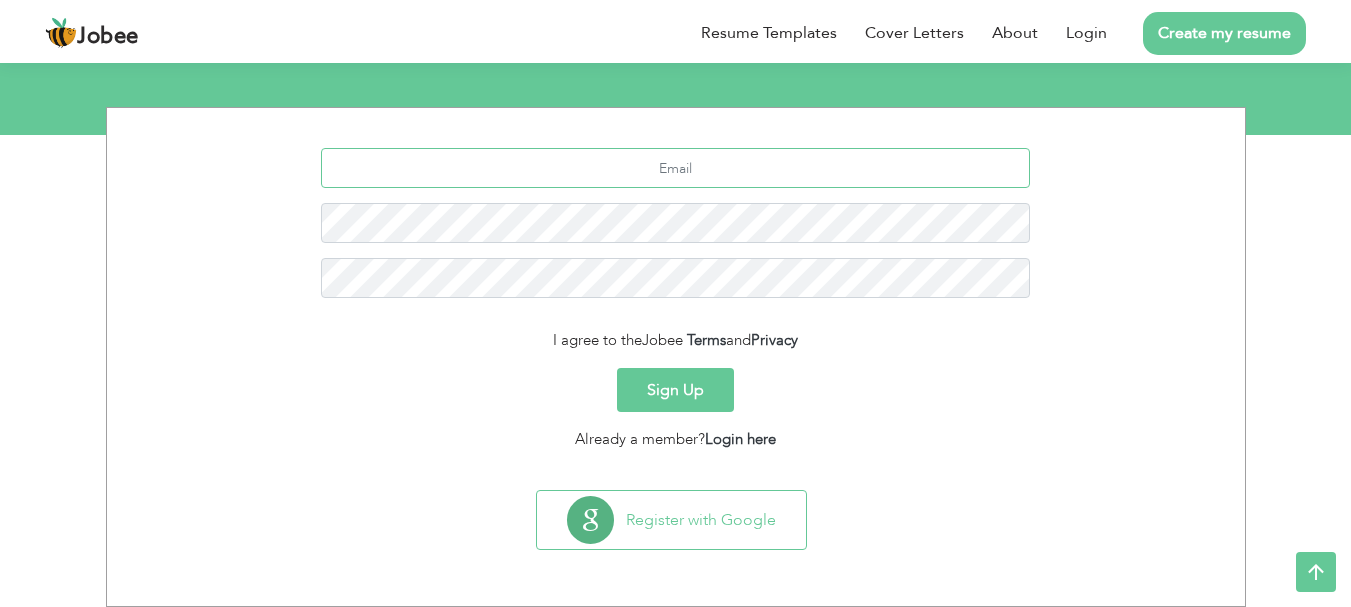 click at bounding box center [675, 168] 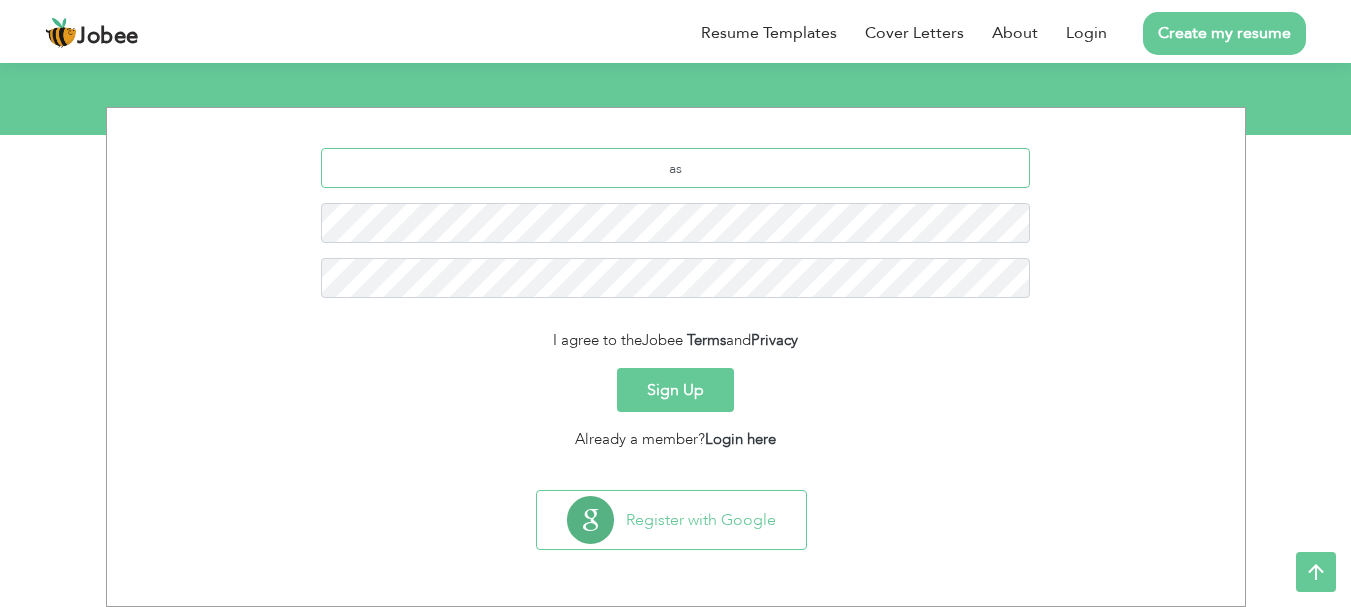 type on "a" 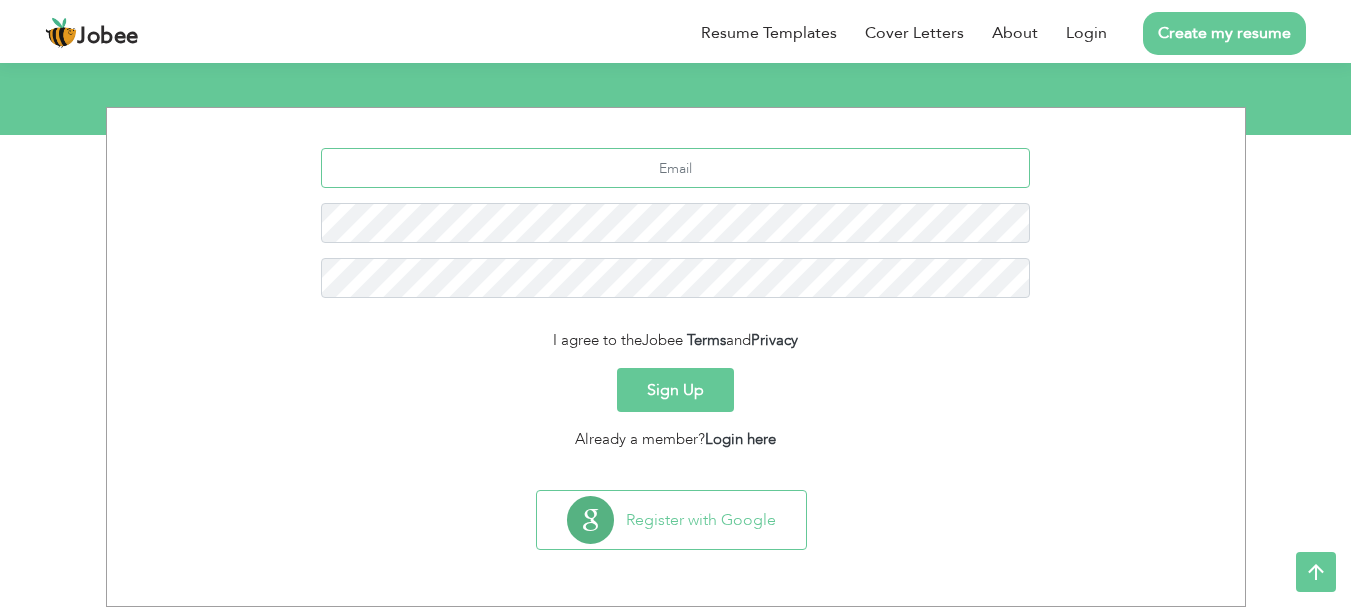 paste on "asifgujjarmasood@gmail.com" 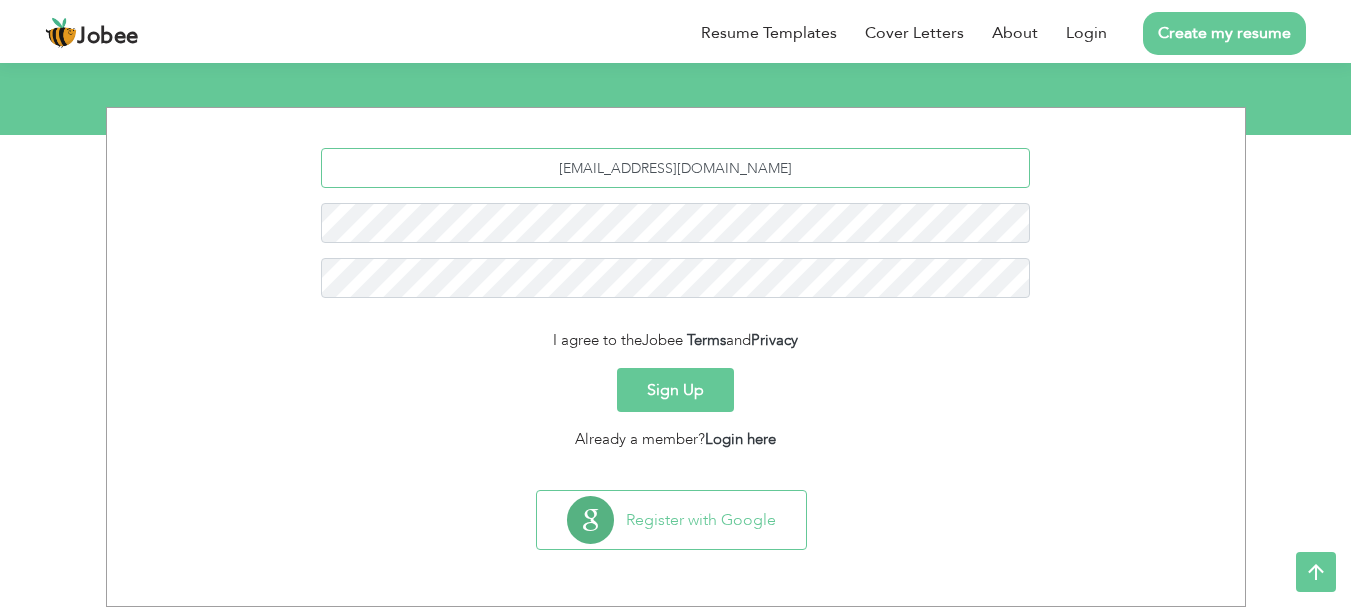 type on "asifgujjarmasood@gmail.com" 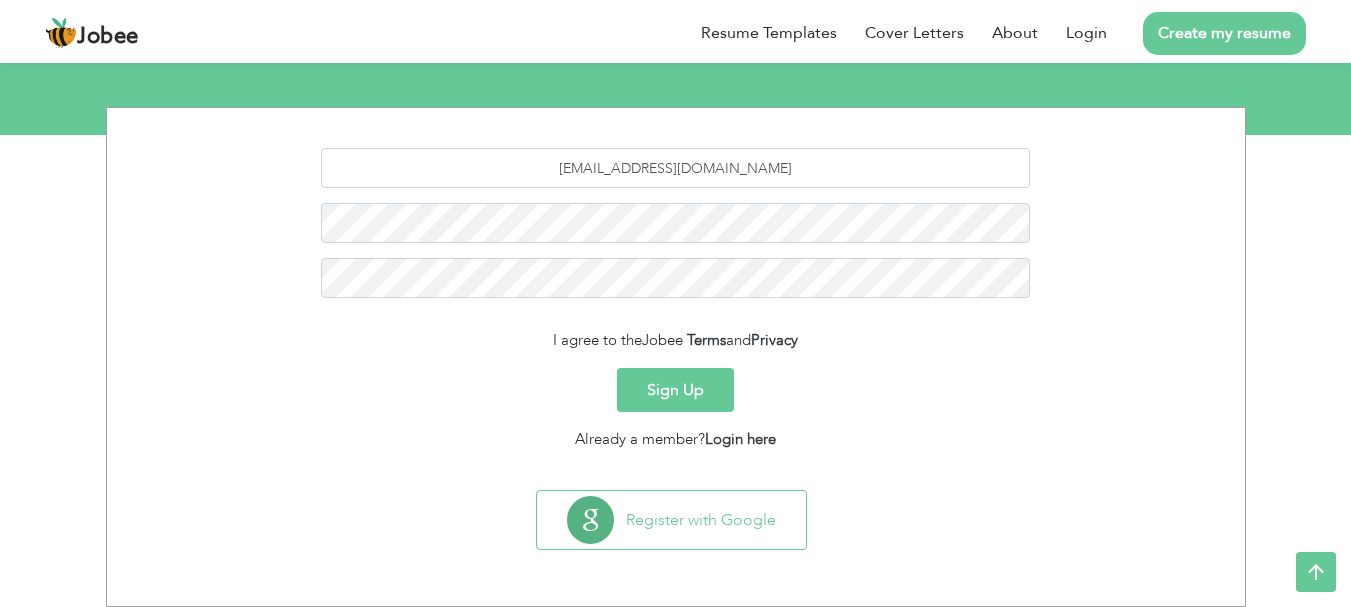 click on "Sign Up" at bounding box center [675, 390] 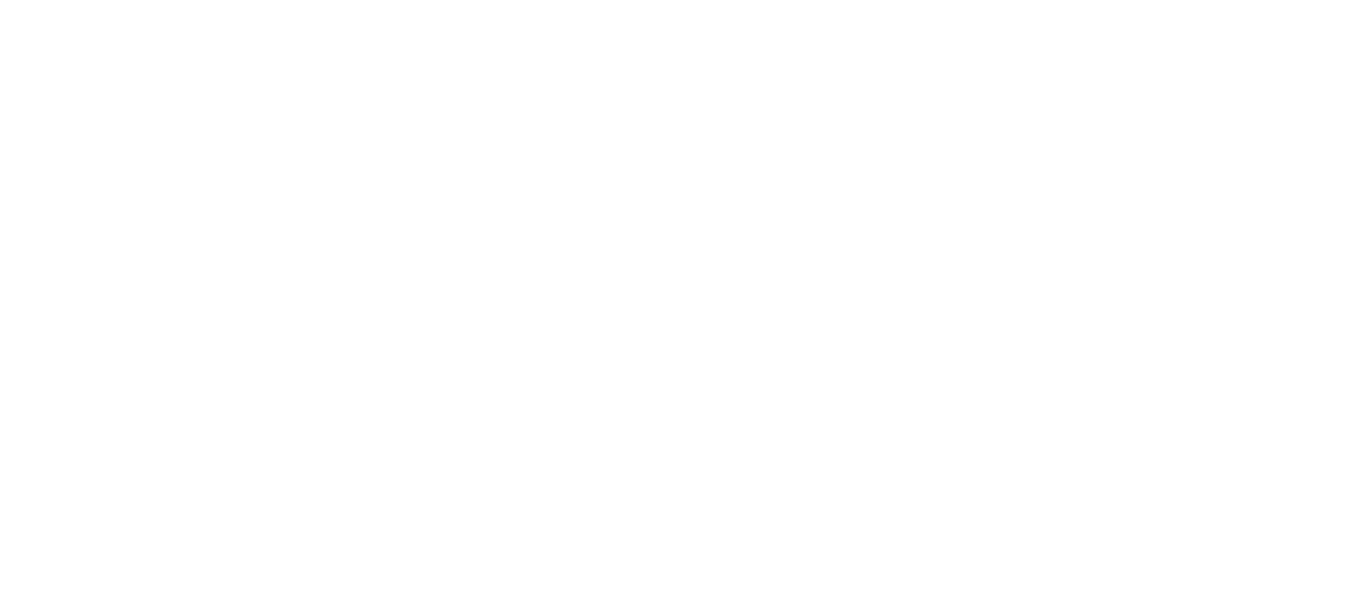 scroll, scrollTop: 0, scrollLeft: 0, axis: both 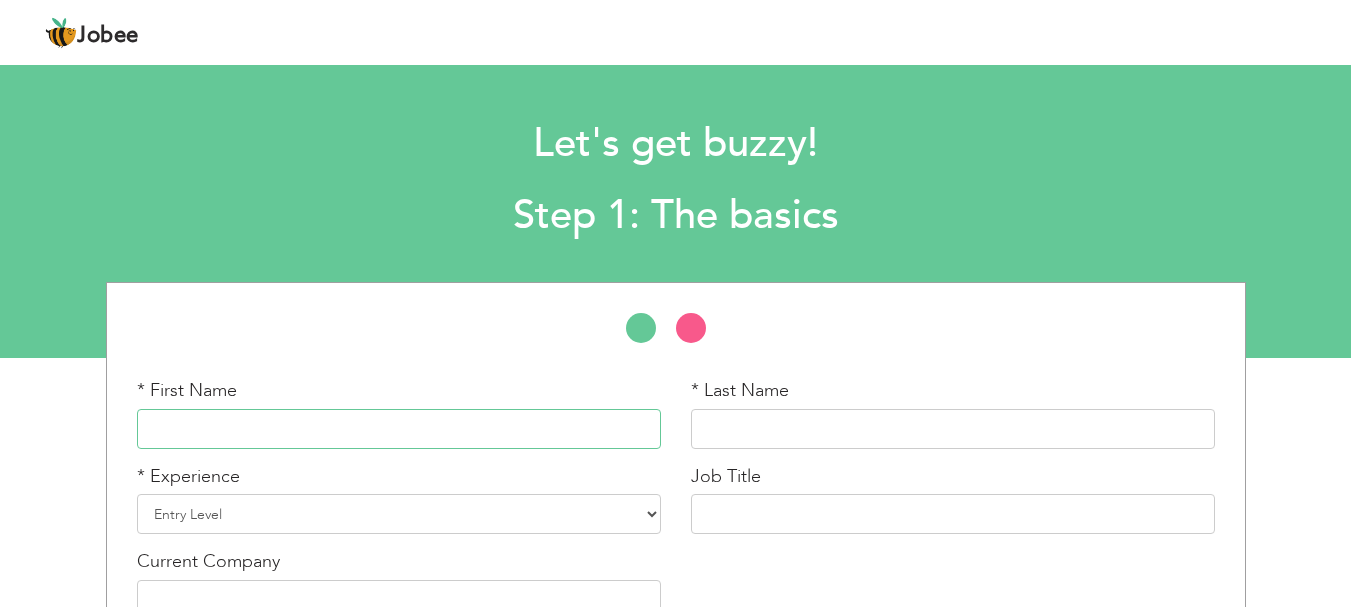 click at bounding box center [399, 429] 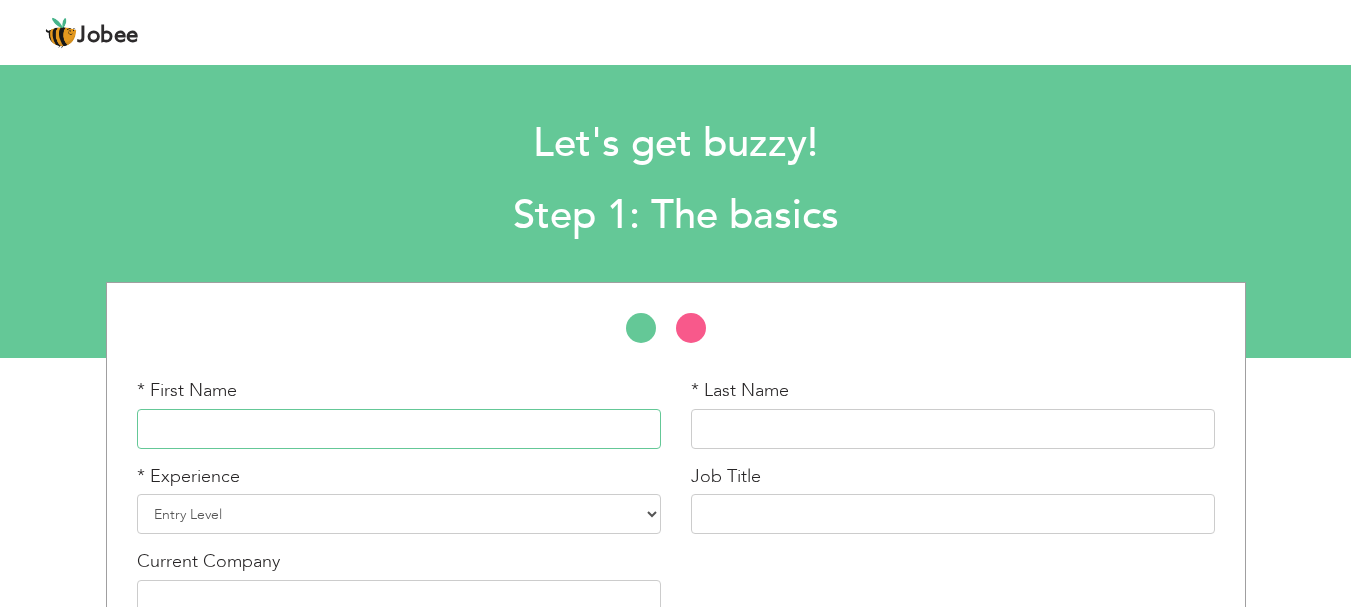 paste on "[DEMOGRAPHIC_DATA]" 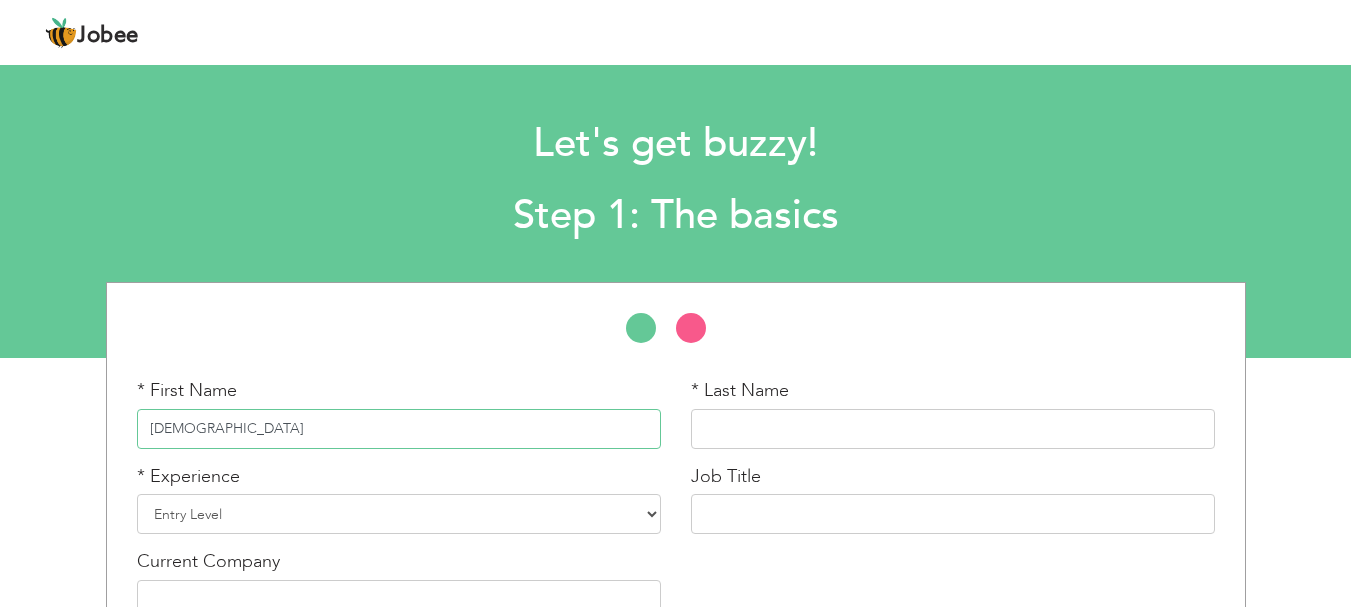type on "[DEMOGRAPHIC_DATA]" 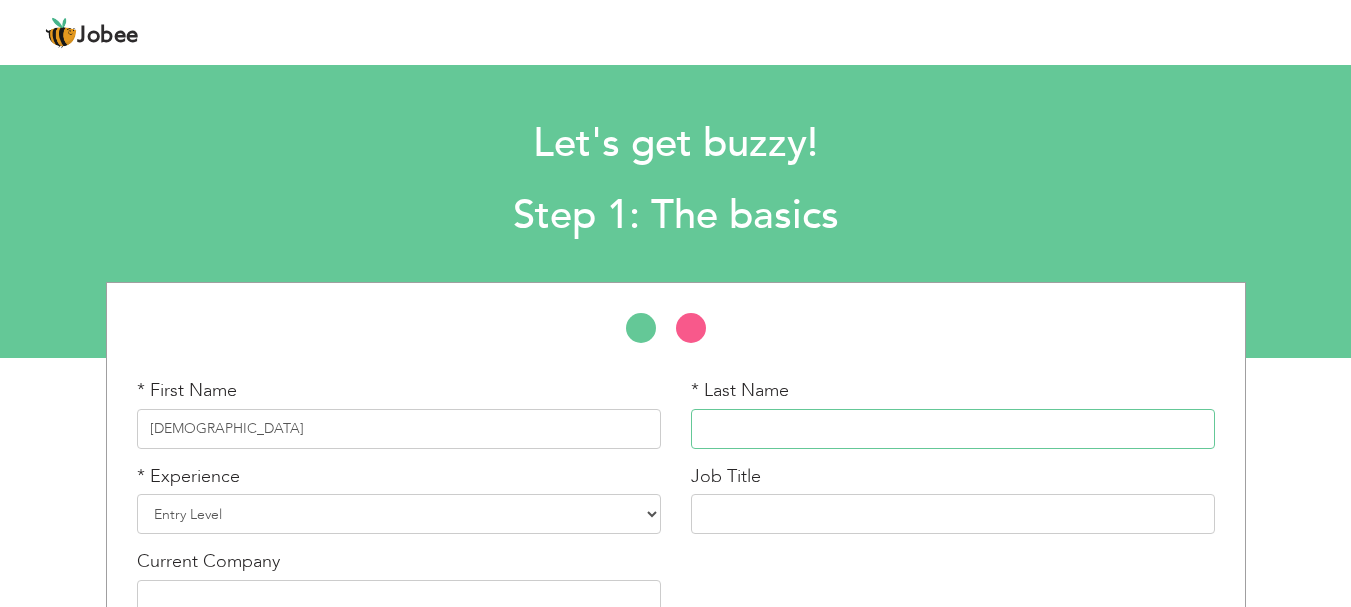 click at bounding box center (953, 429) 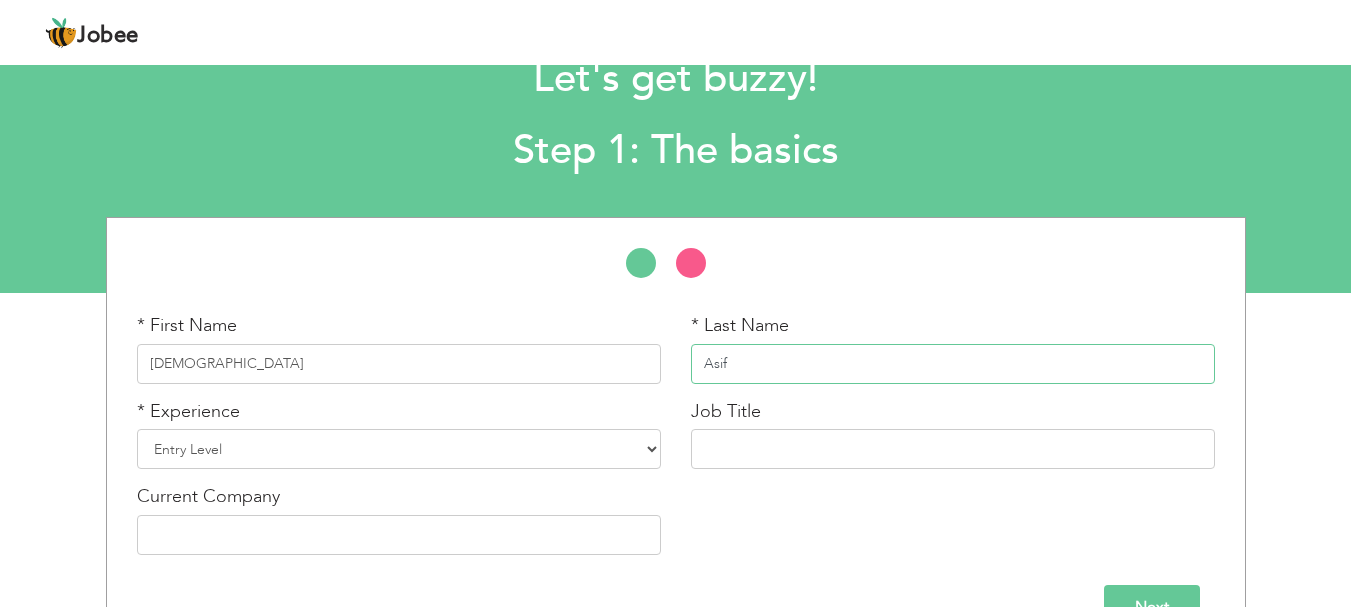 scroll, scrollTop: 100, scrollLeft: 0, axis: vertical 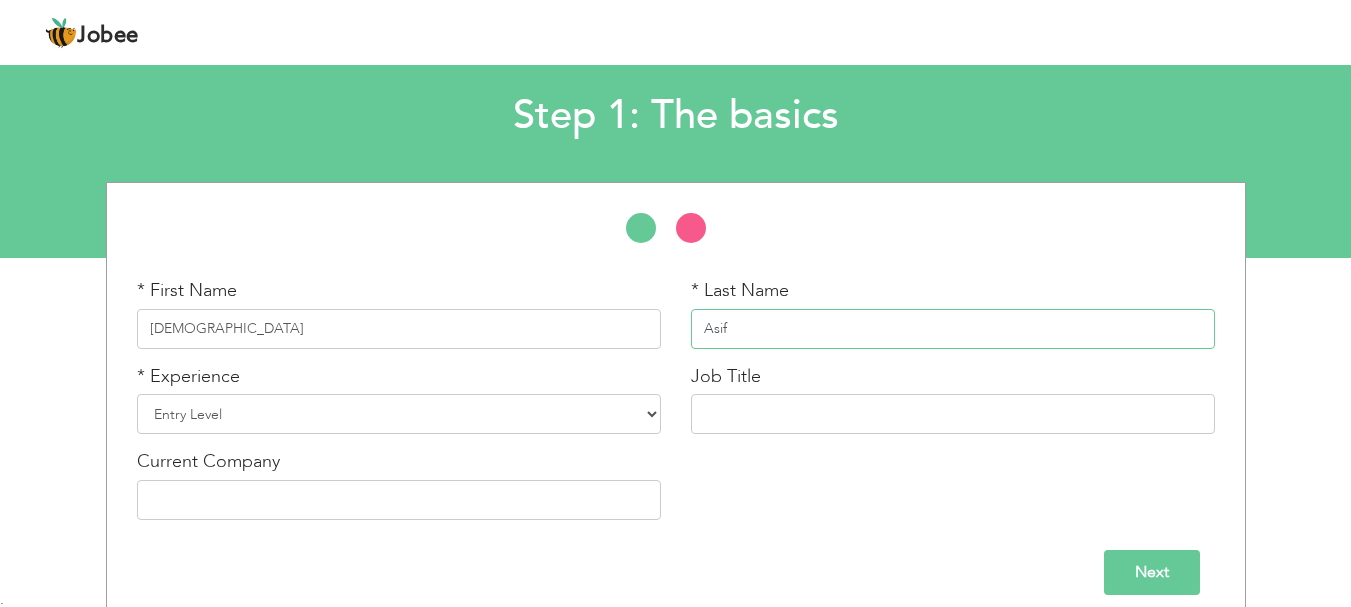 type on "Asif" 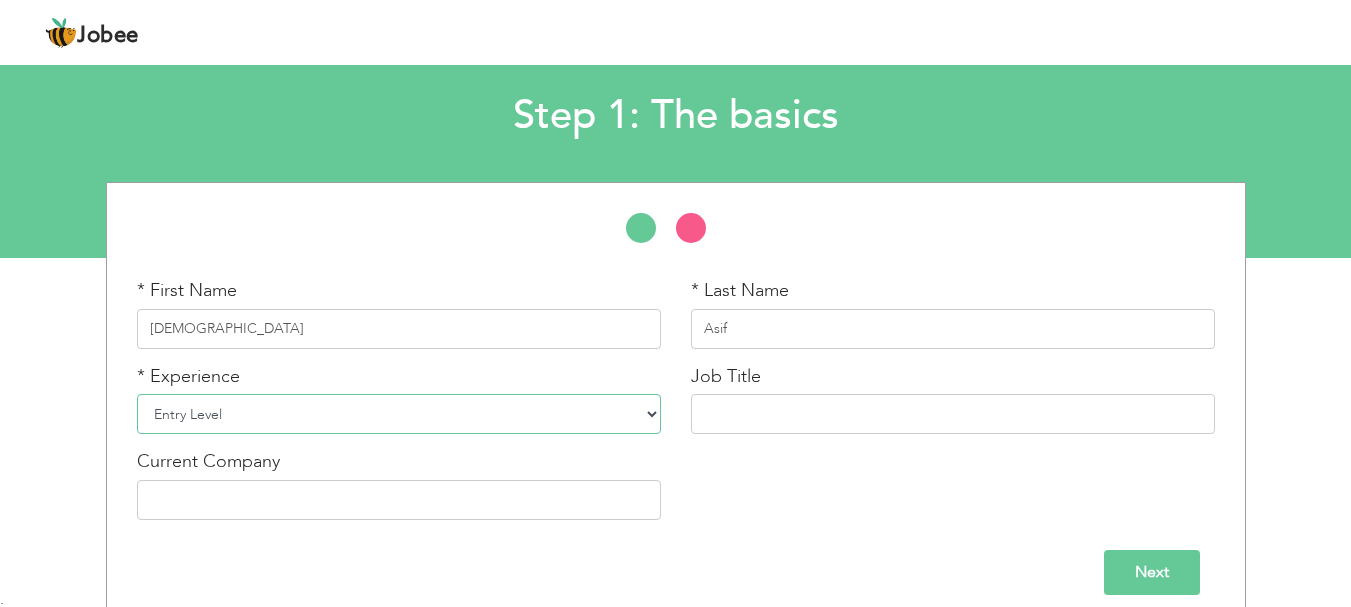 click on "Entry Level
Less than 1 Year
1 Year
2 Years
3 Years
4 Years
5 Years
6 Years
7 Years
8 Years
9 Years
10 Years
11 Years
12 Years
13 Years
14 Years
15 Years
16 Years
17 Years
18 Years
19 Years
20 Years
21 Years
22 Years
23 Years
24 Years
25 Years
26 Years
27 Years
28 Years
29 Years
30 Years
31 Years
32 Years
33 Years
34 Years
35 Years
More than 35 Years" at bounding box center [399, 414] 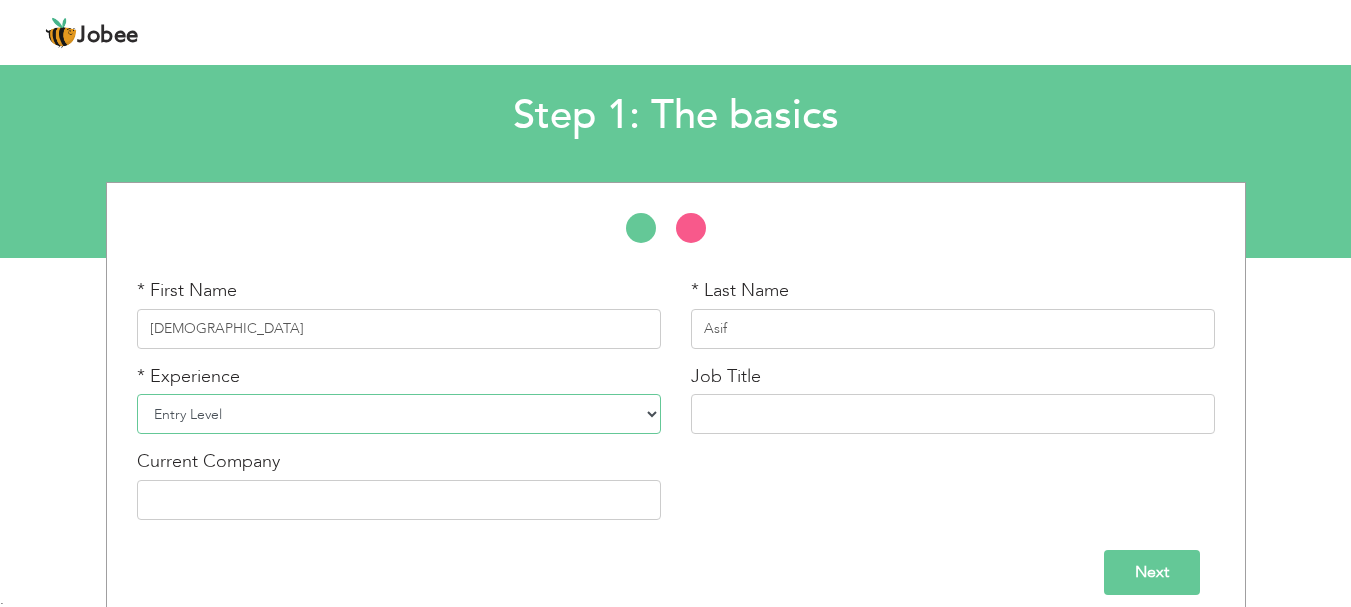 select on "5" 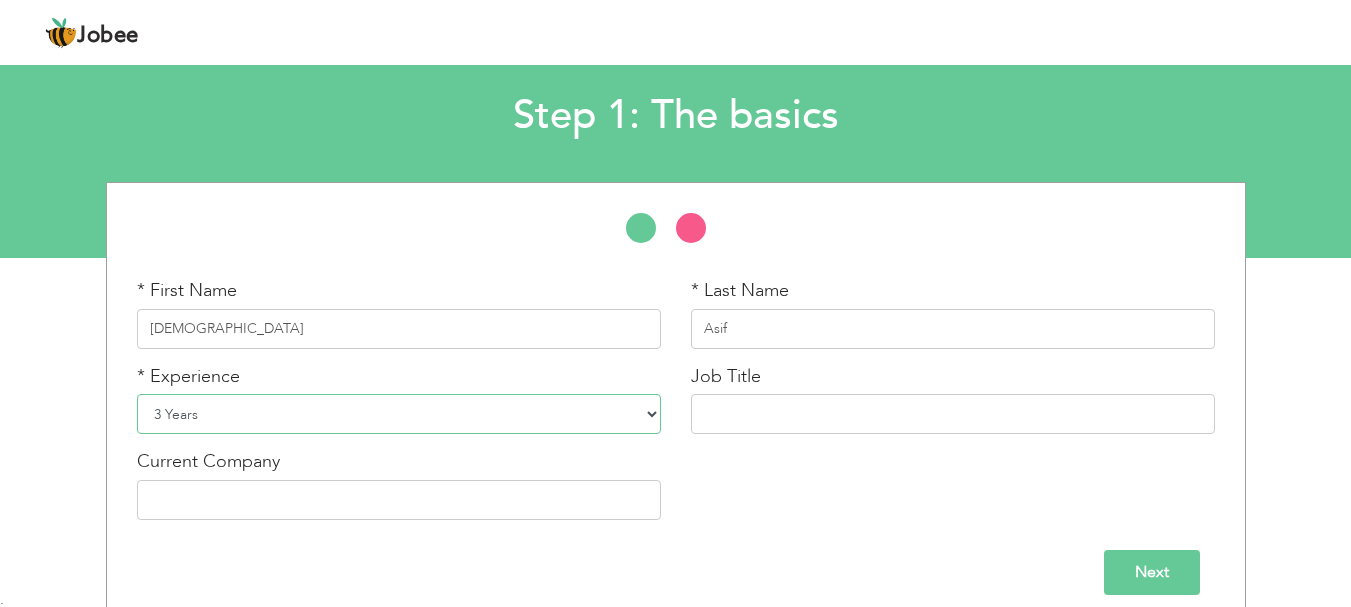click on "Entry Level
Less than 1 Year
1 Year
2 Years
3 Years
4 Years
5 Years
6 Years
7 Years
8 Years
9 Years
10 Years
11 Years
12 Years
13 Years
14 Years
15 Years
16 Years
17 Years
18 Years
19 Years
20 Years
21 Years
22 Years
23 Years
24 Years
25 Years
26 Years
27 Years
28 Years
29 Years
30 Years
31 Years
32 Years
33 Years
34 Years
35 Years
More than 35 Years" at bounding box center [399, 414] 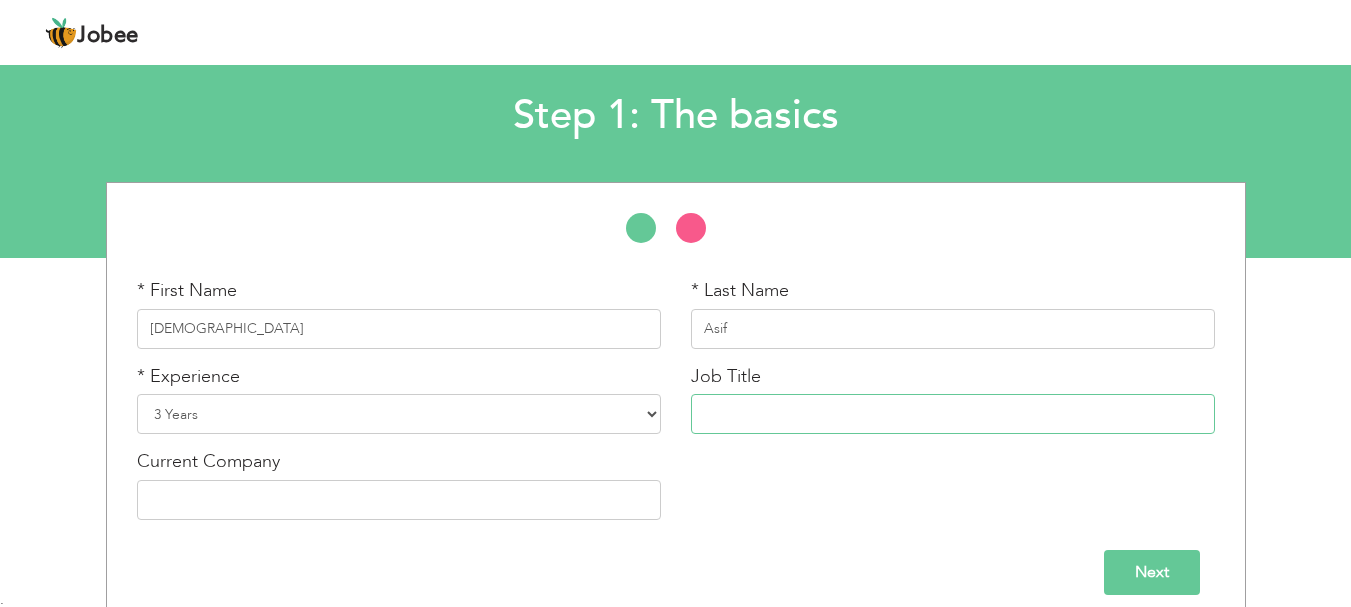 click at bounding box center (953, 414) 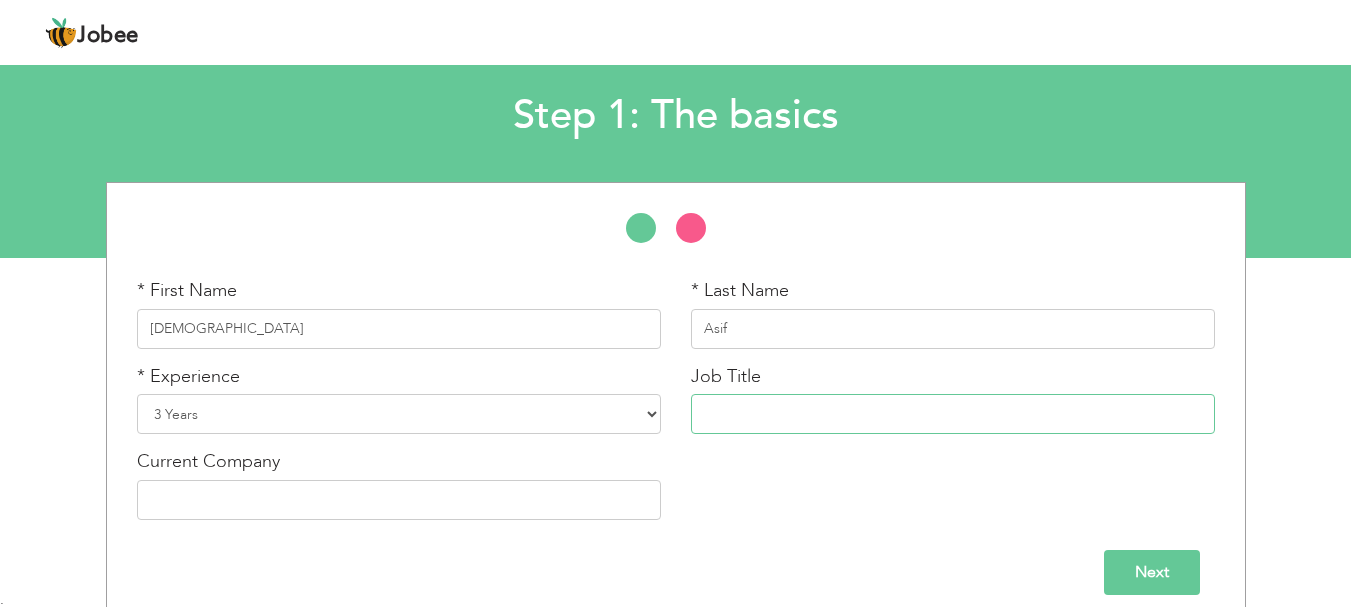 paste on "Accounts Assistant" 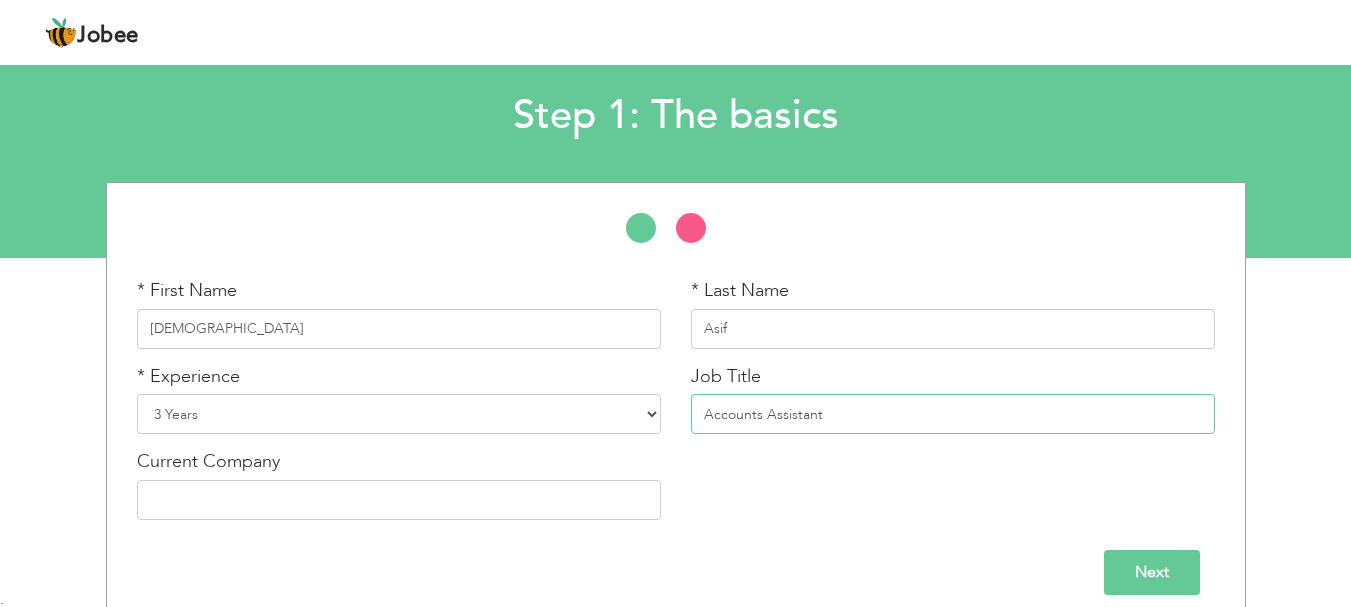 type on "Accounts Assistant" 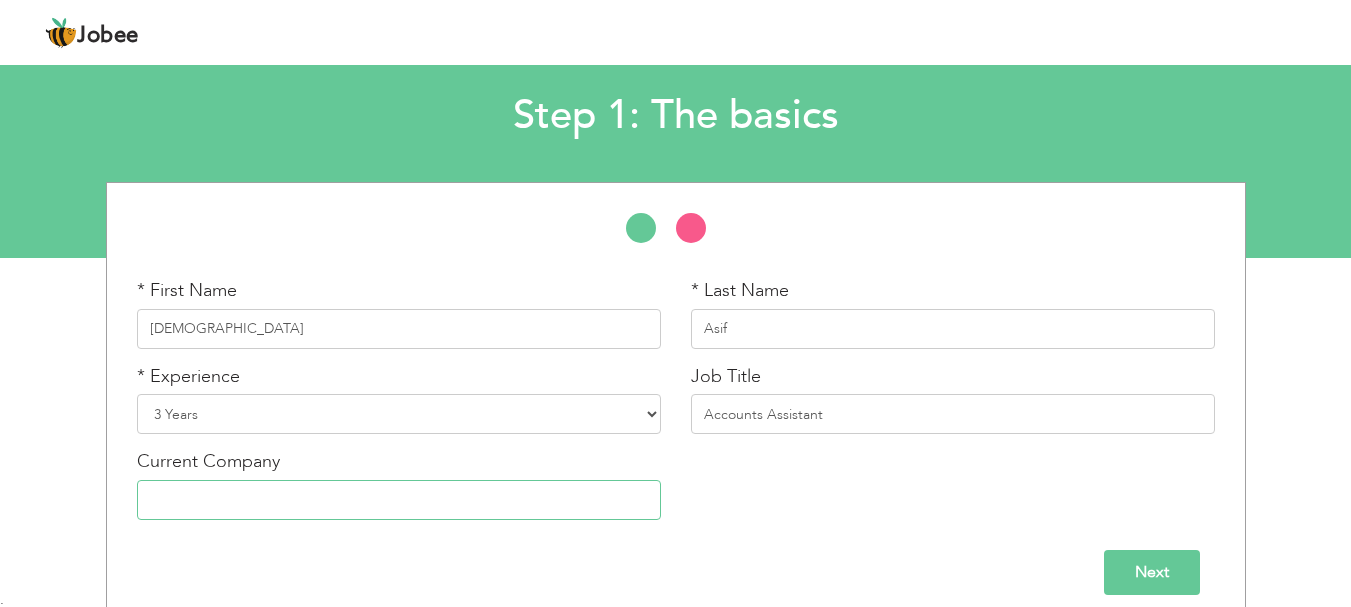 click at bounding box center [399, 500] 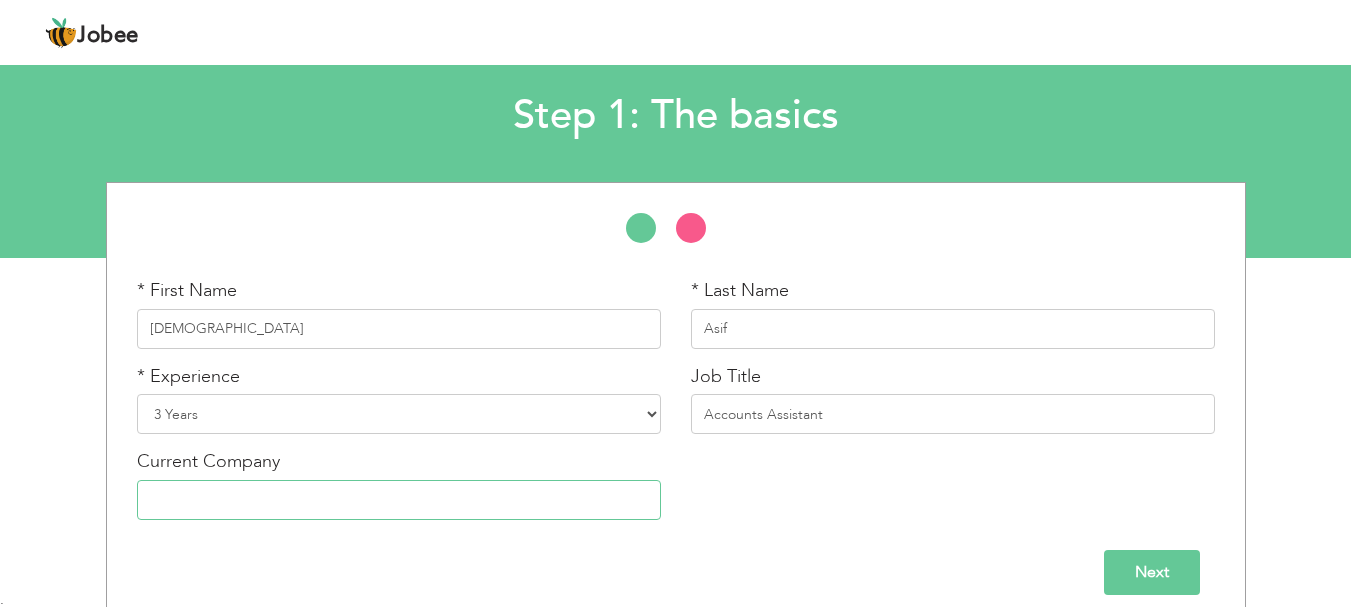 click at bounding box center (399, 500) 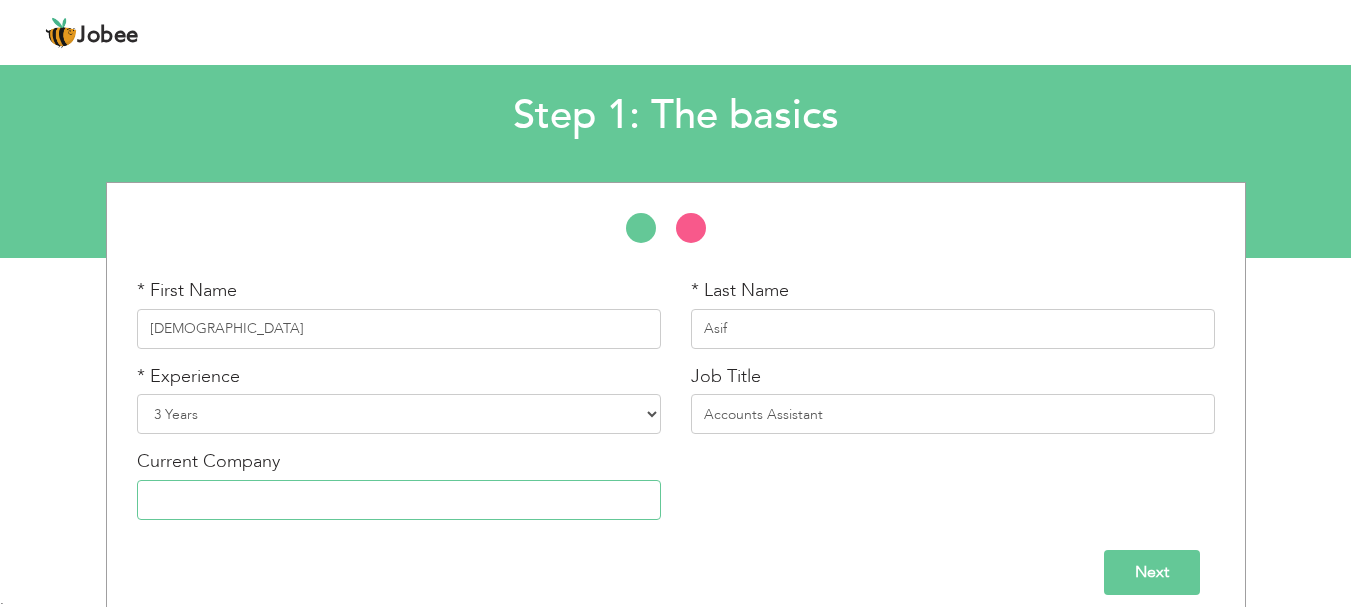 paste on "[PERSON_NAME] Homoeopathic Pharmaceuticals (Pvt) Ltd" 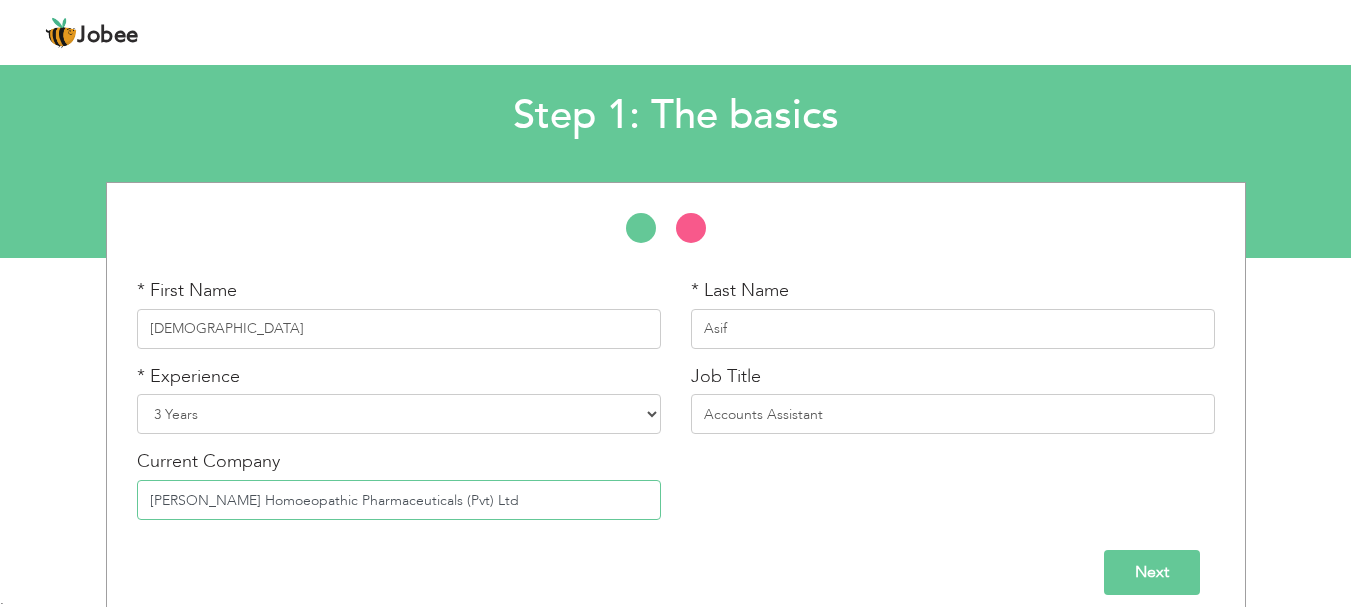 type on "[PERSON_NAME] Homoeopathic Pharmaceuticals (Pvt) Ltd" 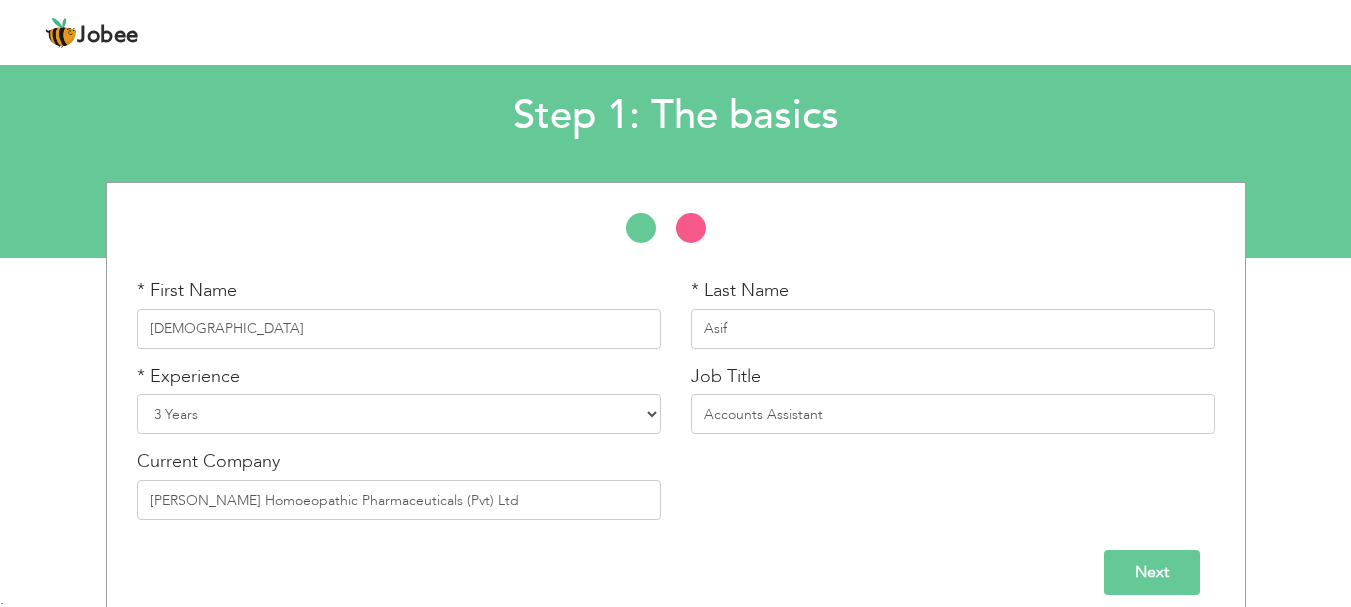 click on "* First Name
Muhammad
* Last Name
Asif
* Experience
Entry Level
Less than 1 Year
1 Year
2 Years
3 Years
4 Years
5 Years
6 Years
7 Years
8 Years
9 Years
10 Years
11 Years
12 Years
13 Years
14 Years
15 Years
16 Years
17 Years
18 Years
19 Years
20 Years
21 Years
22 Years
23 Years
24 Years
25 Years
26 Years
27 Years
28 Years
29 Years
30 Years
31 Years
32 Years
33 Years
34 Years
35 Years
Job Title" at bounding box center (676, 406) 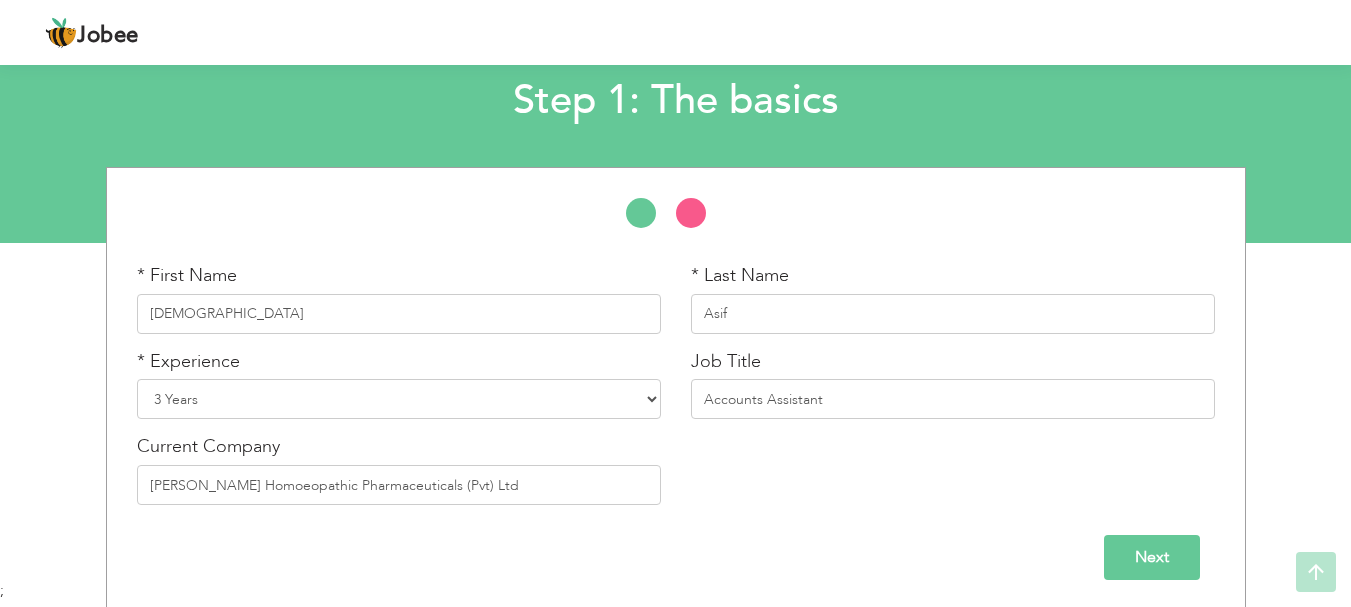 scroll, scrollTop: 119, scrollLeft: 0, axis: vertical 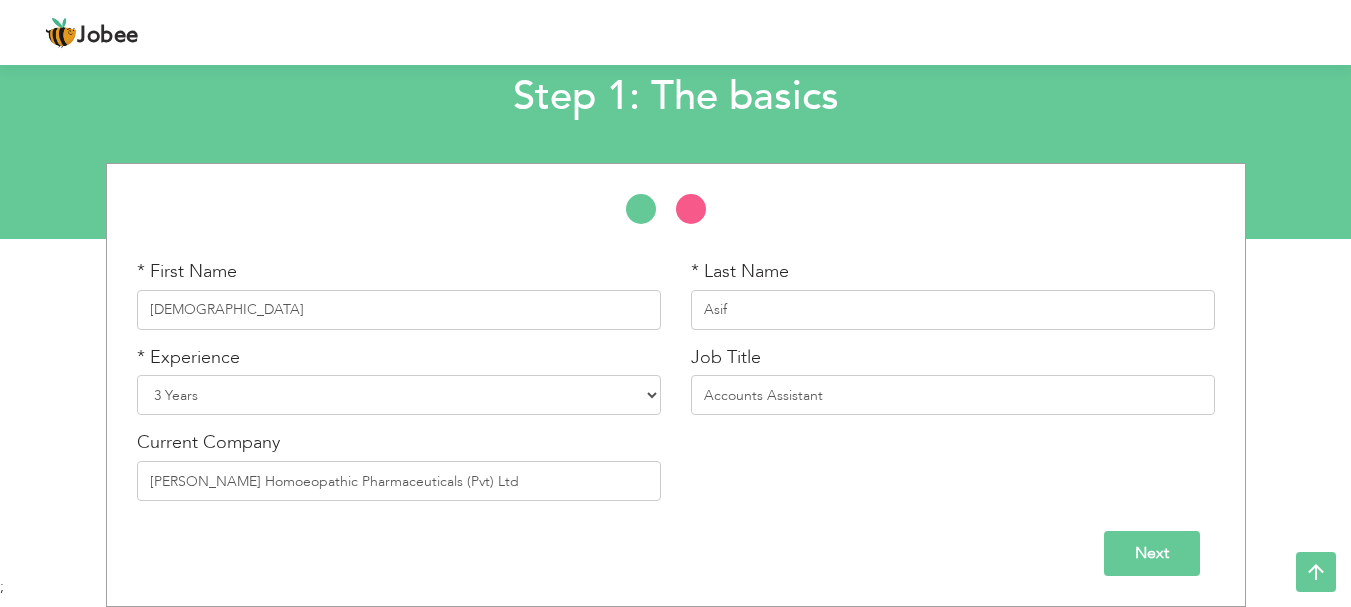 click on "Next" at bounding box center (1152, 553) 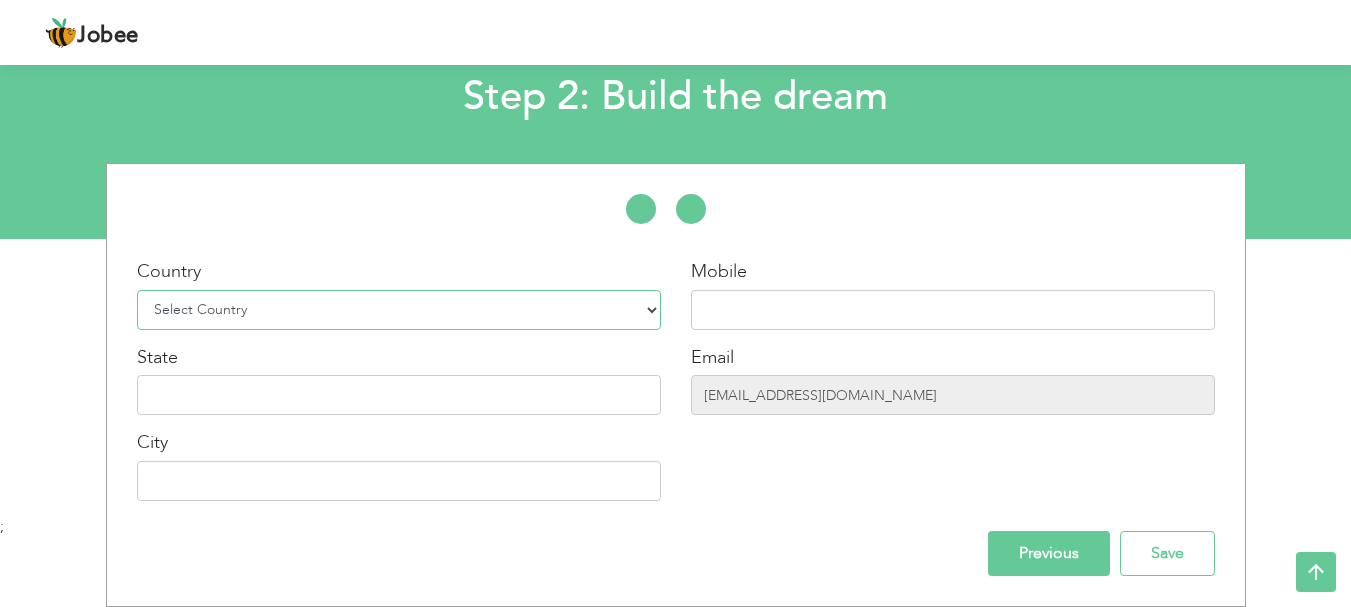 click on "Select Country
Afghanistan
Albania
Algeria
American Samoa
Andorra
Angola
Anguilla
Antarctica
Antigua and Barbuda
Argentina
Armenia
Aruba
Australia
Austria
Azerbaijan
Bahamas
Bahrain
Bangladesh
Barbados
Belarus
Belgium
Belize
Benin
Bermuda
Bhutan
Bolivia
Bosnia-Herzegovina
Botswana
Bouvet Island
Brazil
British Indian Ocean Territory
Brunei Darussalam
Bulgaria
Burkina Faso
Burundi
Cambodia
Cameroon
Canada
Cape Verde
Cayman Islands
Central African Republic
Chad
Chile
China
Christmas Island
Cocos (Keeling) Islands
Colombia
Comoros
Congo
Congo, Dem. Republic
Cook Islands
Costa Rica
Croatia
Cuba
Cyprus
Czech Rep
Denmark
Djibouti
Dominica
Dominican Republic
Ecuador
Egypt
El Salvador
Equatorial Guinea
Eritrea
Estonia
Ethiopia
European Union
Falkland Islands (Malvinas)
Faroe Islands
Fiji
Finland
France
French Guiana
French Southern Territories
Gabon
Gambia
Georgia" at bounding box center (399, 310) 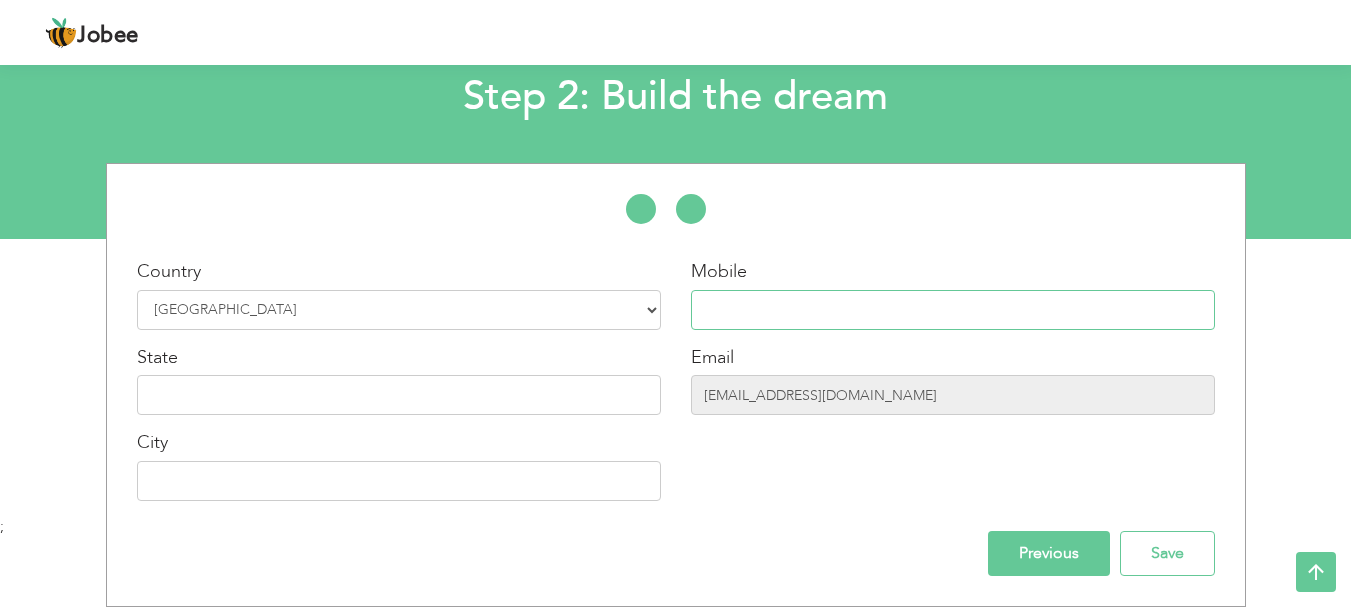click at bounding box center (953, 310) 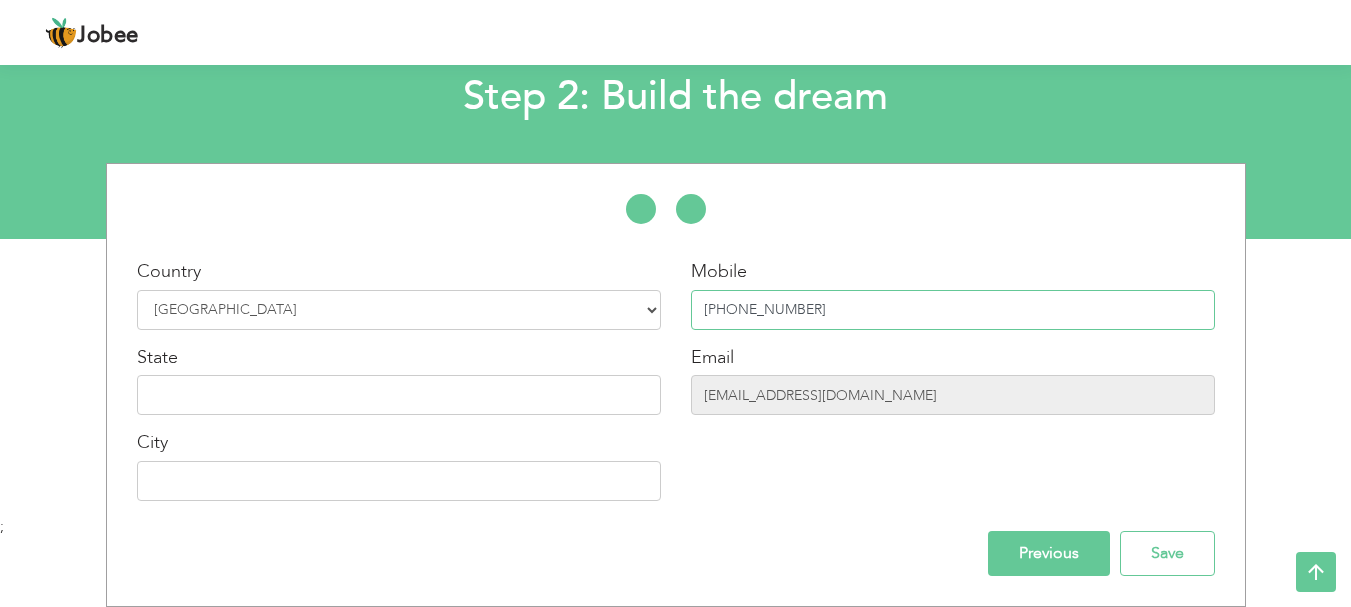 type on "+92-322-1626940" 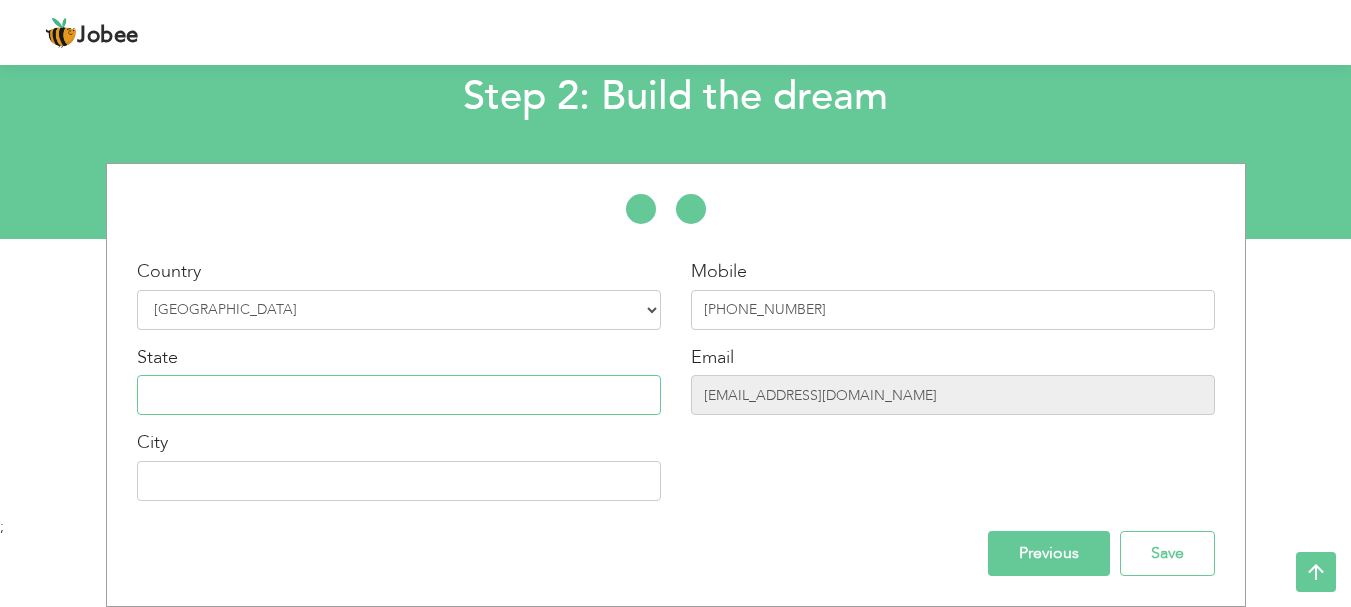 click at bounding box center [399, 395] 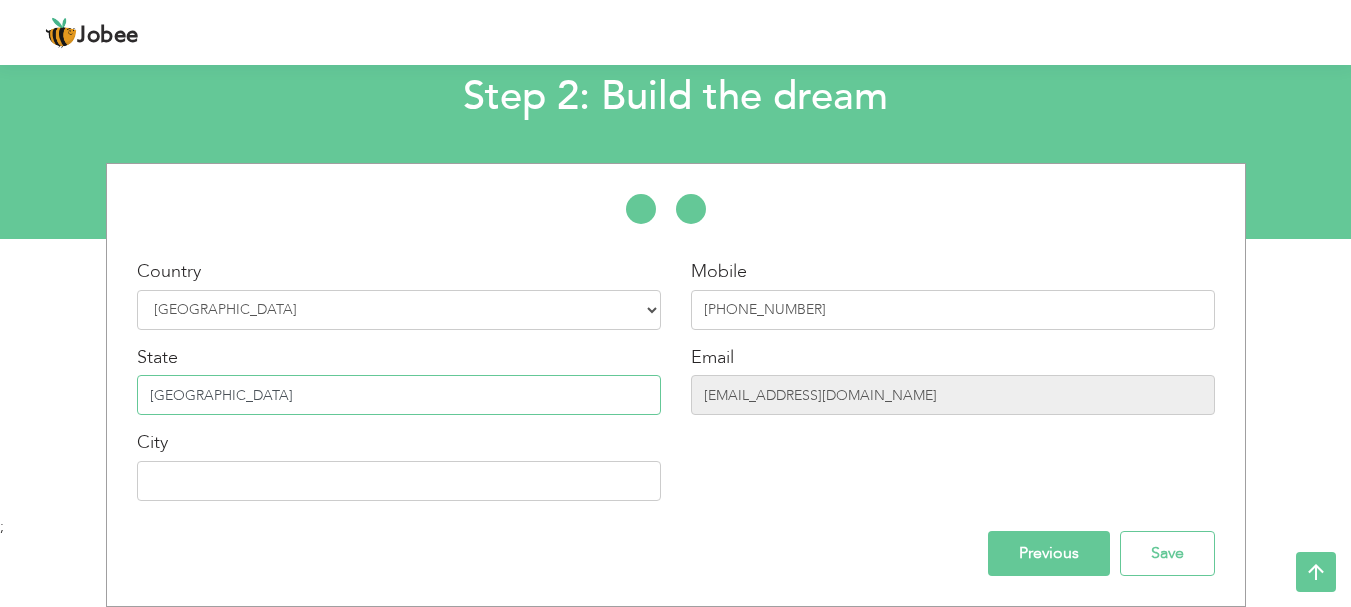 type on "Punjab" 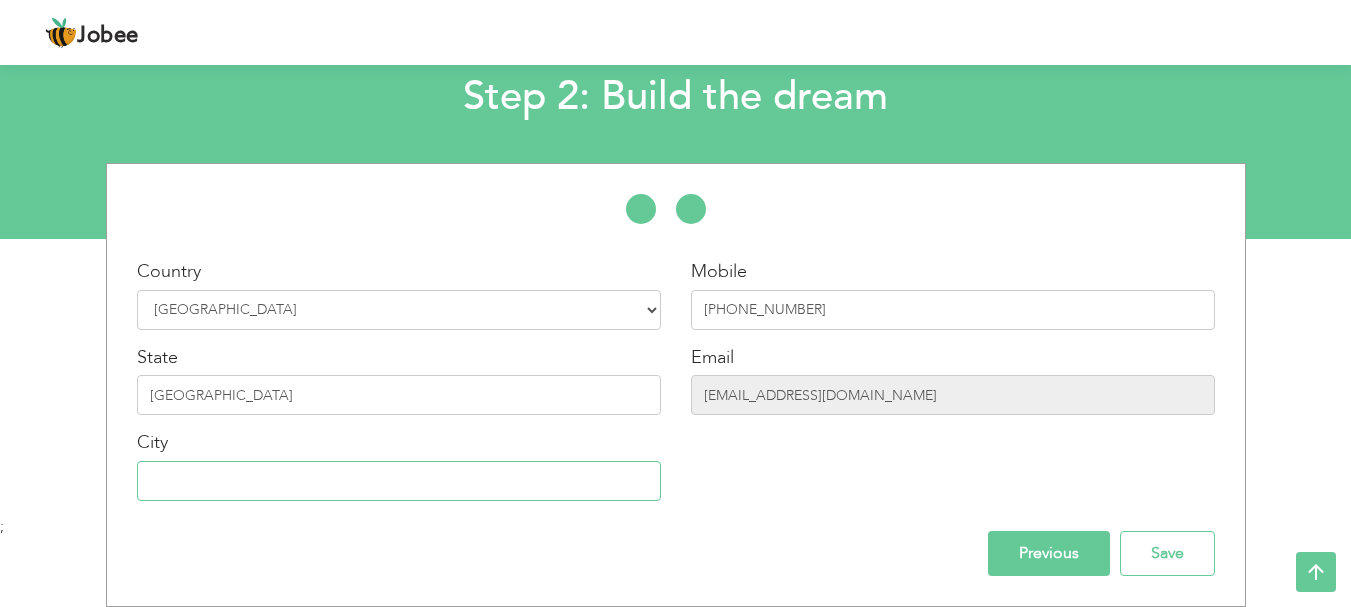 click at bounding box center [399, 481] 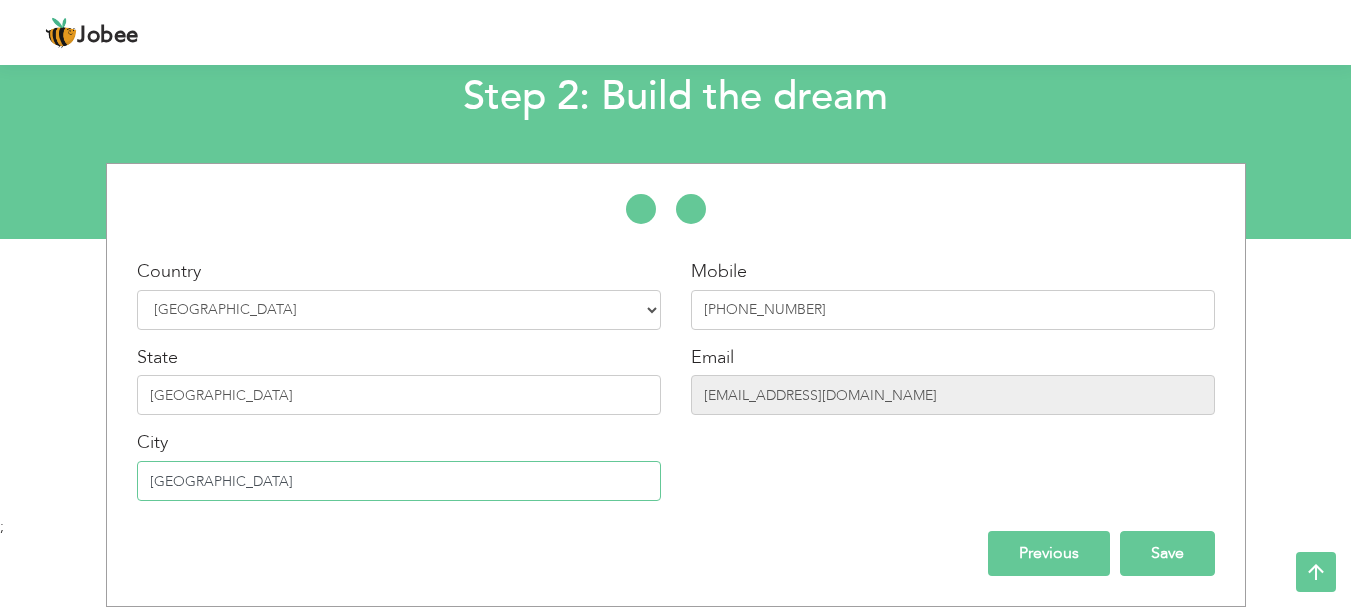 type on "[GEOGRAPHIC_DATA]" 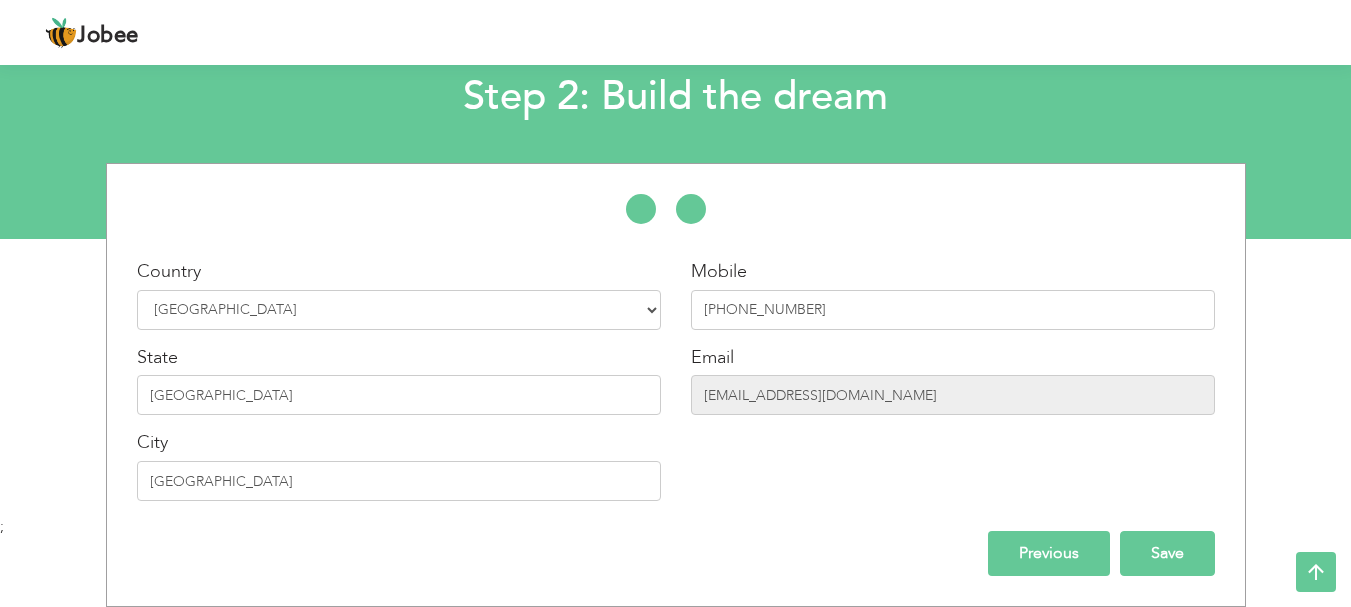 click on "Save" at bounding box center [1167, 553] 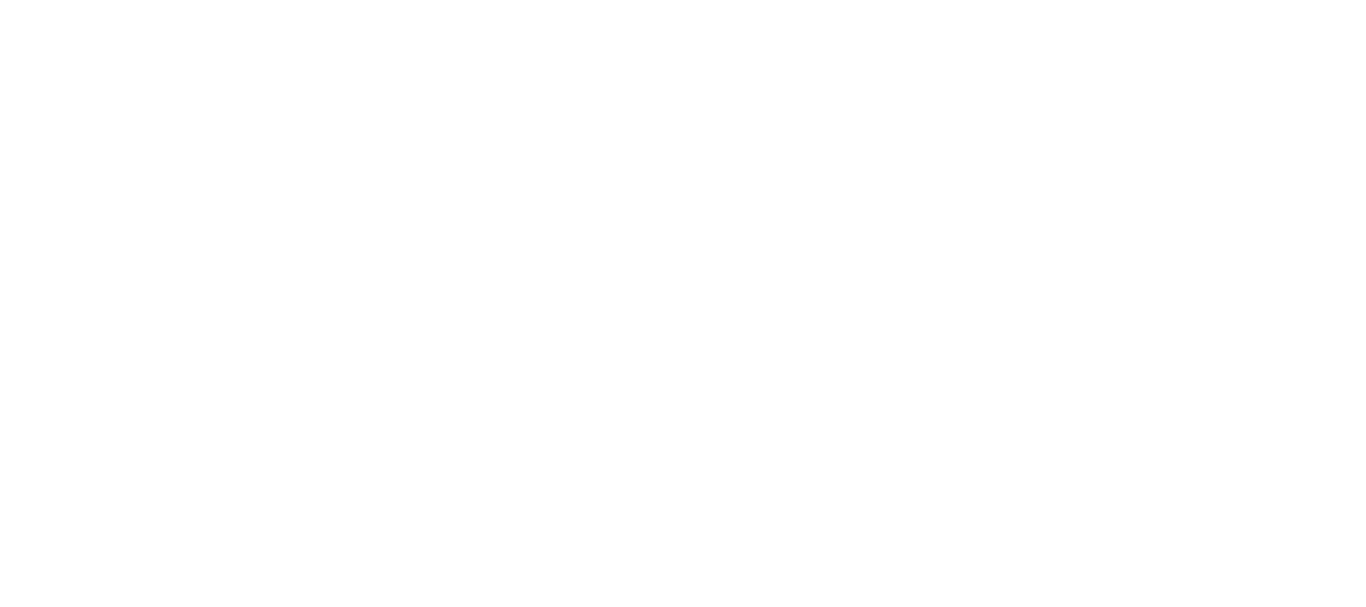 scroll, scrollTop: 0, scrollLeft: 0, axis: both 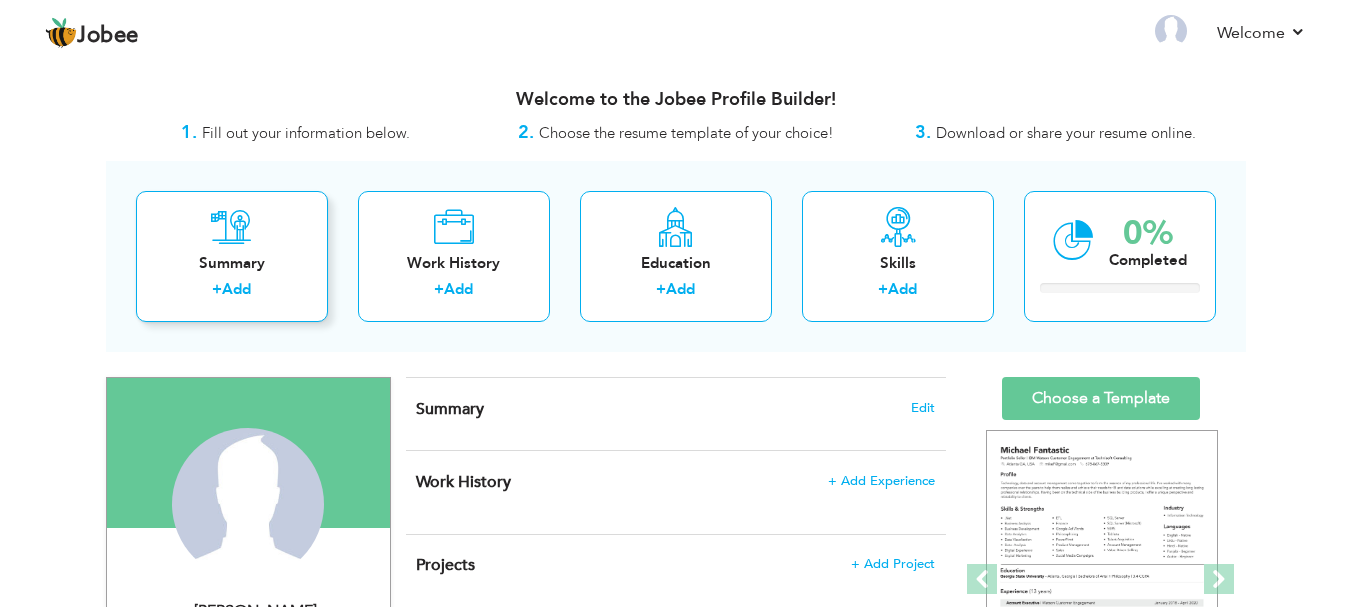 click on "Summary
+  Add" at bounding box center (232, 256) 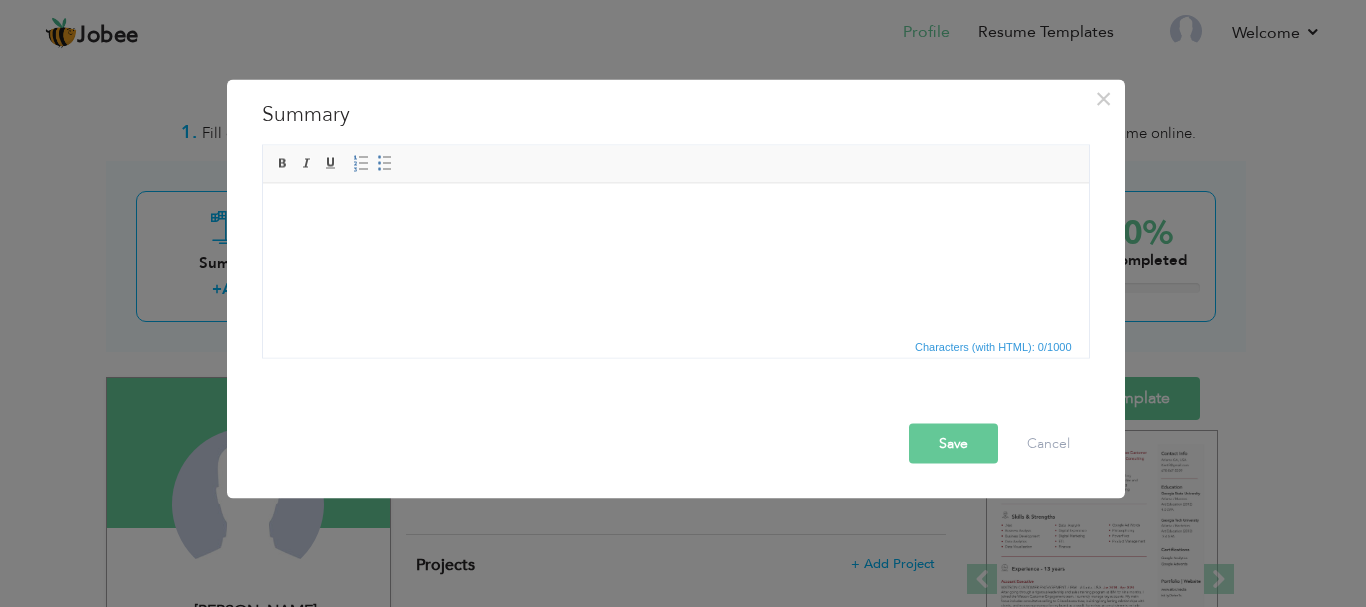 drag, startPoint x: 395, startPoint y: 238, endPoint x: 363, endPoint y: 211, distance: 41.868843 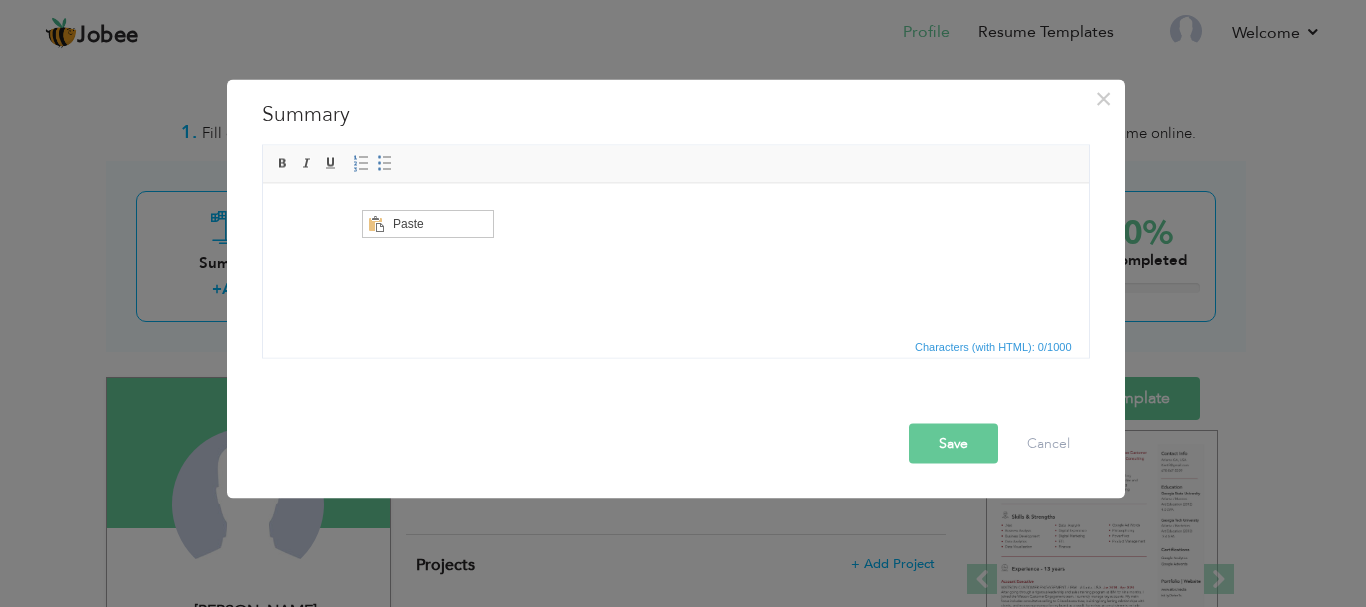 scroll, scrollTop: 0, scrollLeft: 0, axis: both 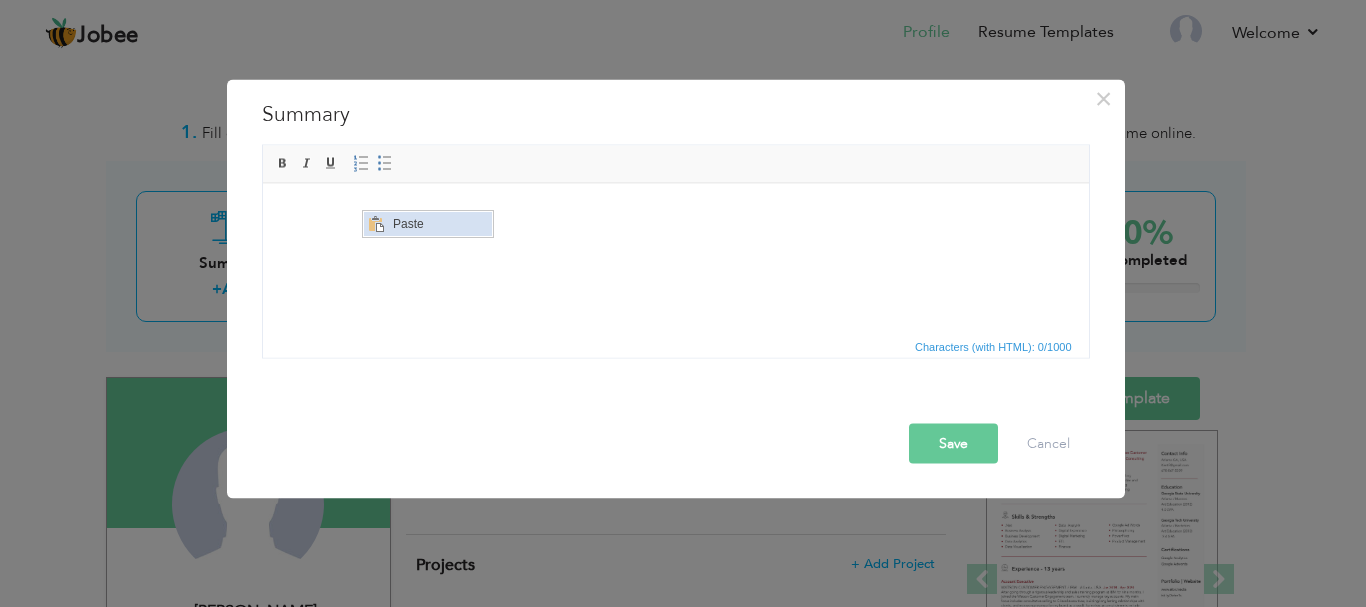 click on "Paste" at bounding box center [439, 224] 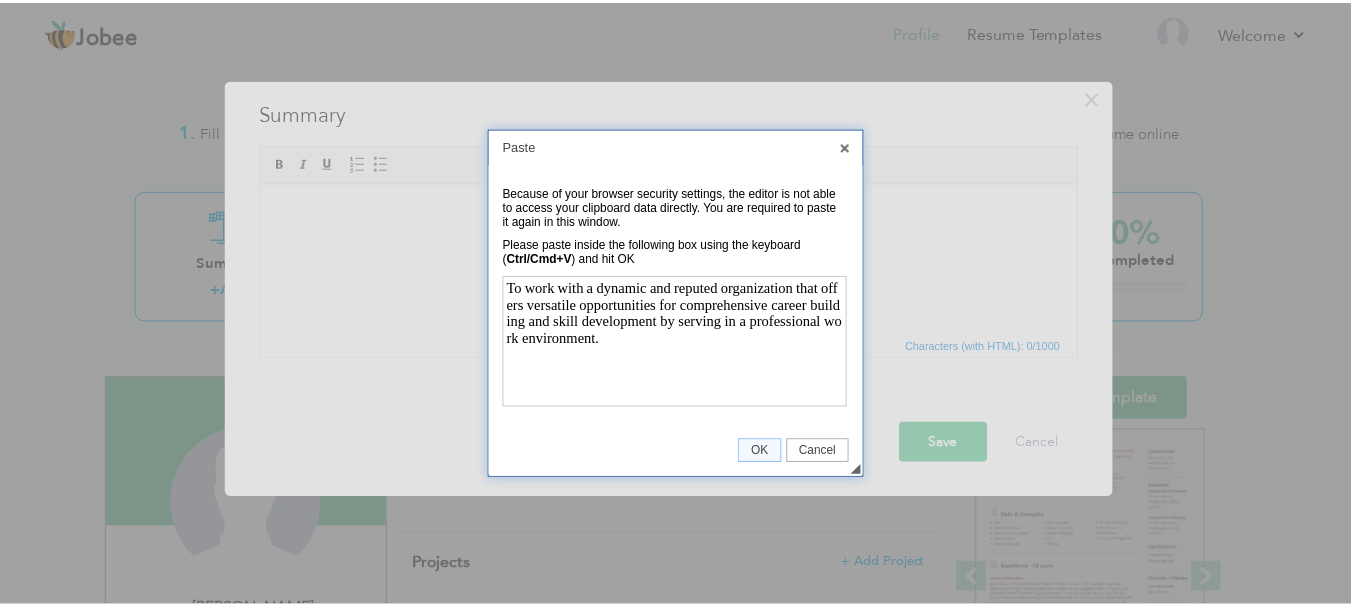 scroll, scrollTop: 0, scrollLeft: 0, axis: both 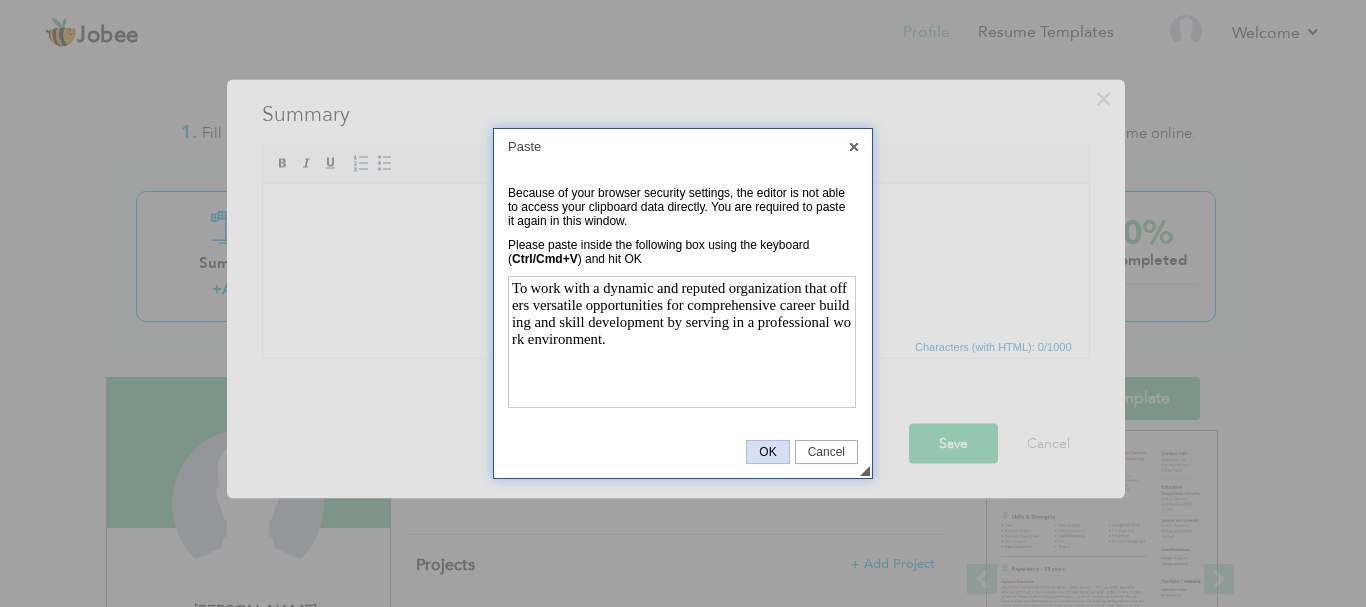 click on "OK" at bounding box center (767, 452) 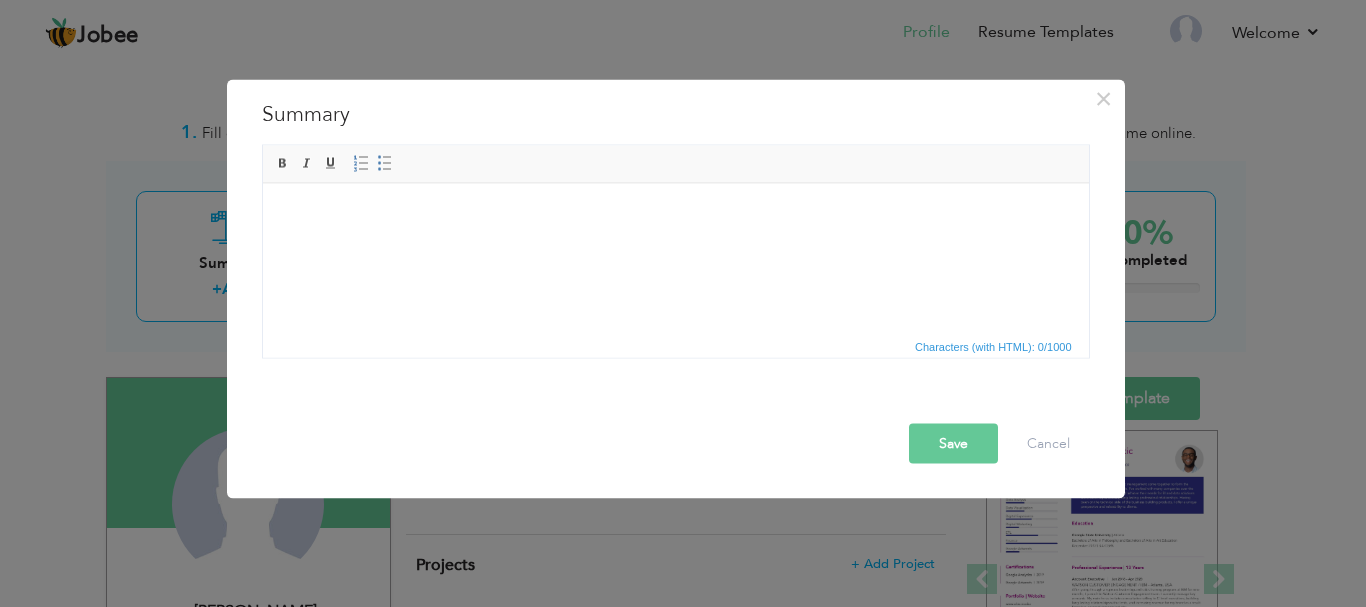 click on "Save" at bounding box center (953, 443) 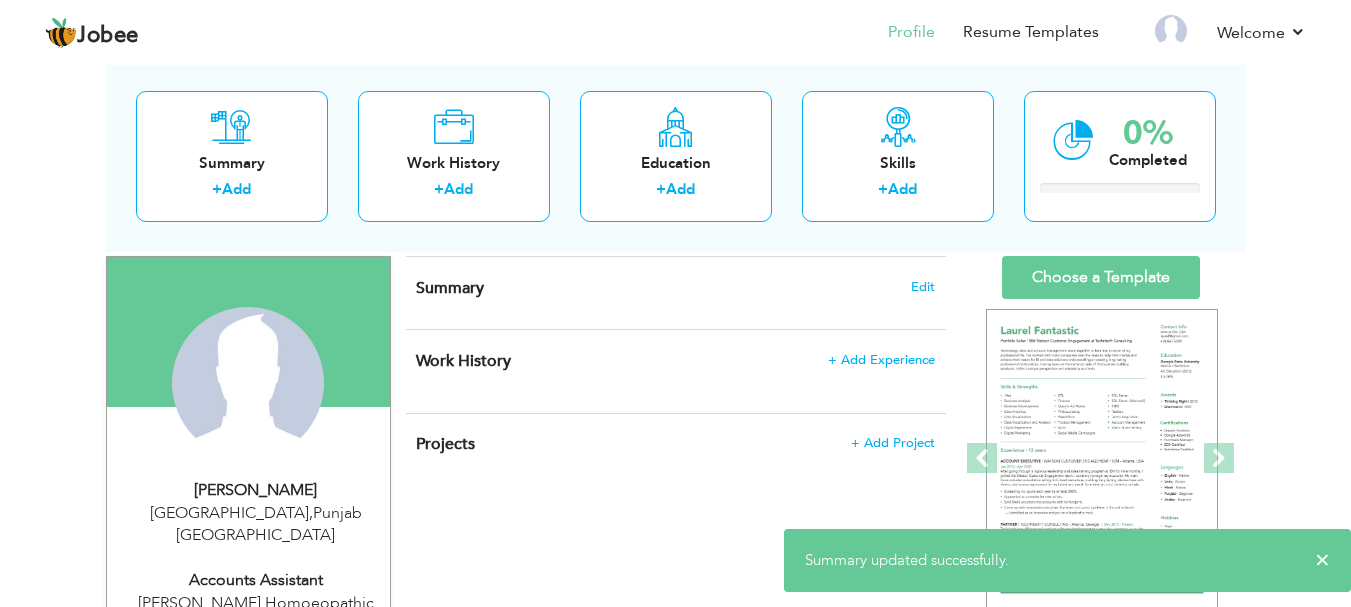 scroll, scrollTop: 0, scrollLeft: 0, axis: both 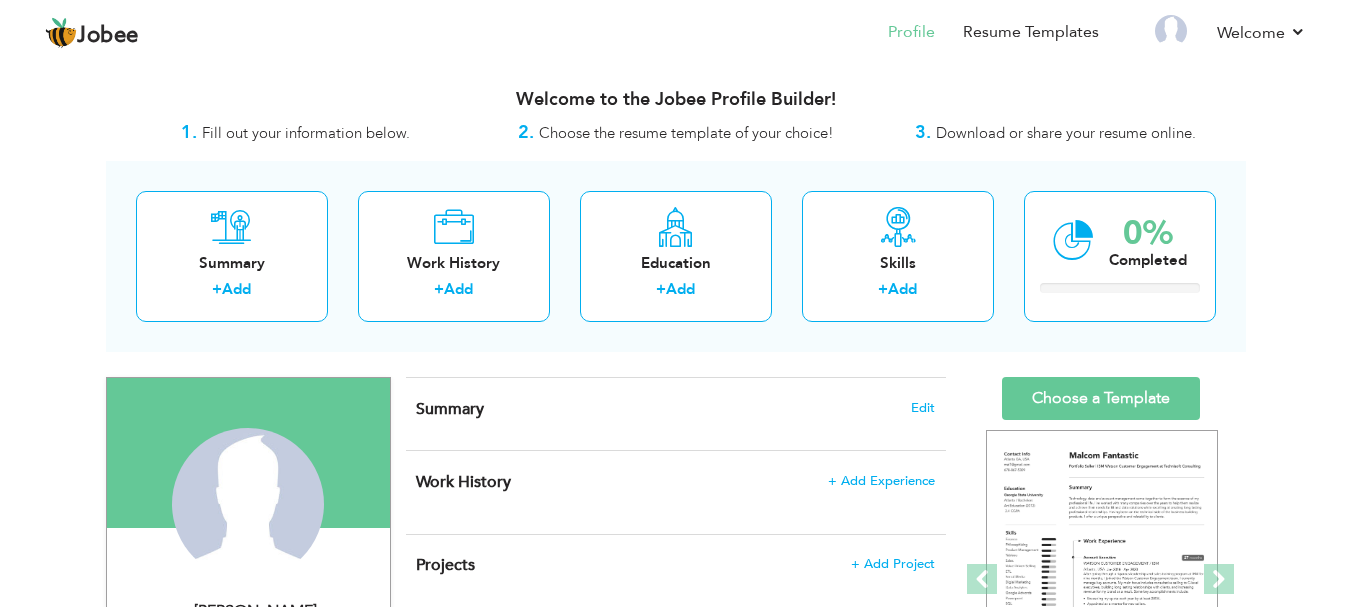 click on "Summary
Edit" at bounding box center [675, 409] 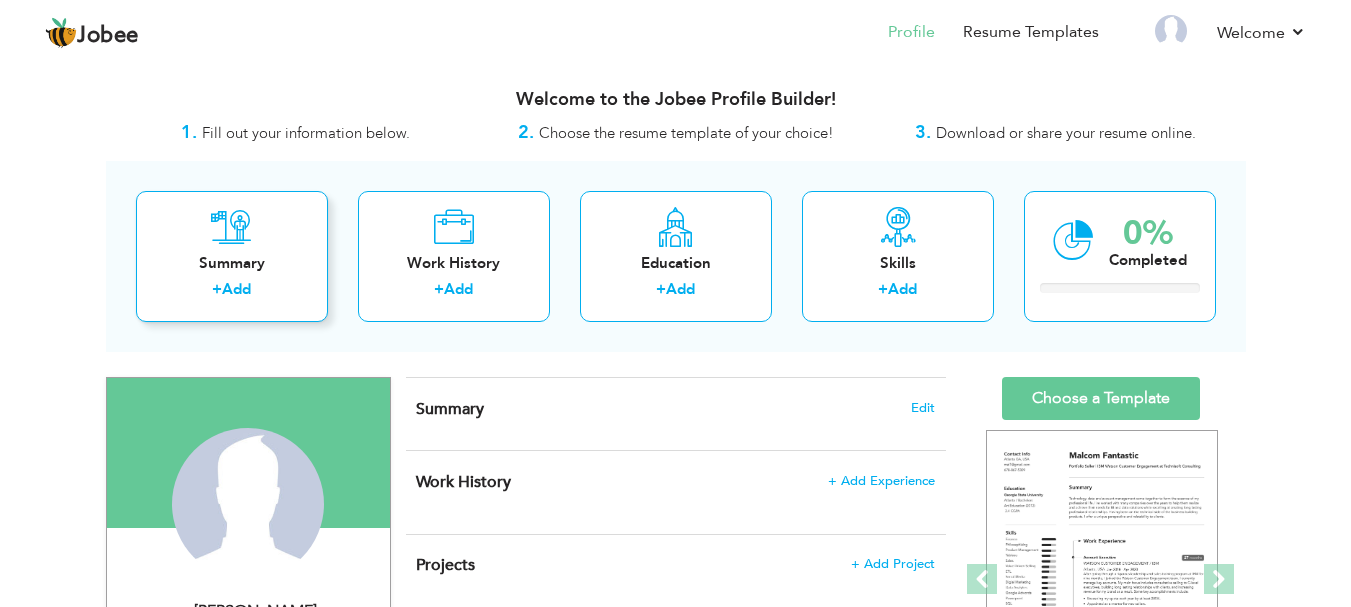 click on "Summary
+  Add" at bounding box center (232, 256) 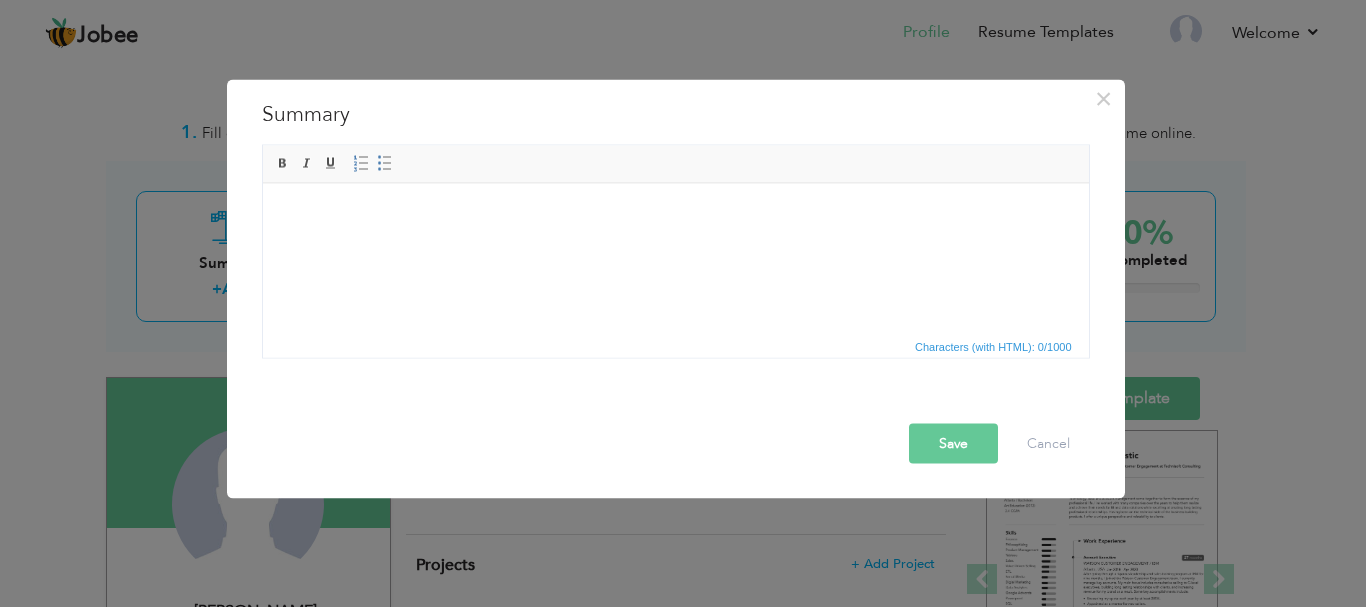 click at bounding box center (675, 213) 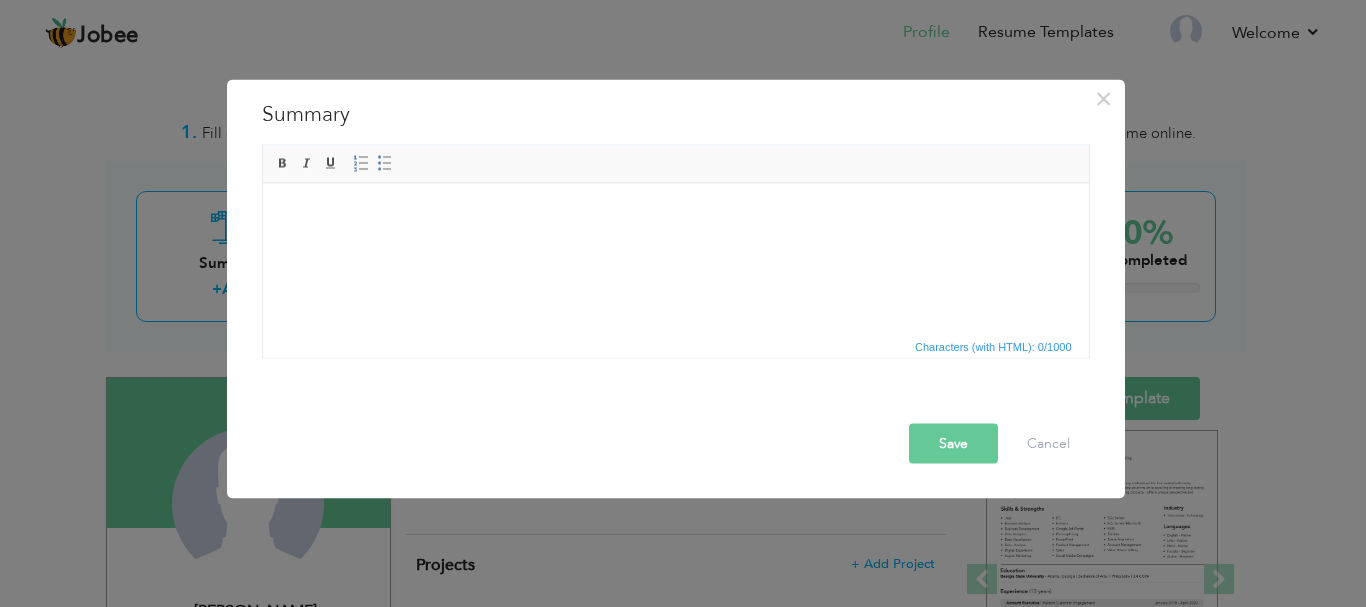 drag, startPoint x: 296, startPoint y: 198, endPoint x: 283, endPoint y: 214, distance: 20.615528 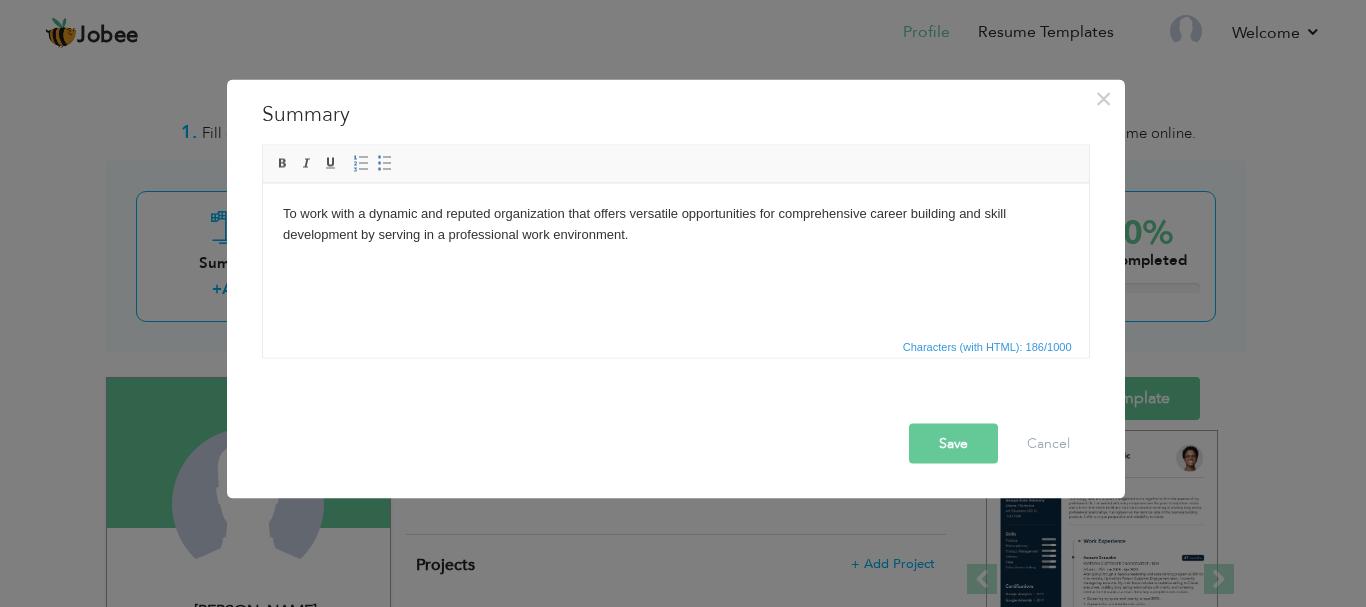click on "Save" at bounding box center (953, 443) 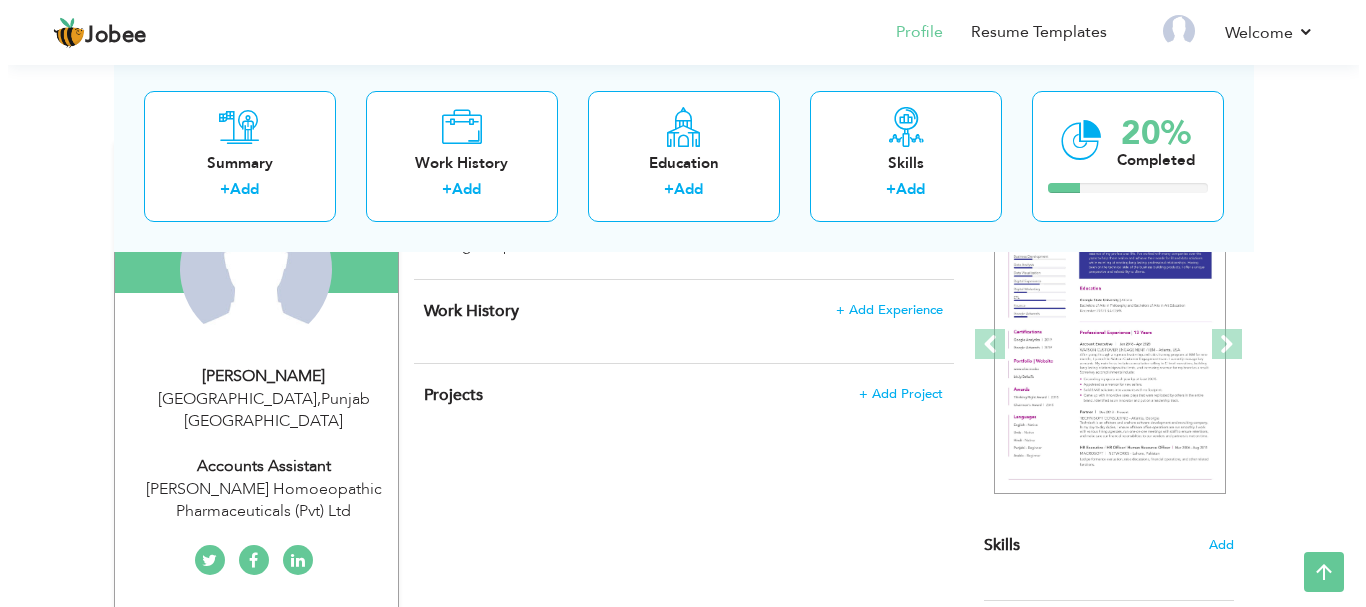 scroll, scrollTop: 200, scrollLeft: 0, axis: vertical 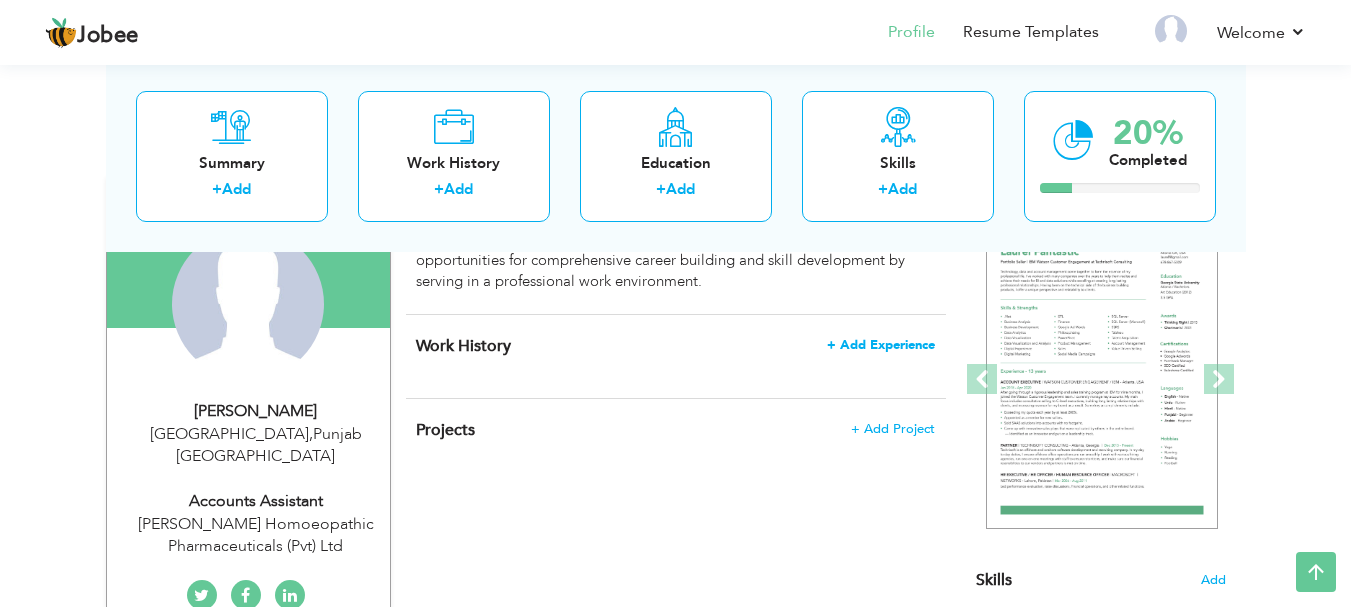 click on "+ Add Experience" at bounding box center (881, 345) 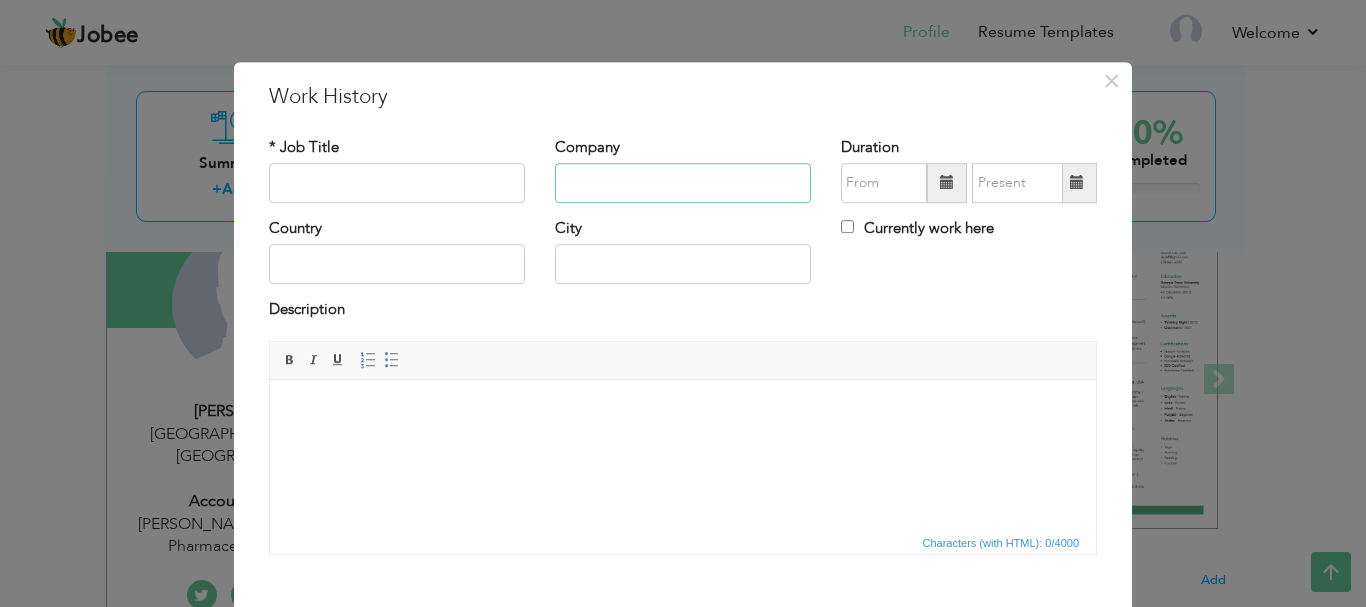 click at bounding box center (683, 183) 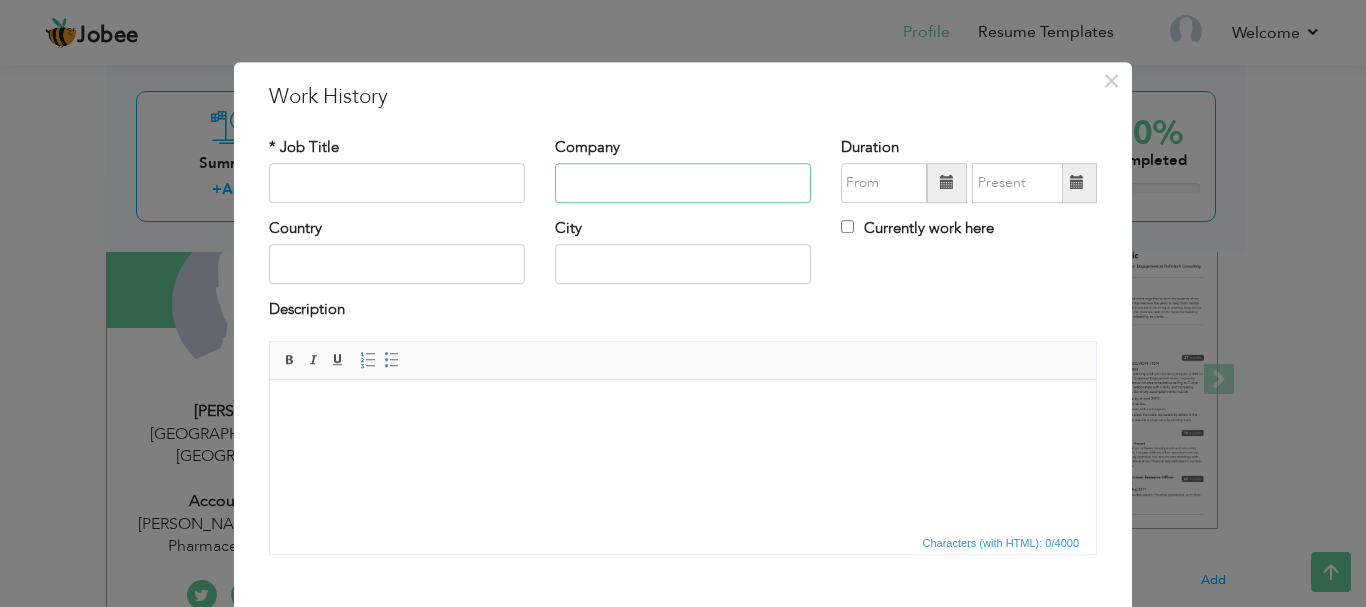 paste on "PC [GEOGRAPHIC_DATA]" 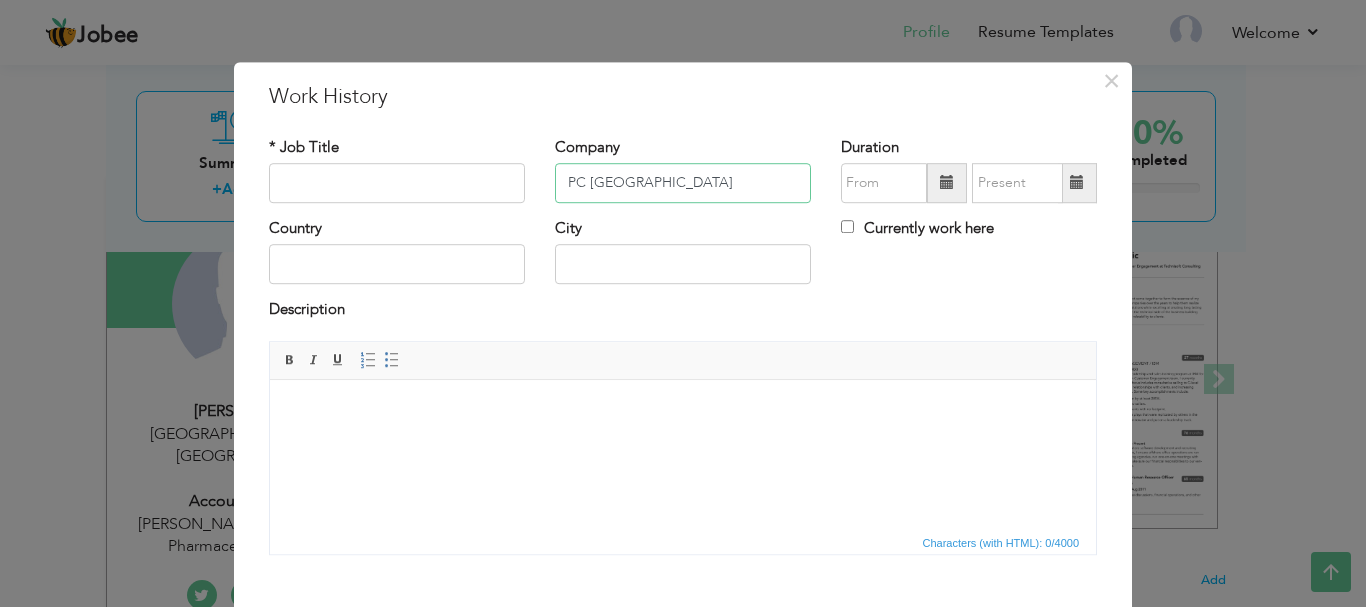 type on "PC [GEOGRAPHIC_DATA]" 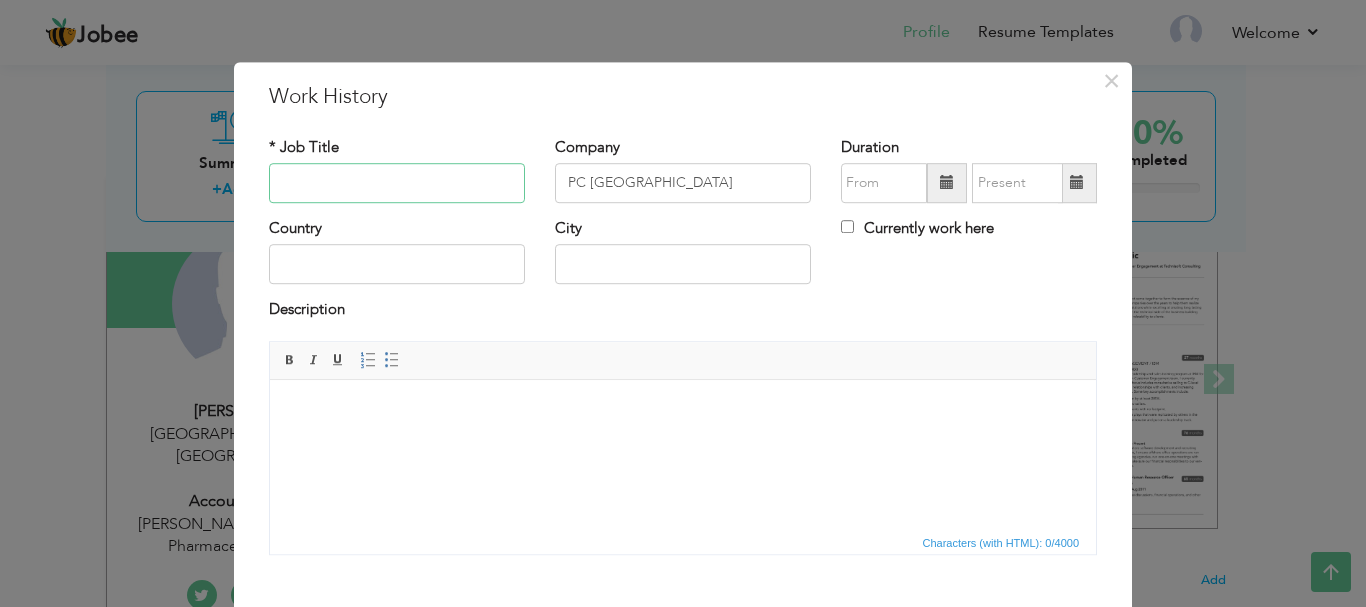 click at bounding box center [397, 183] 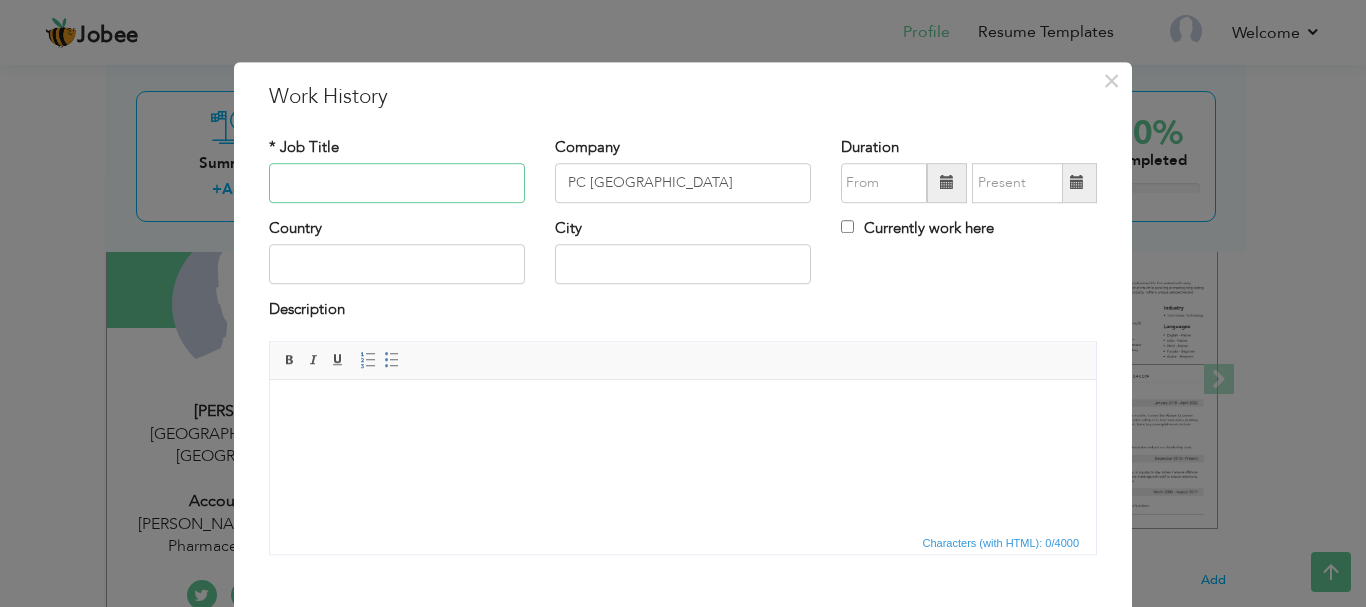 click at bounding box center (397, 183) 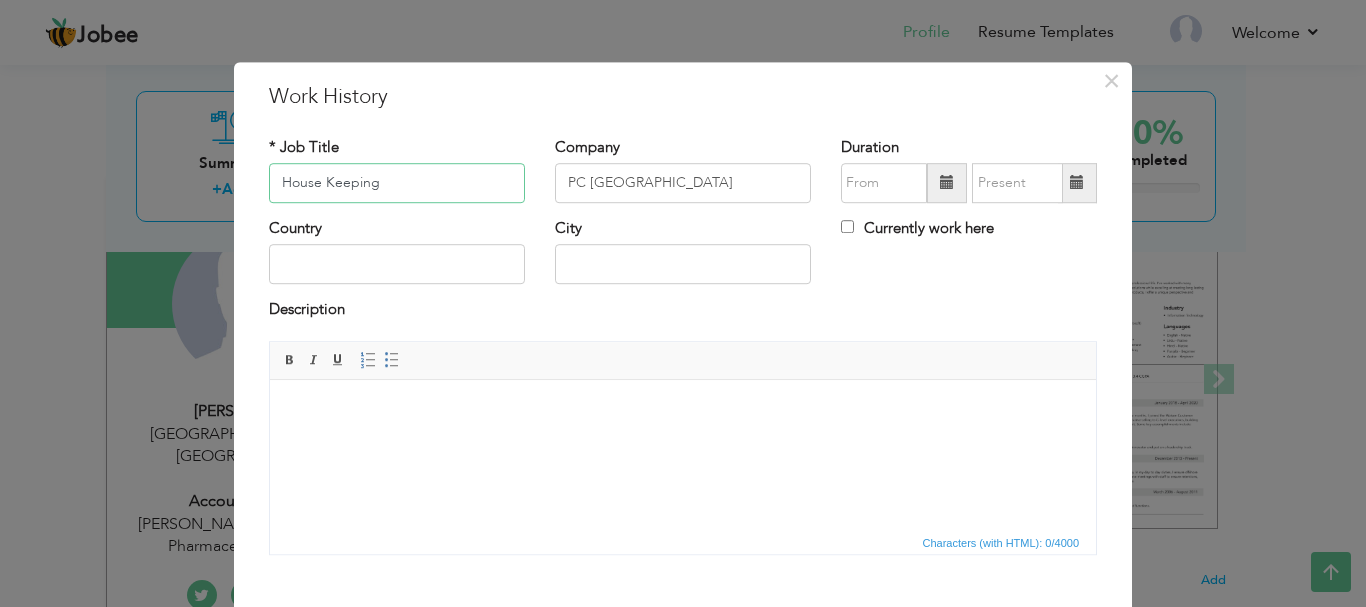 type on "House Keeping" 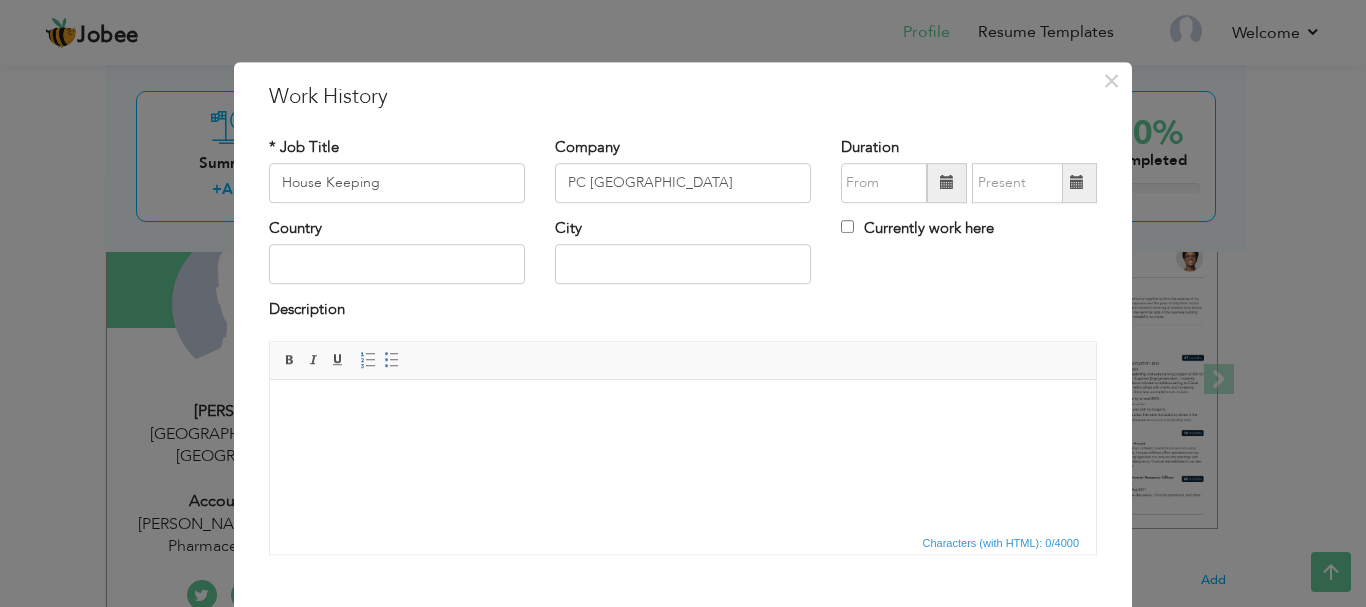 click at bounding box center [947, 183] 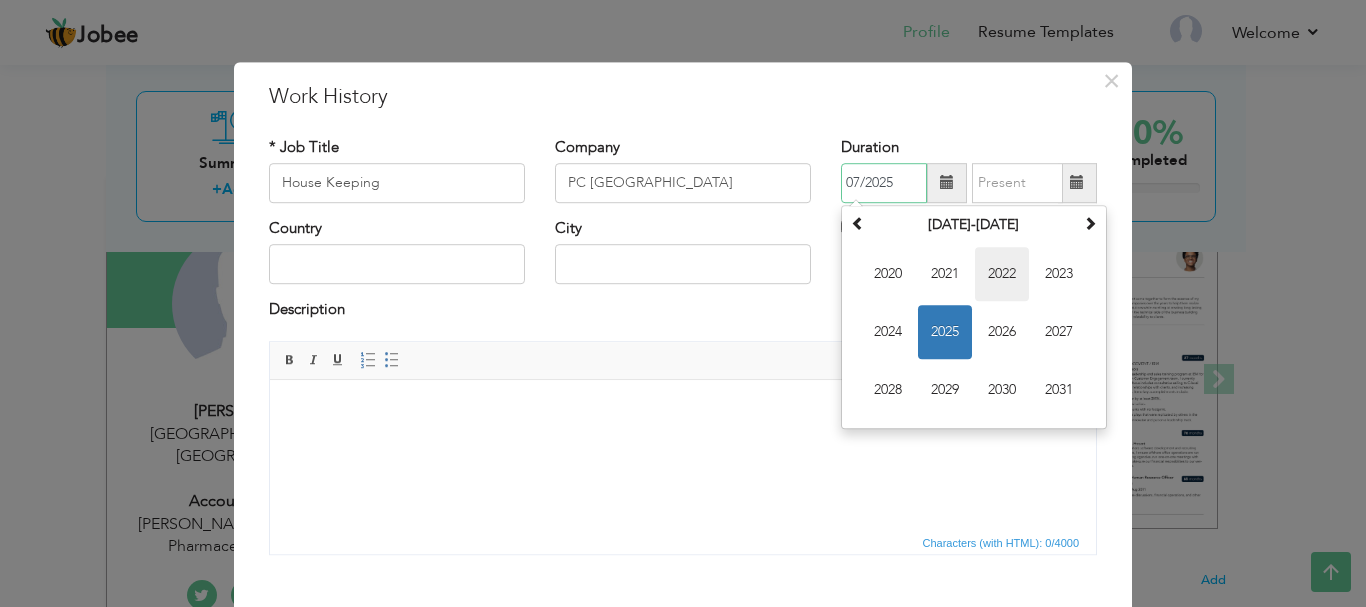 click on "2022" at bounding box center (1002, 274) 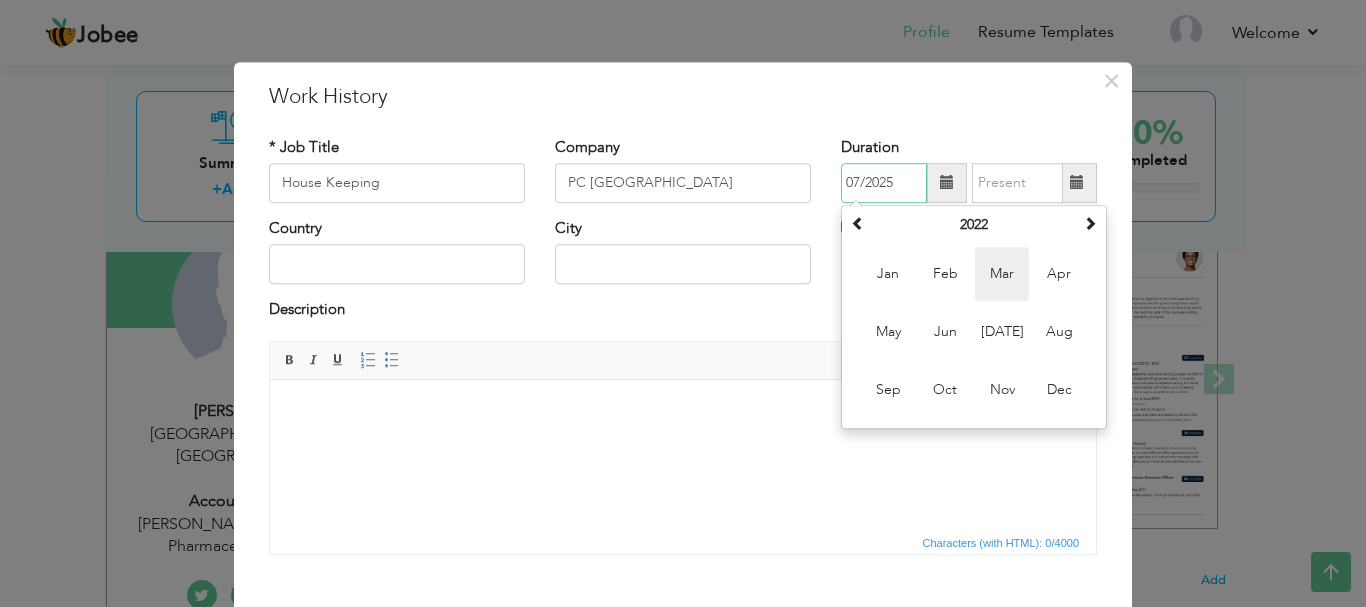 click on "Mar" at bounding box center [1002, 274] 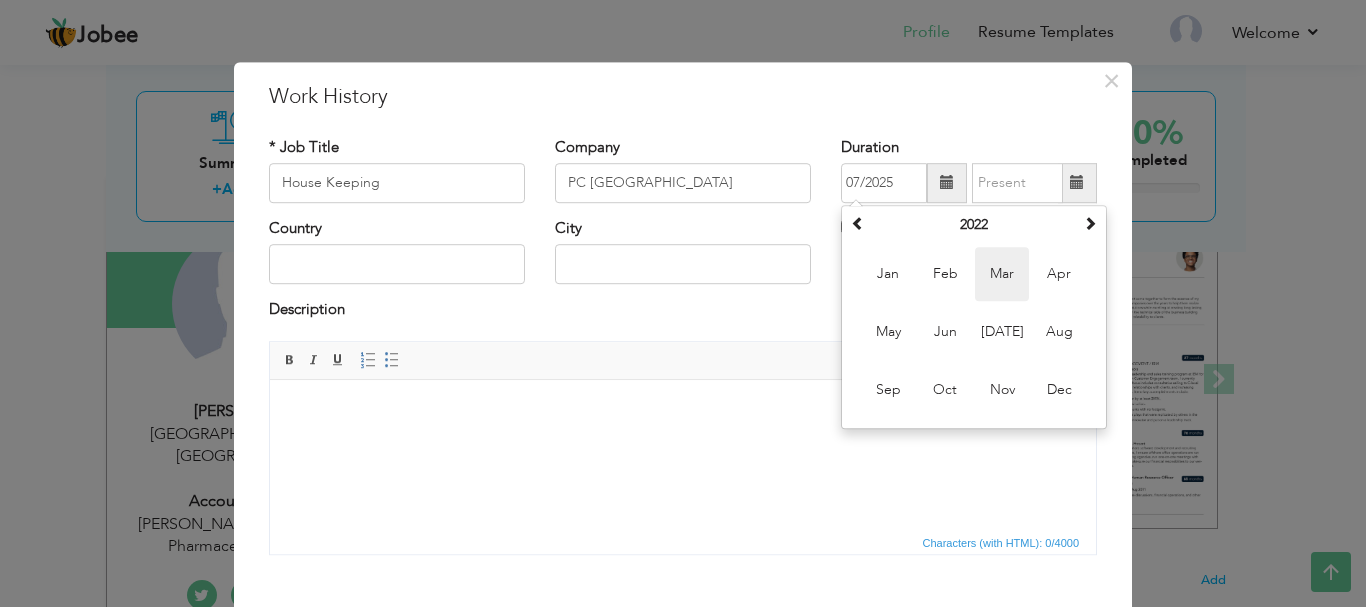 type on "03/2022" 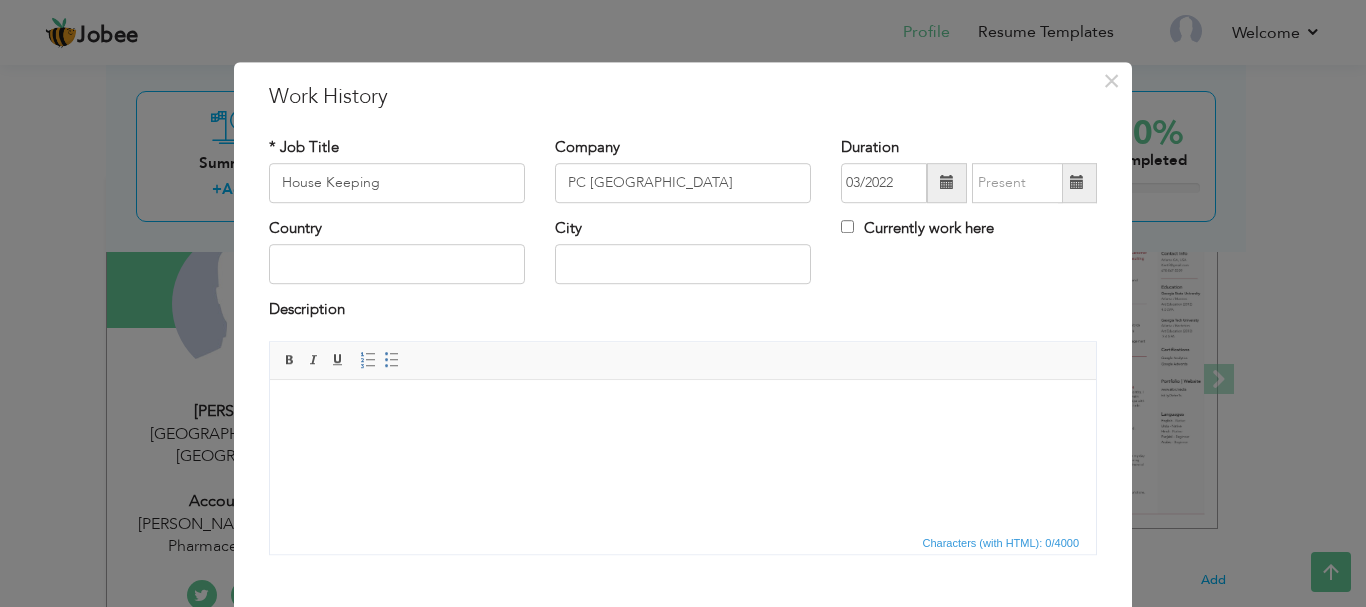 click at bounding box center (1077, 183) 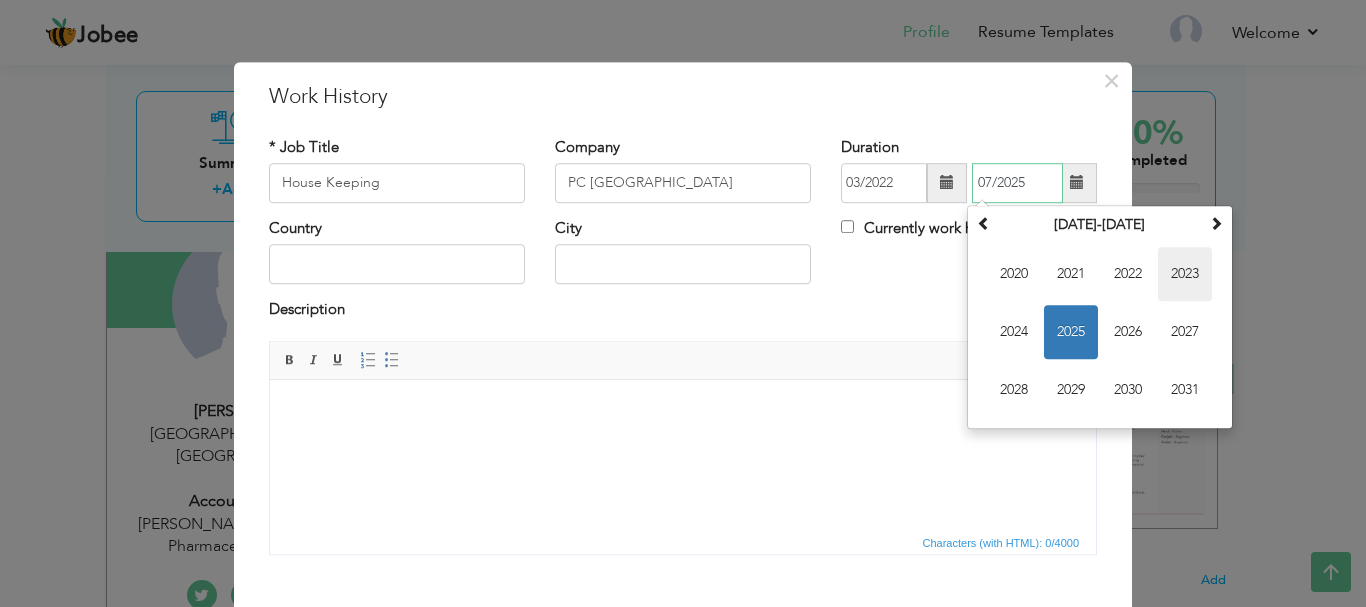 click on "2023" at bounding box center (1185, 274) 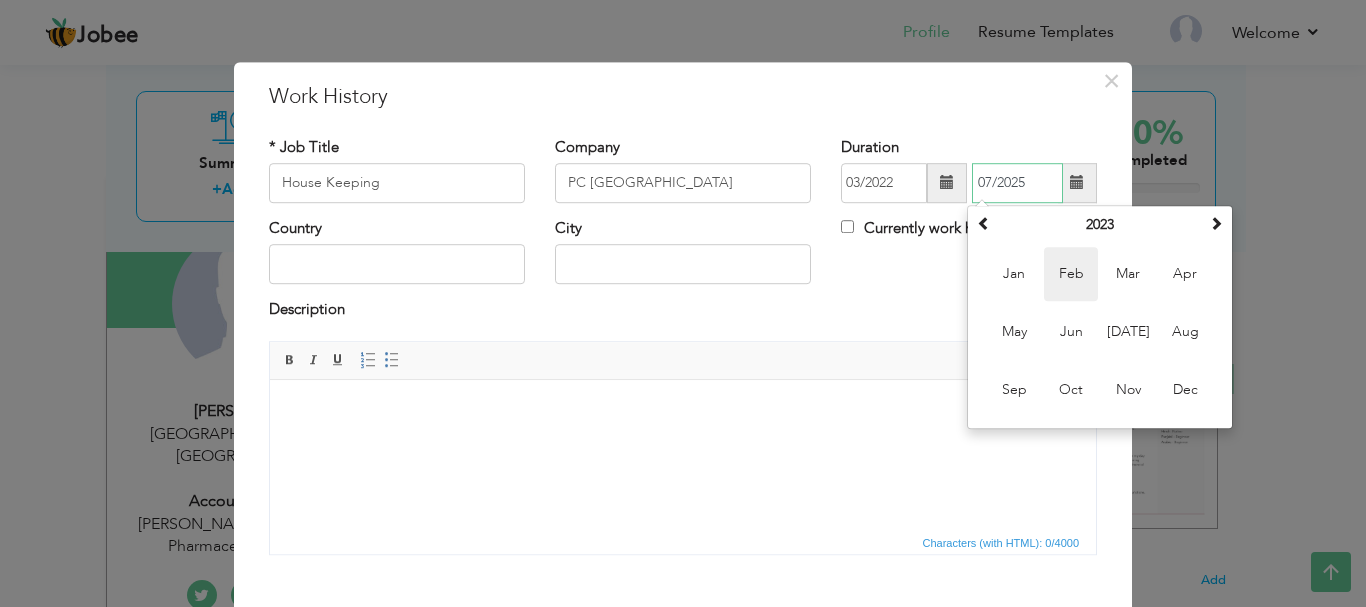 click on "Feb" at bounding box center [1071, 274] 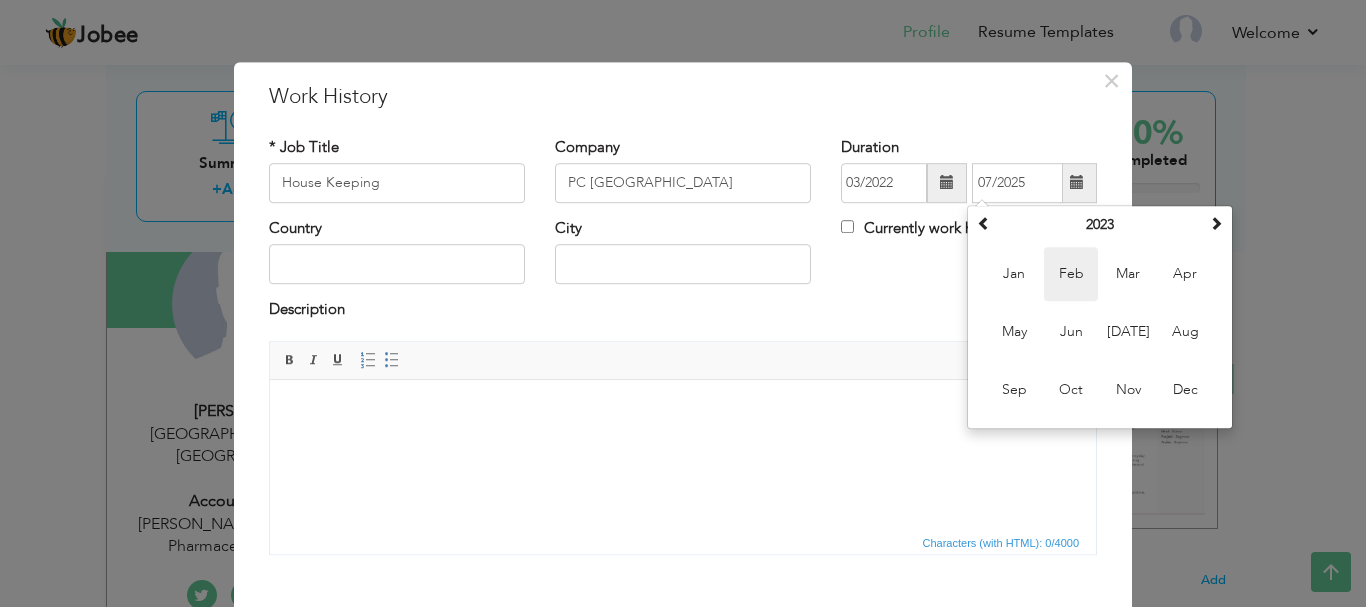 type on "02/2023" 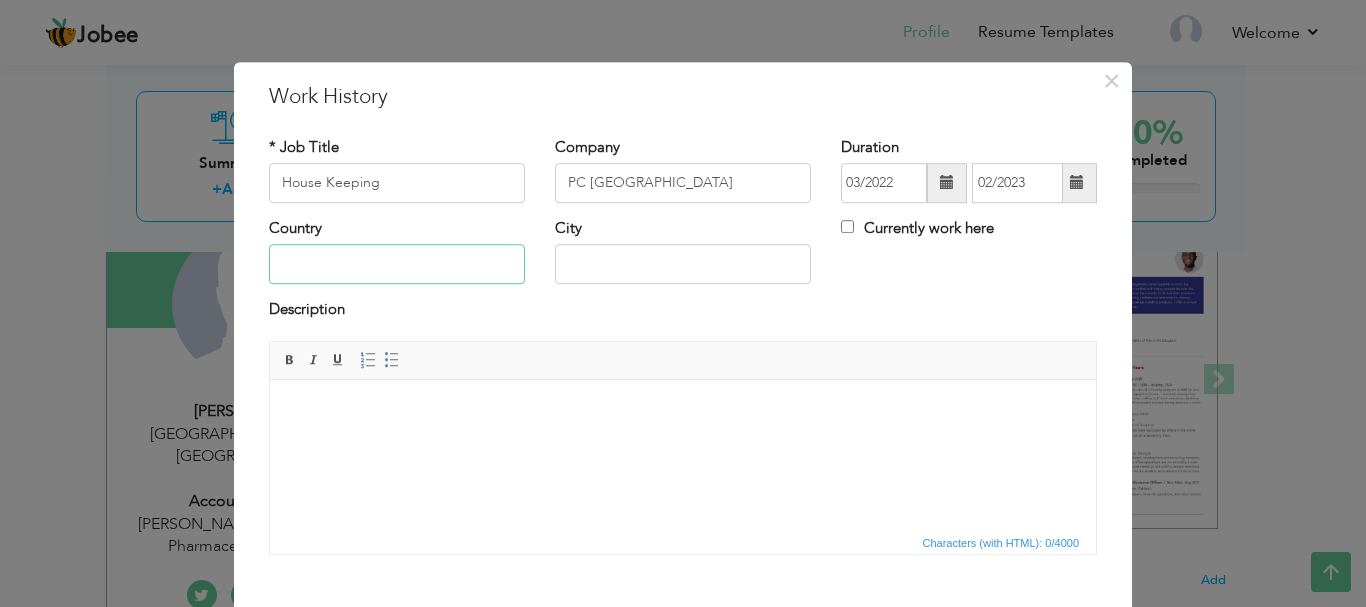 click at bounding box center [397, 265] 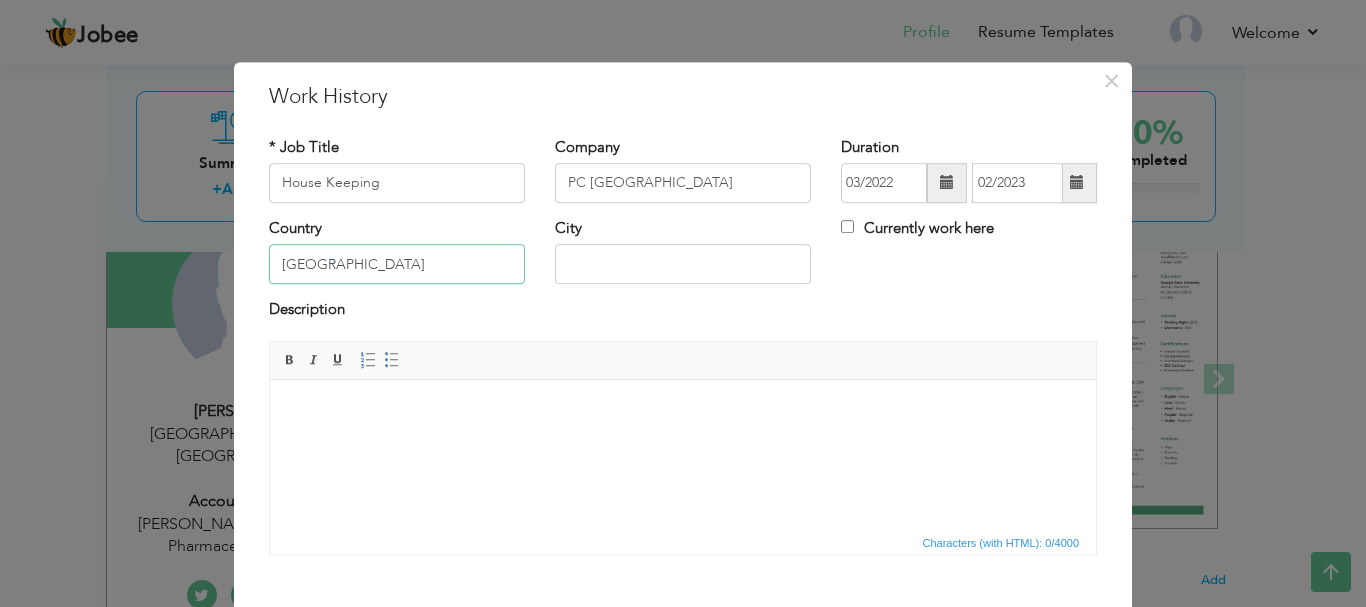 type on "[GEOGRAPHIC_DATA]" 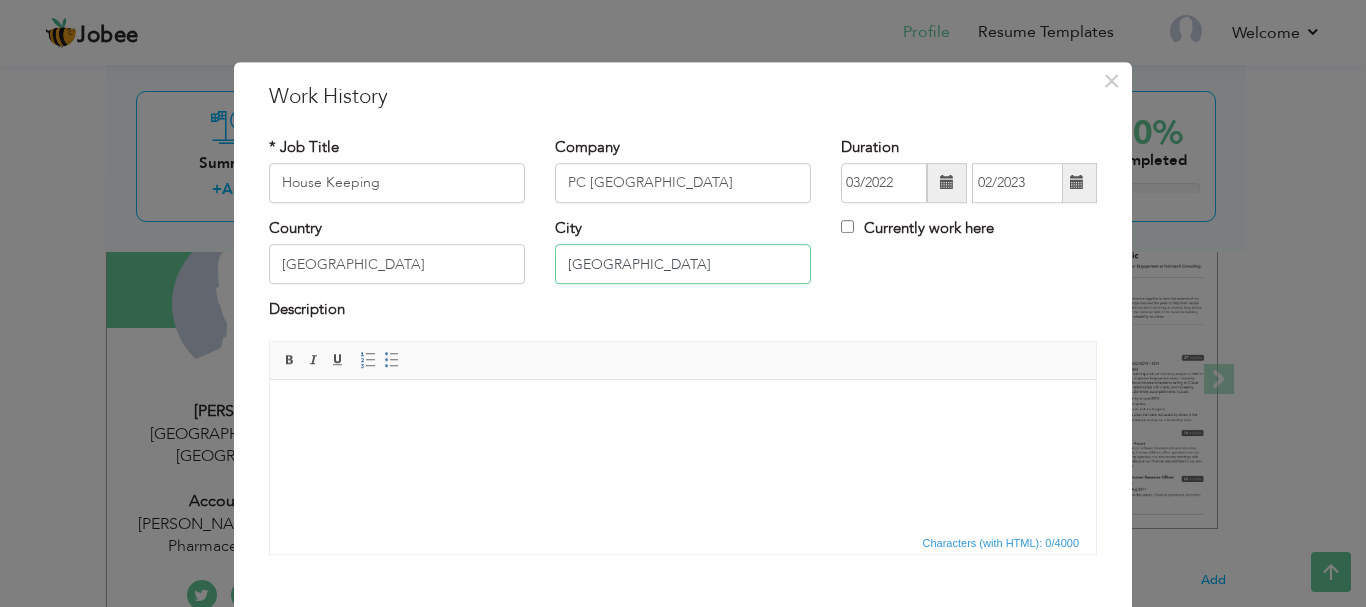 type on "Lahore" 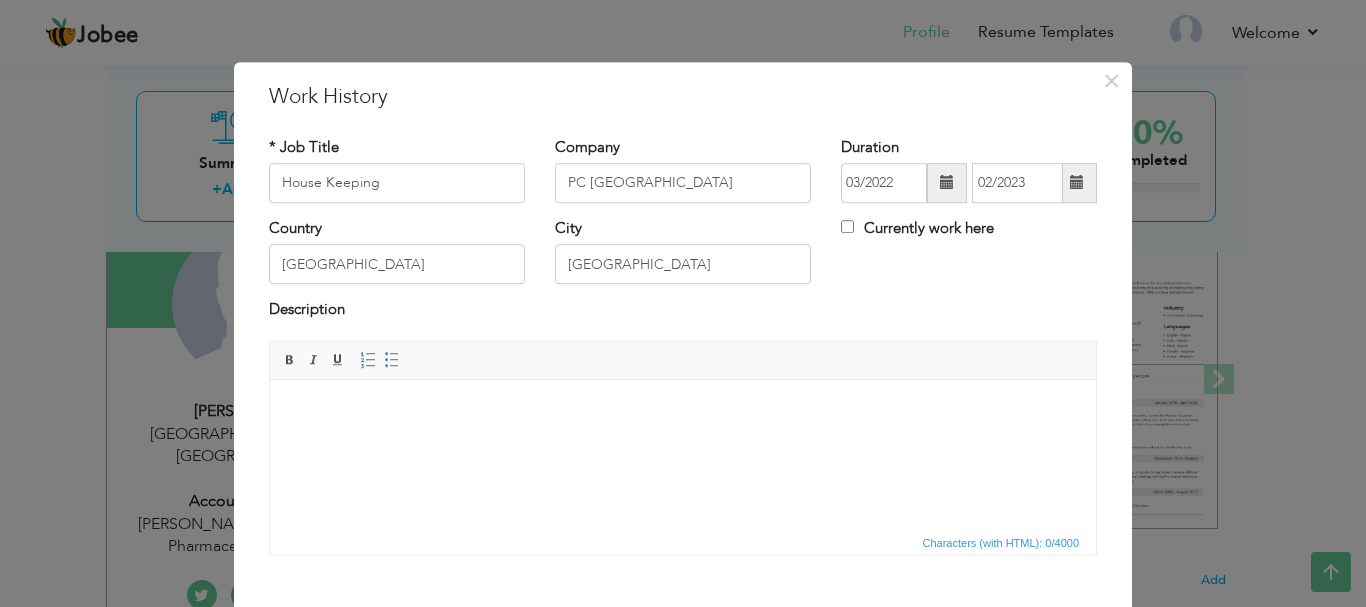 click on "Characters (with HTML): 0/4000" at bounding box center [683, 542] 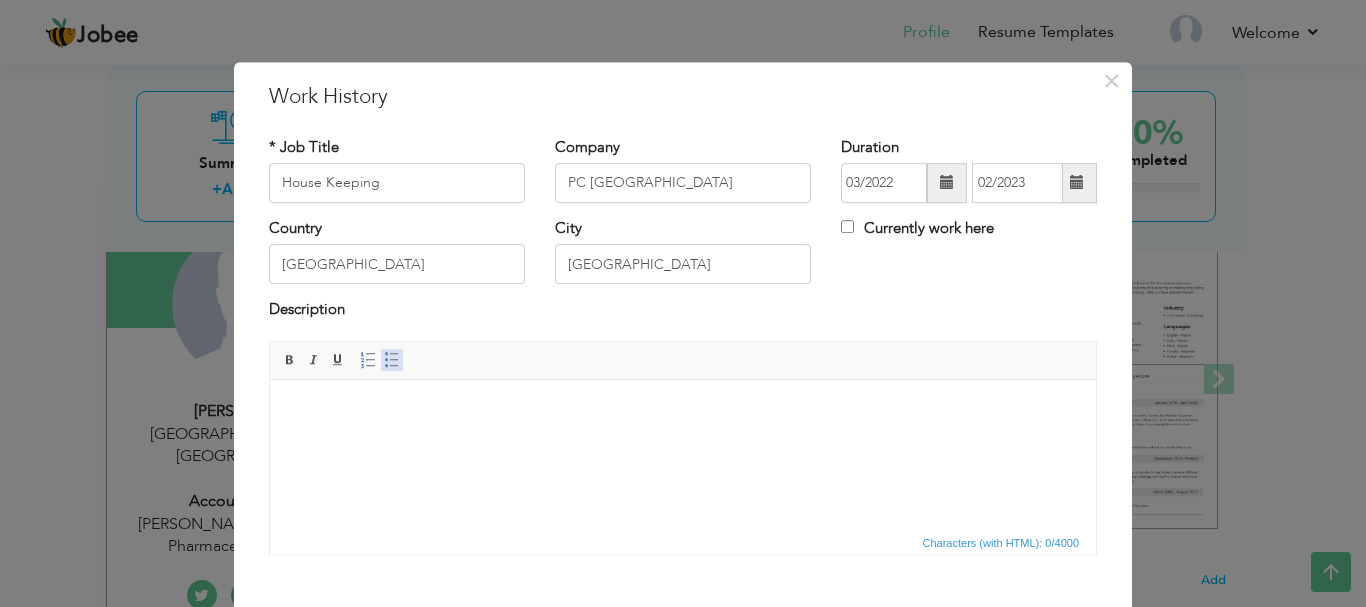 click at bounding box center [392, 360] 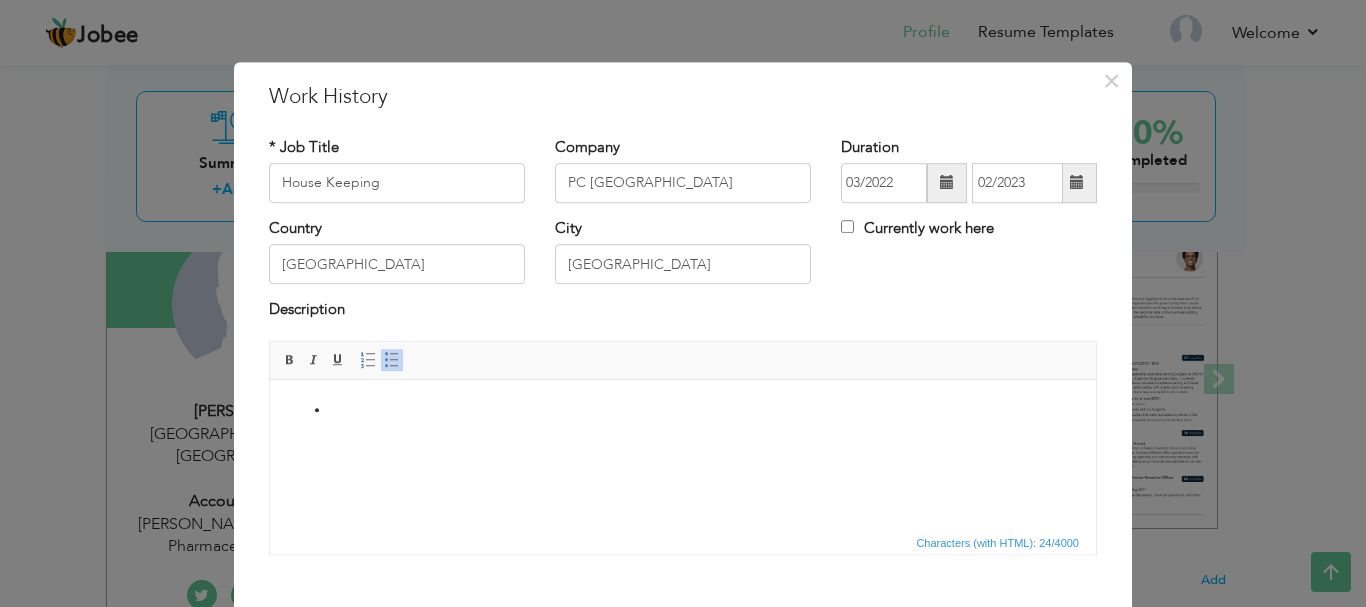 click at bounding box center [683, 409] 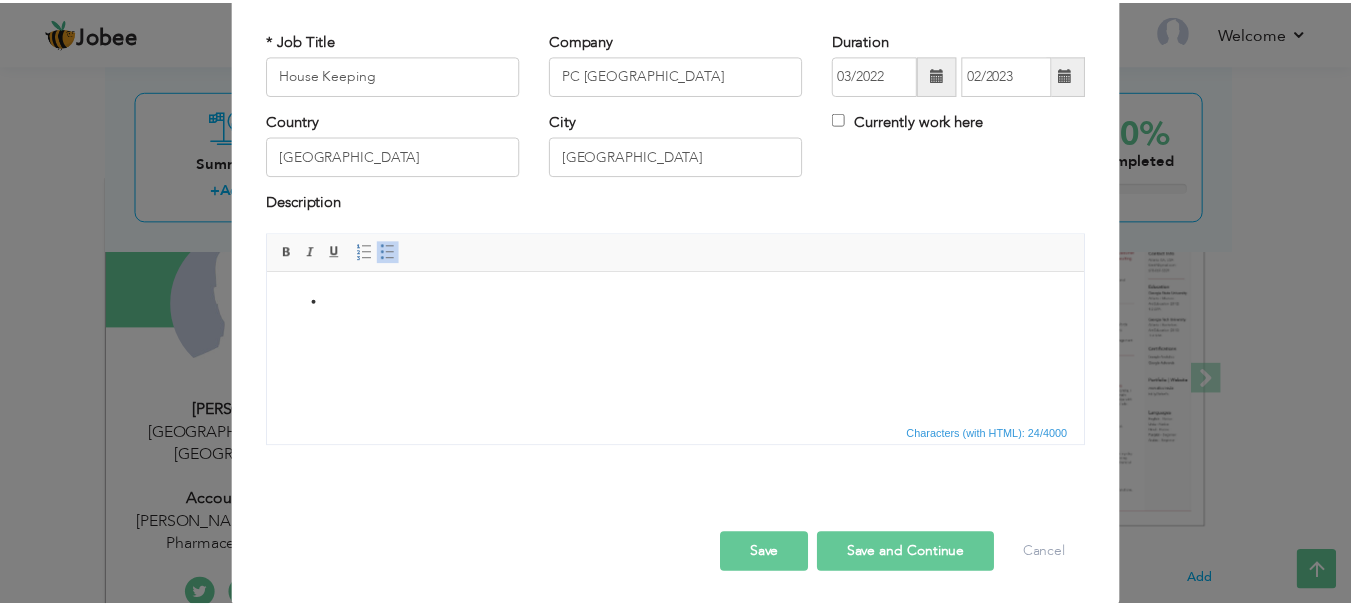 scroll, scrollTop: 110, scrollLeft: 0, axis: vertical 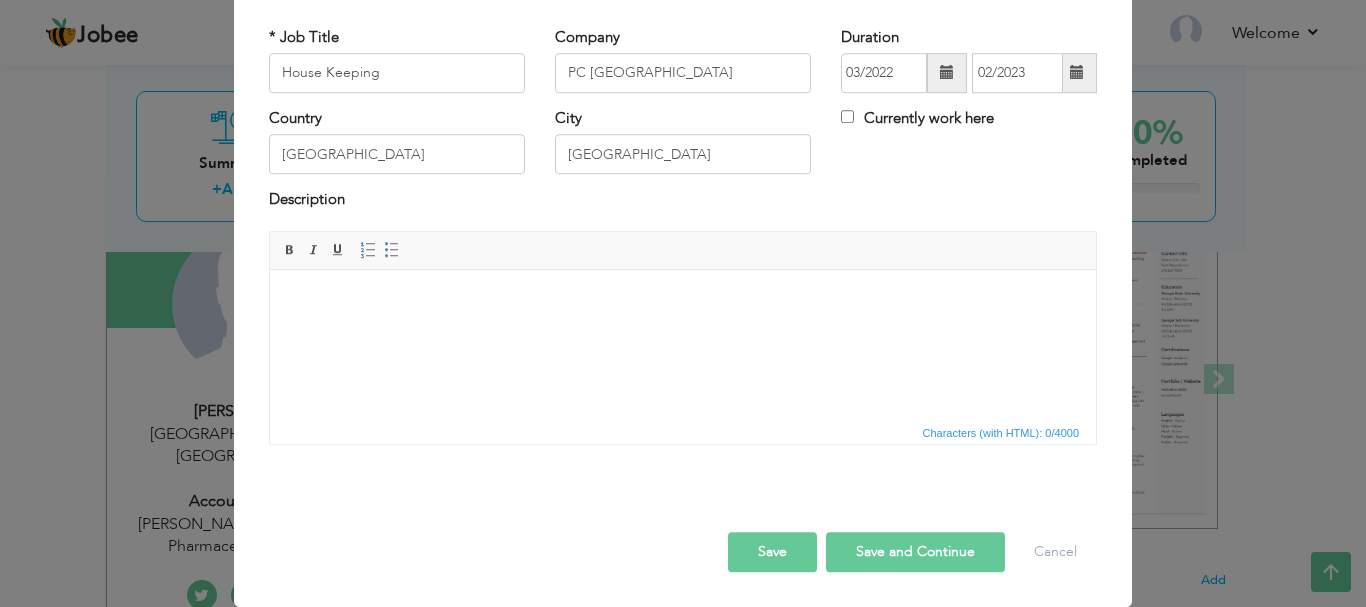 click at bounding box center [683, 299] 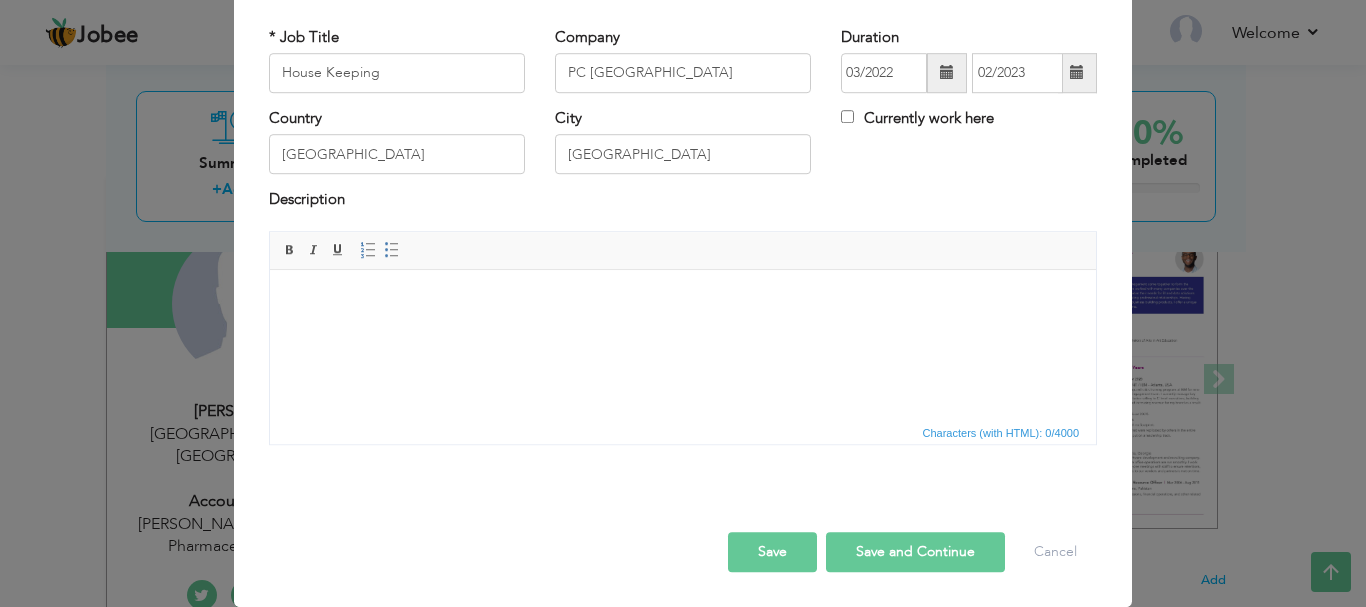click at bounding box center [683, 299] 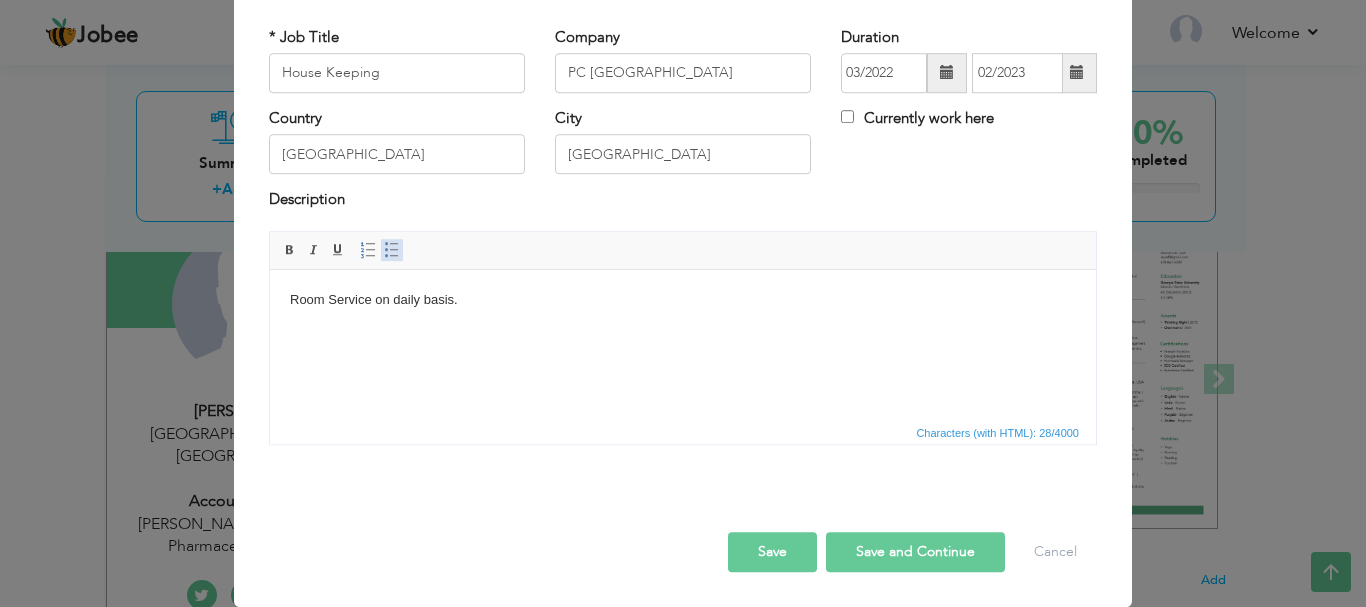 click at bounding box center (392, 250) 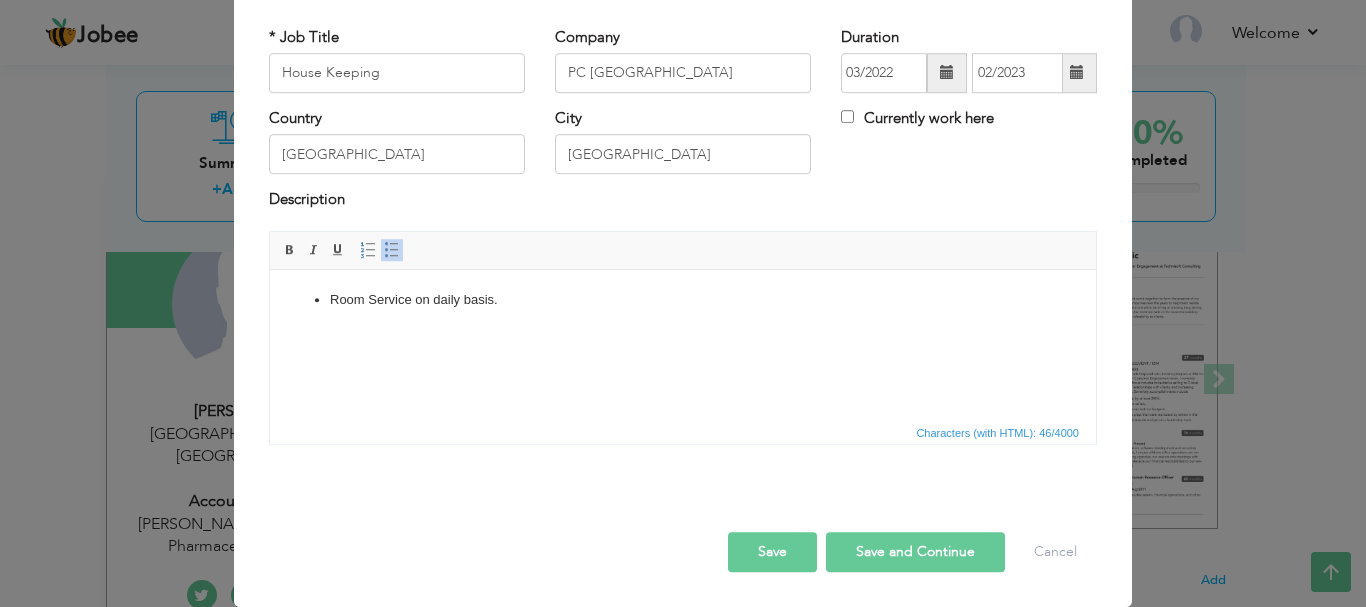 click on "Save" at bounding box center [772, 552] 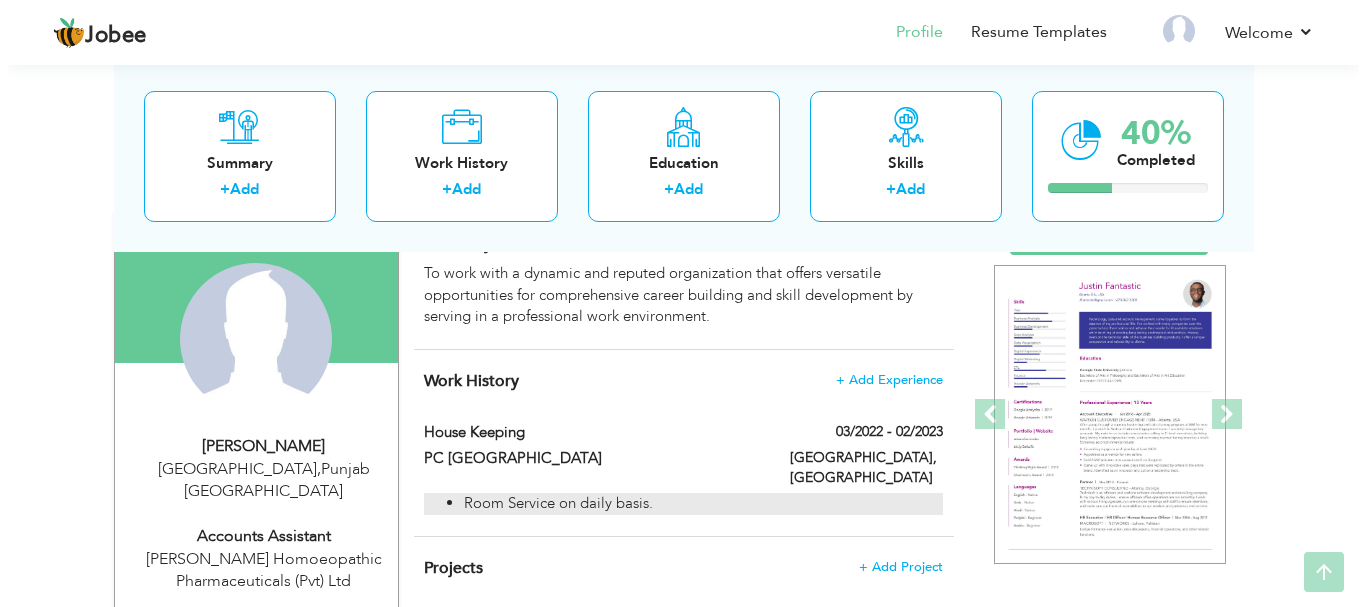 scroll, scrollTop: 200, scrollLeft: 0, axis: vertical 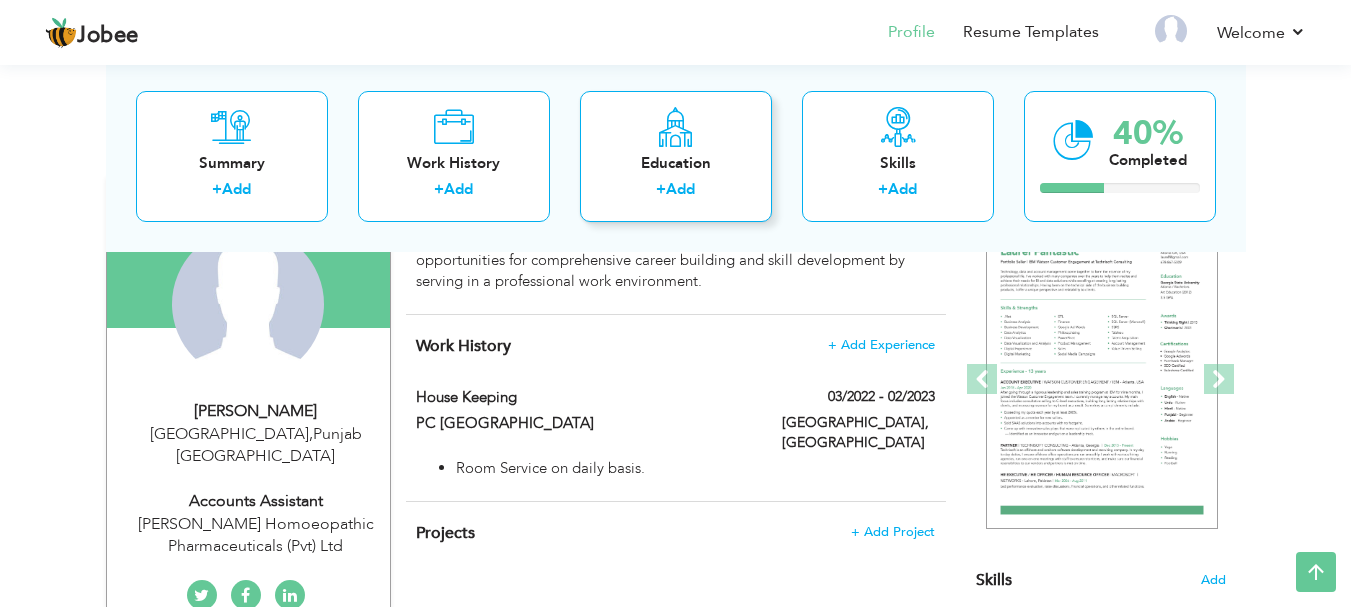 click on "Education" at bounding box center [676, 162] 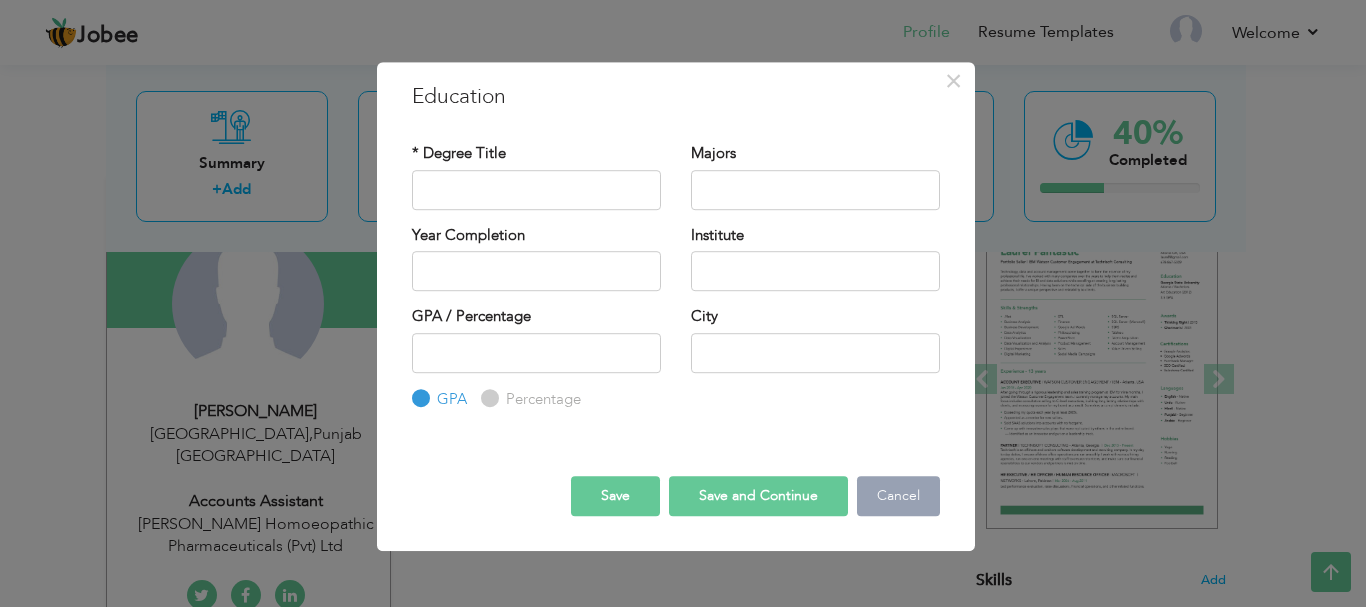 click on "Cancel" at bounding box center [898, 496] 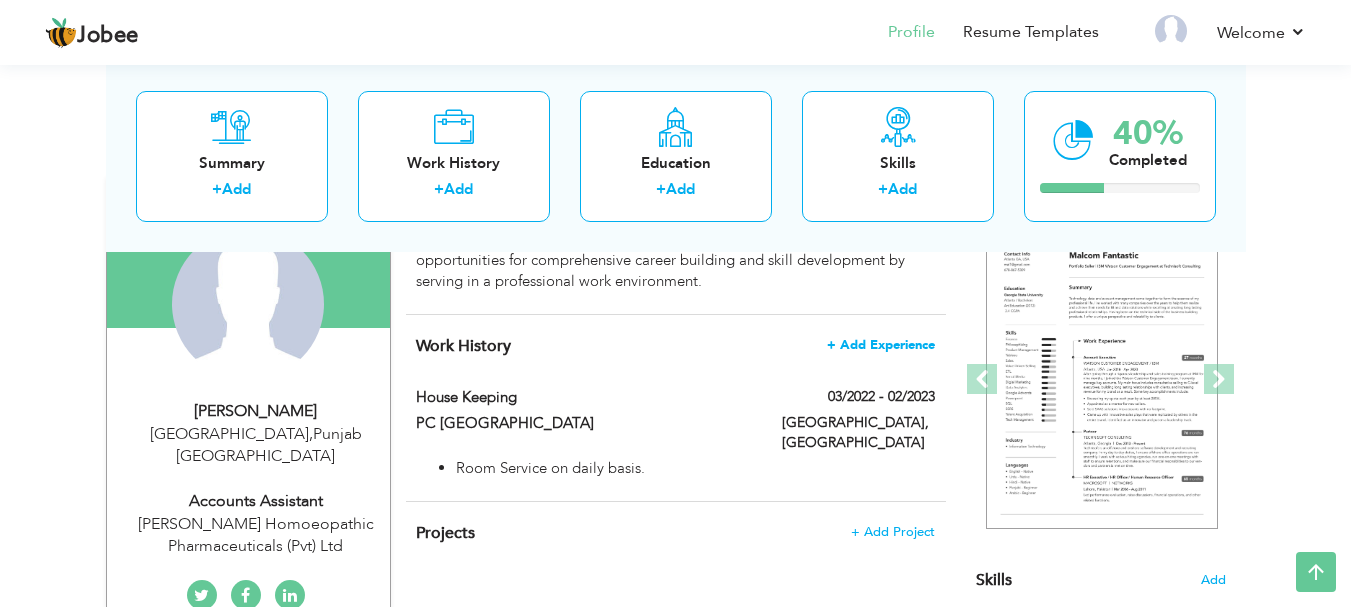 click on "+ Add Experience" at bounding box center (881, 345) 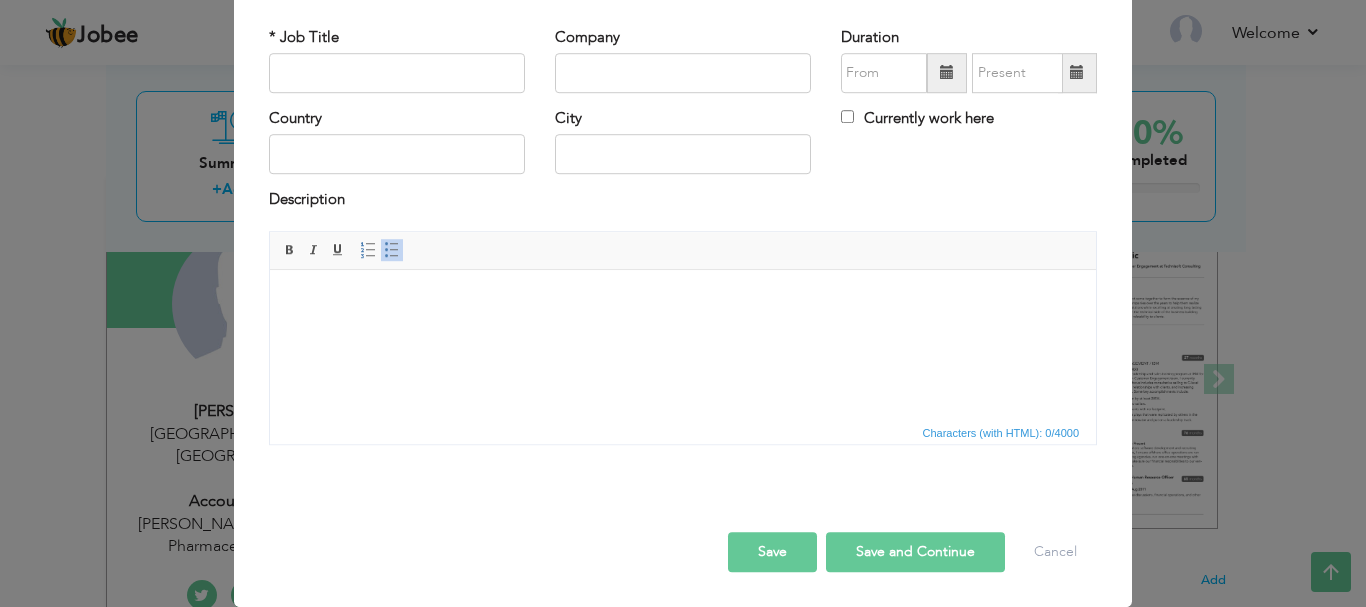 scroll, scrollTop: 0, scrollLeft: 0, axis: both 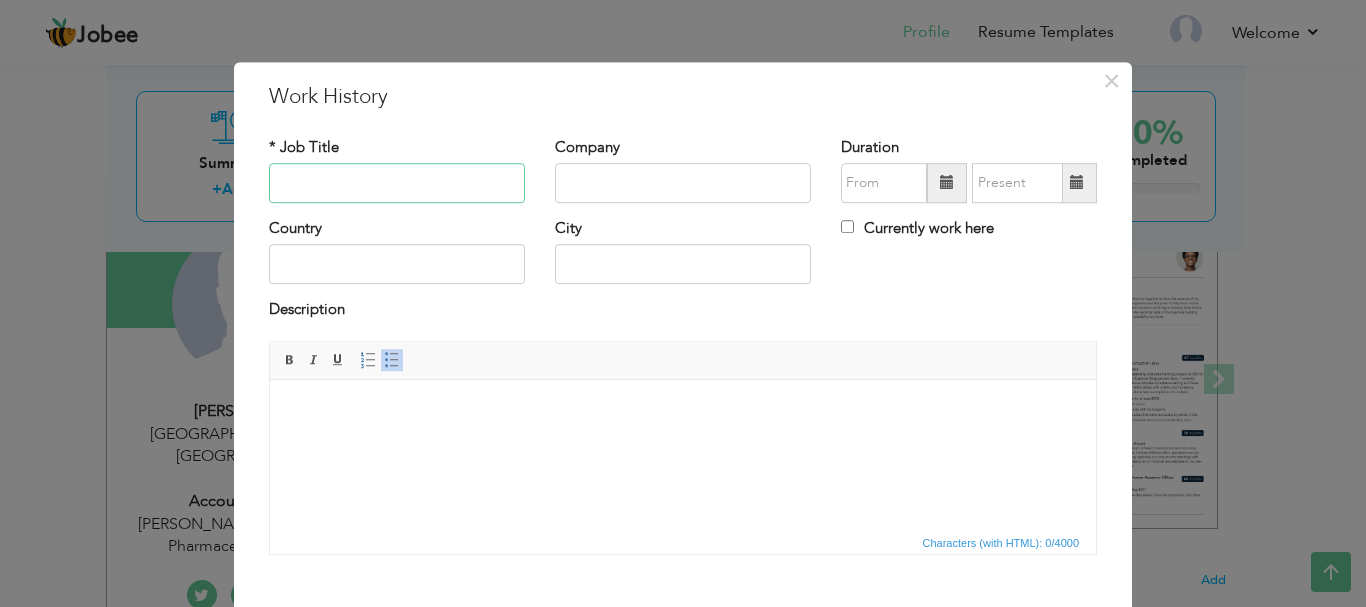 click at bounding box center (397, 183) 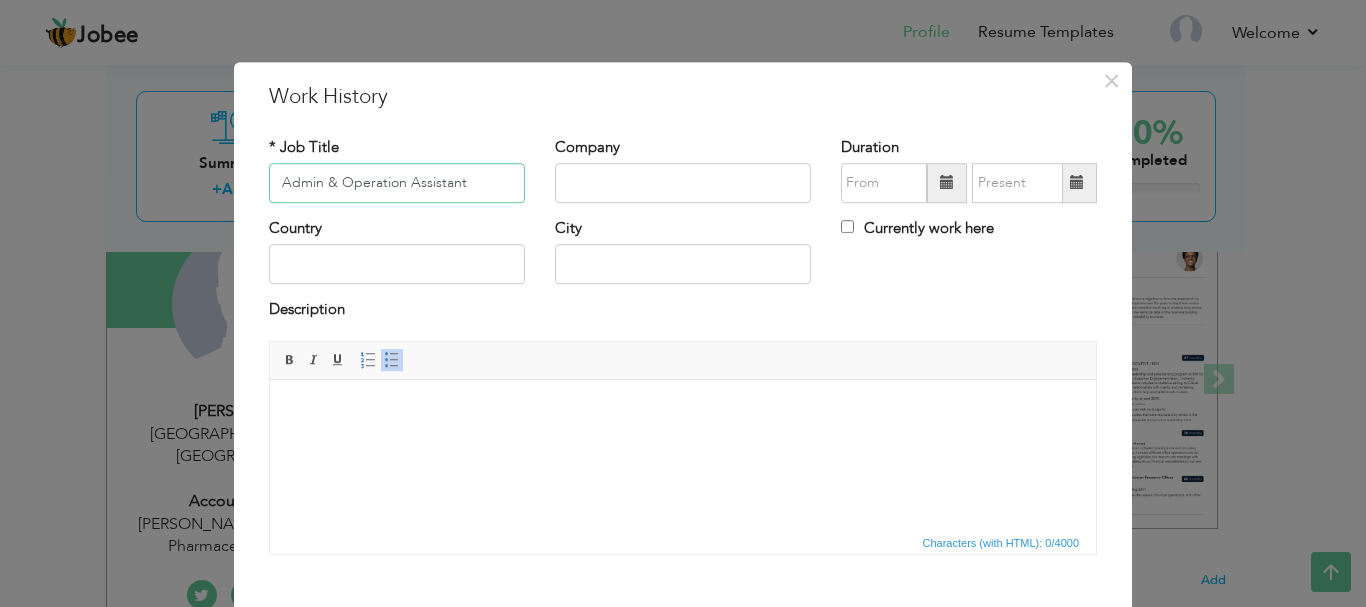 type on "Admin & Operation Assistant" 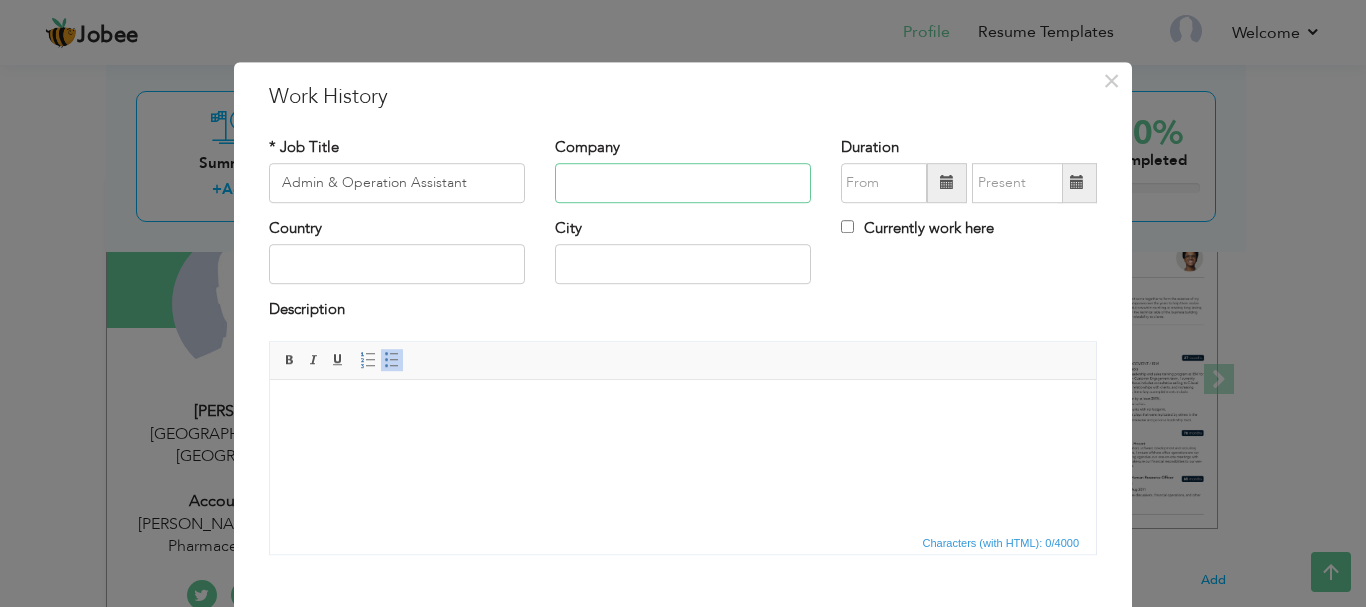 click at bounding box center [683, 183] 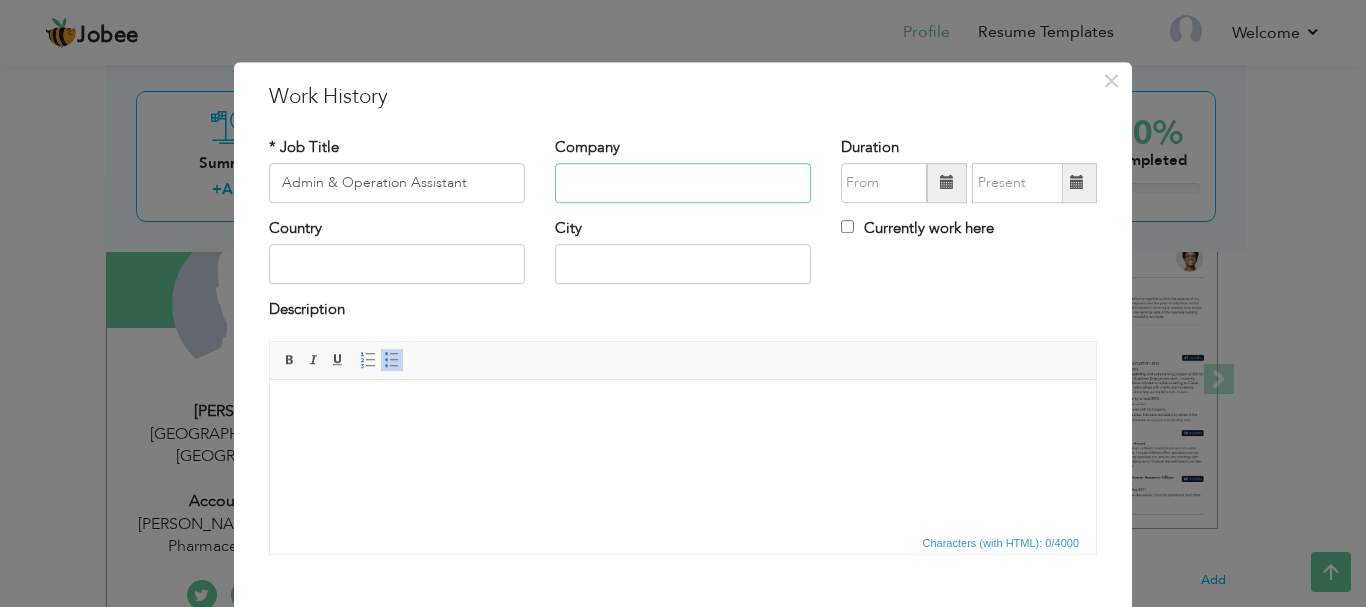 click at bounding box center [683, 183] 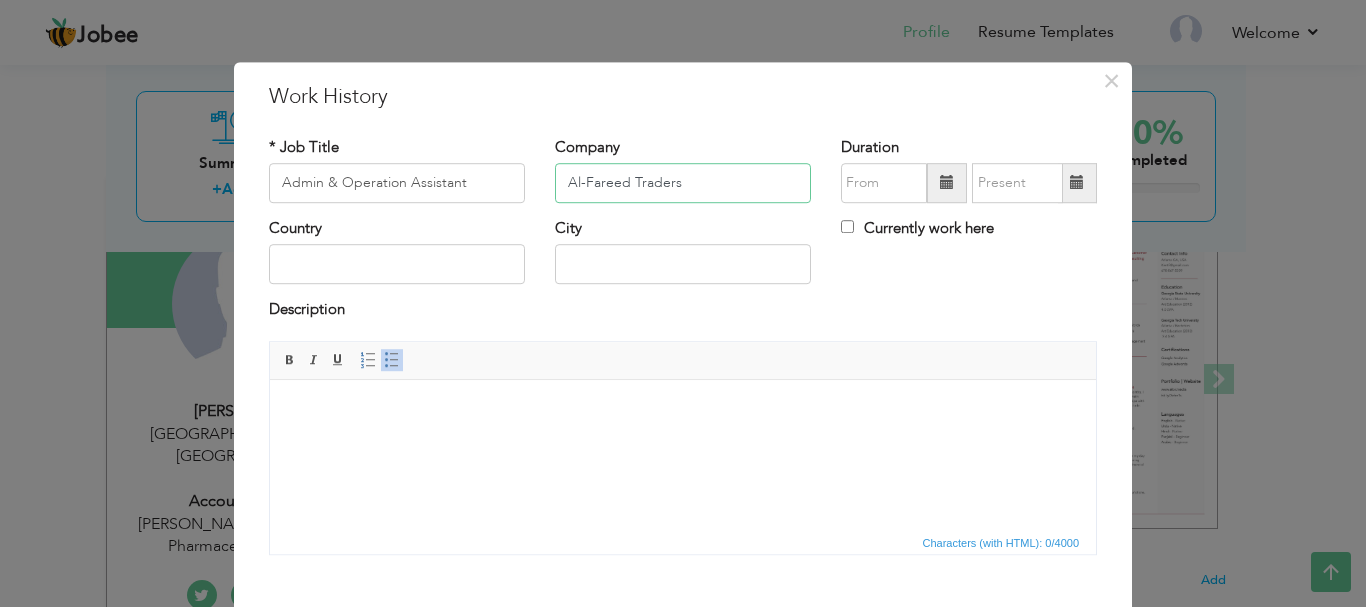 type on "Al-Fareed Traders" 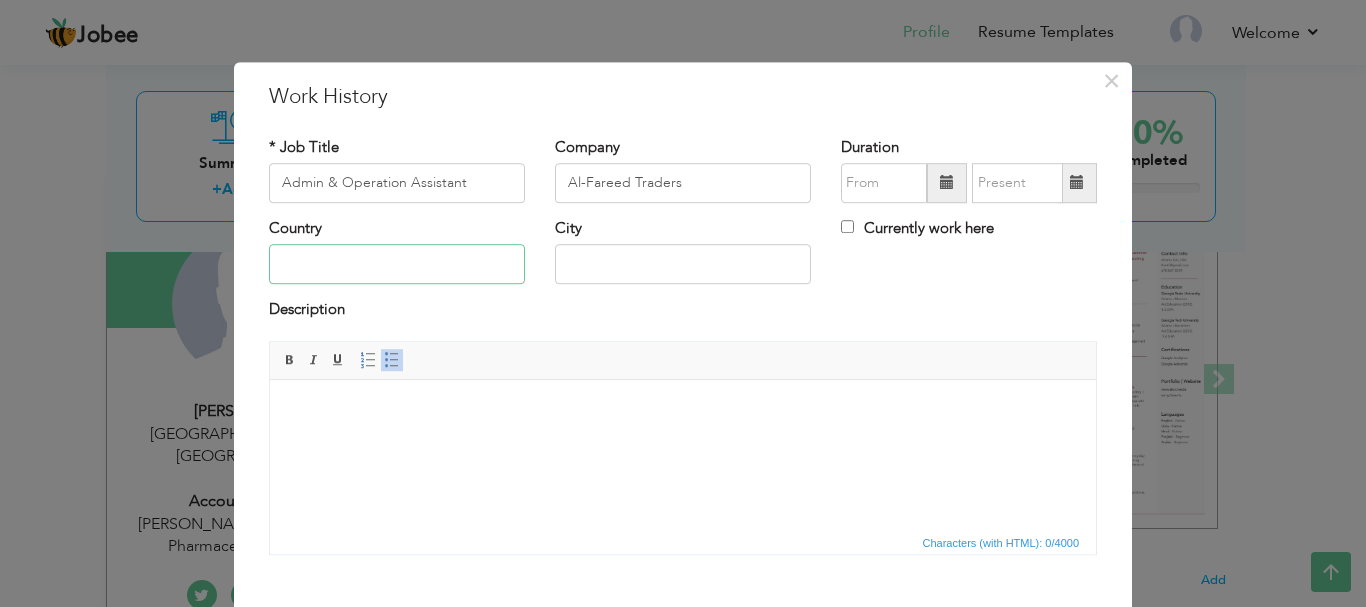 click at bounding box center [397, 265] 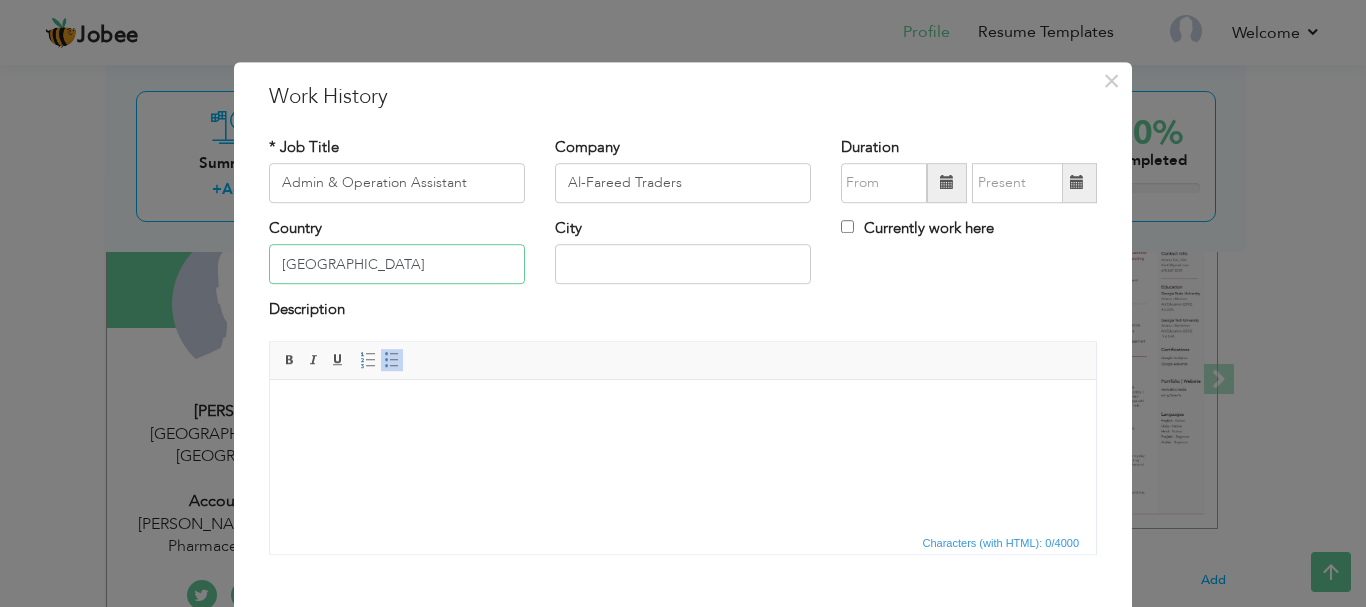 type on "Pakistan" 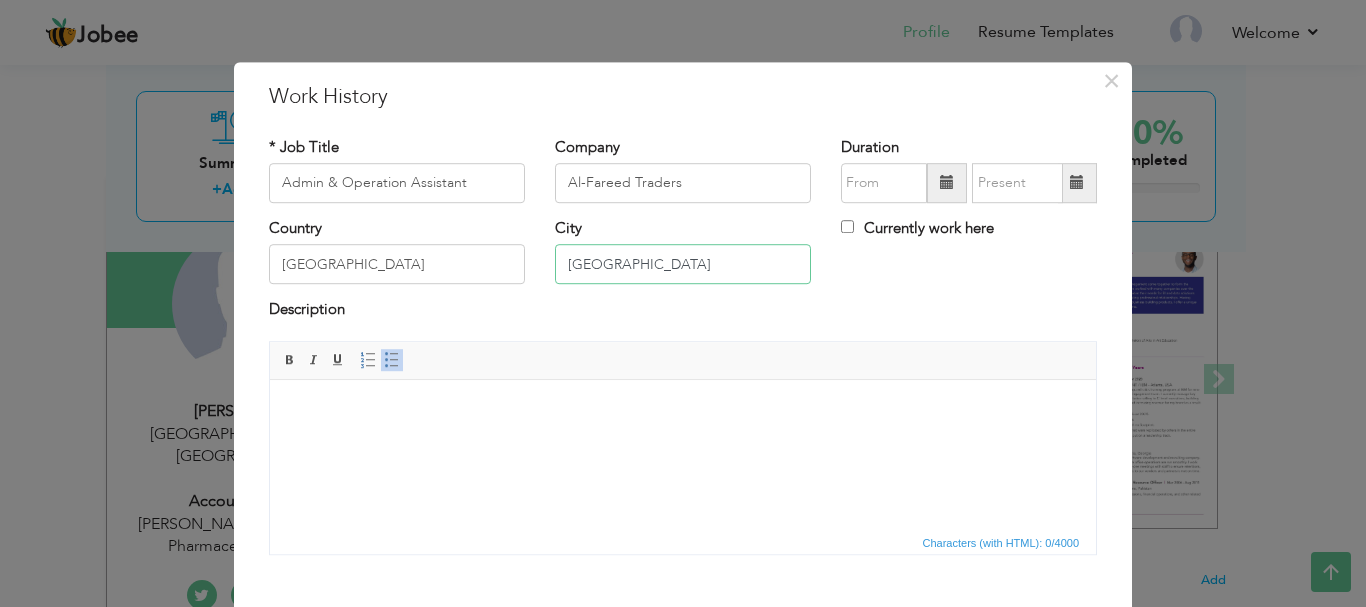 type on "Lahore" 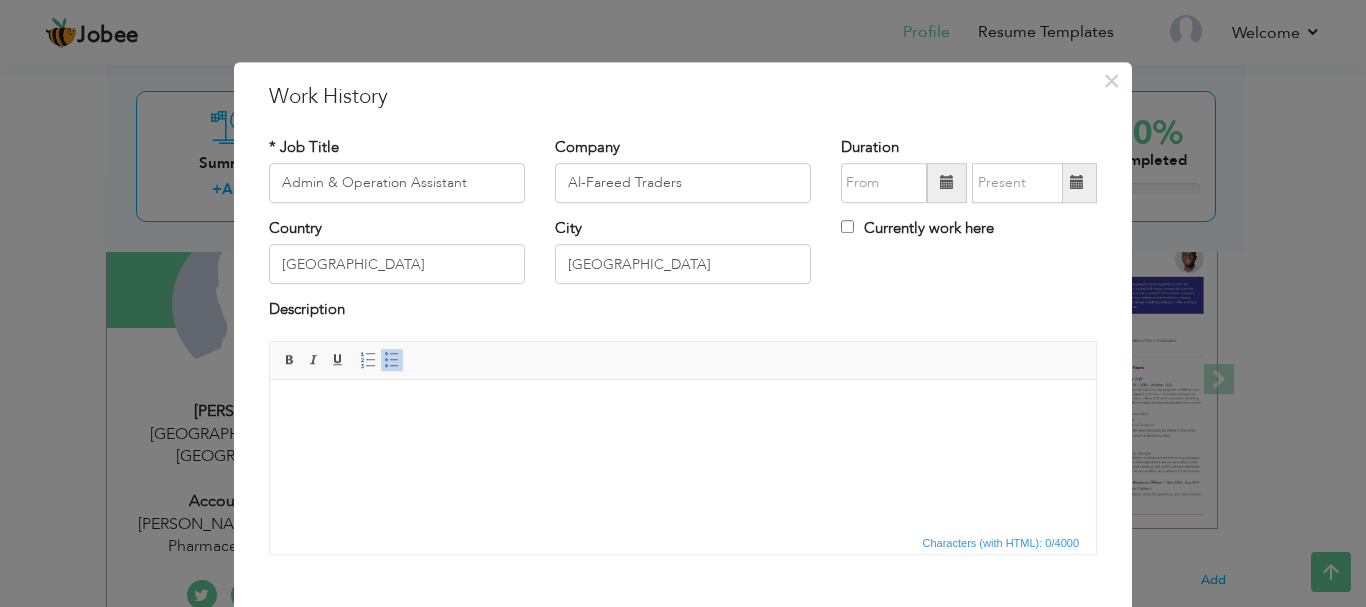 click at bounding box center (947, 183) 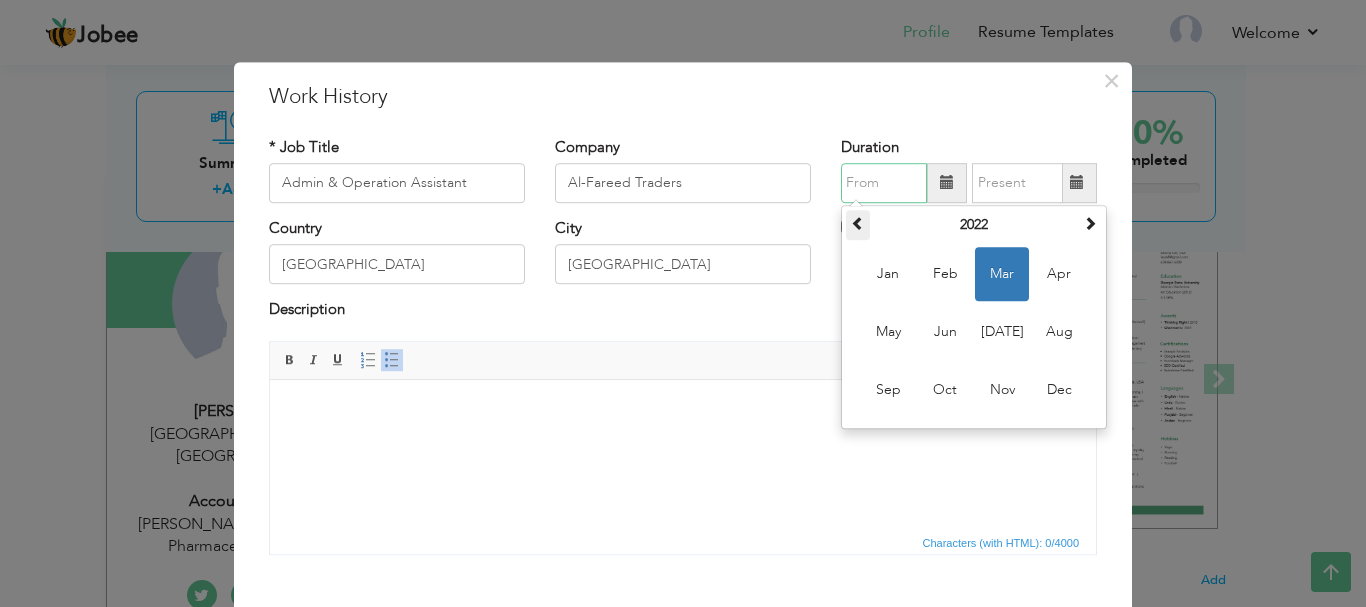 click at bounding box center [858, 223] 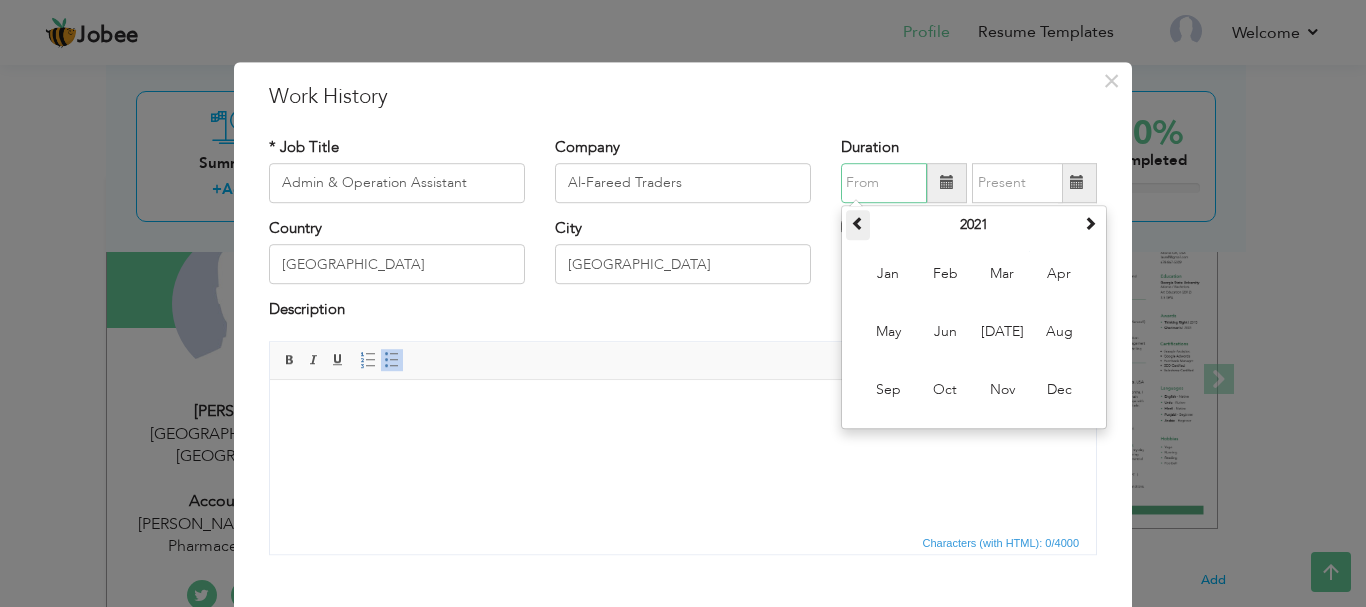 click at bounding box center (858, 223) 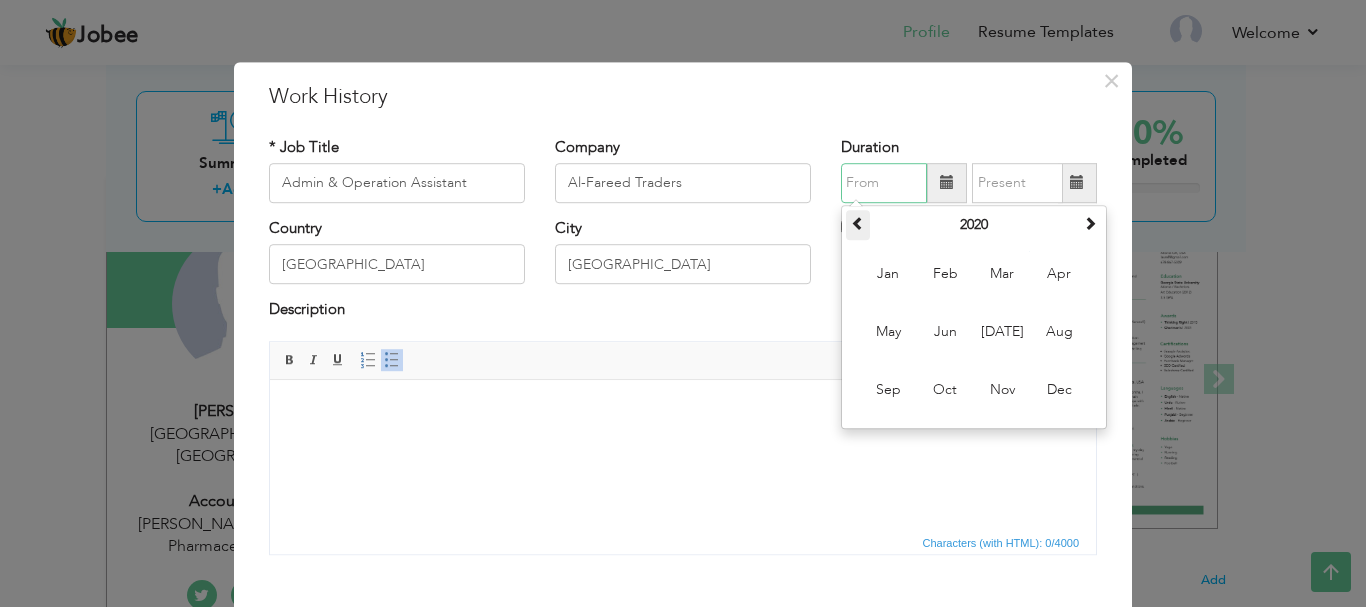 click at bounding box center [858, 223] 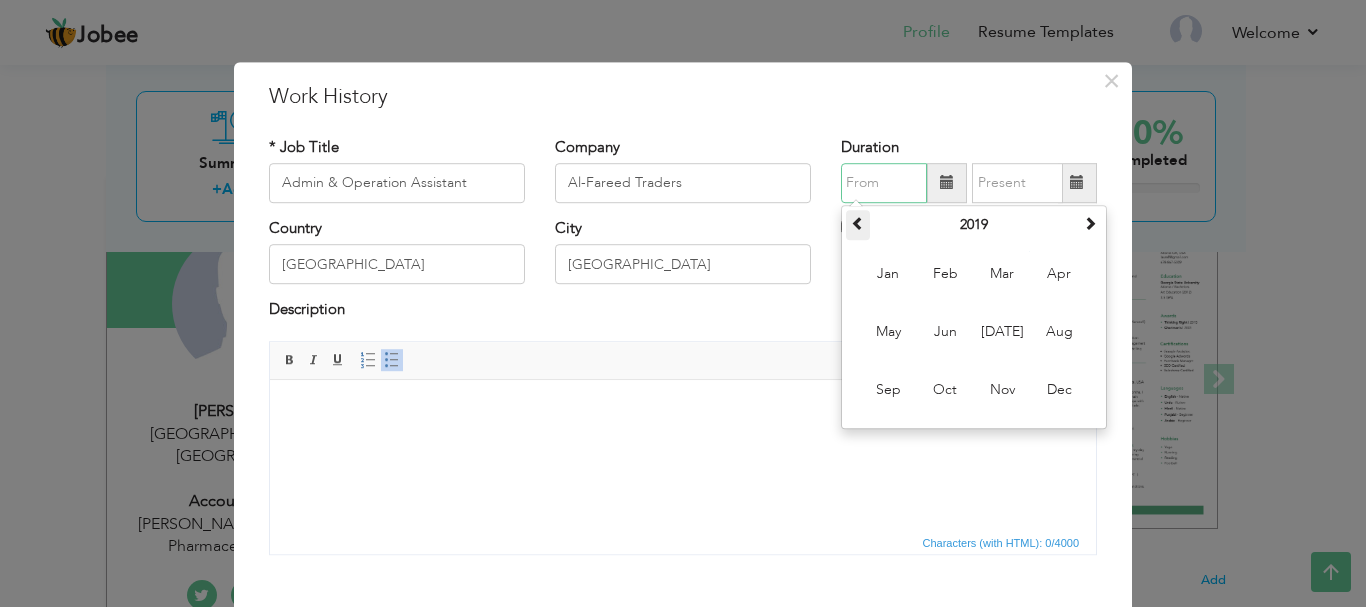 click at bounding box center [858, 223] 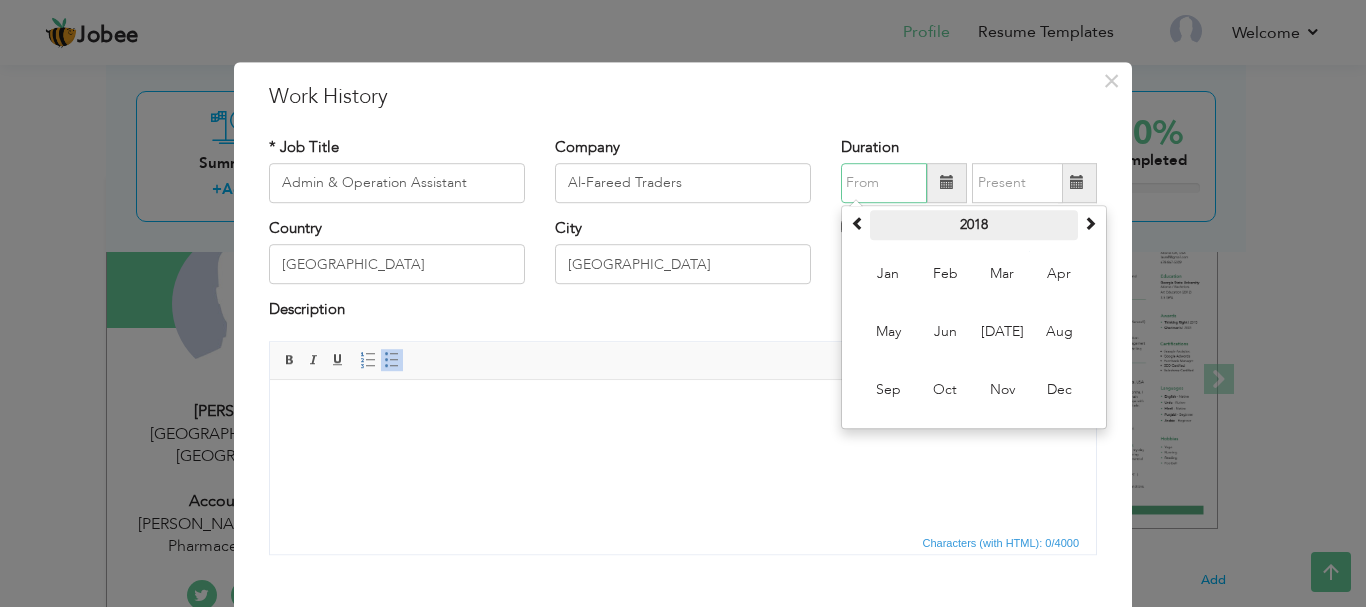 click on "2018" at bounding box center (974, 225) 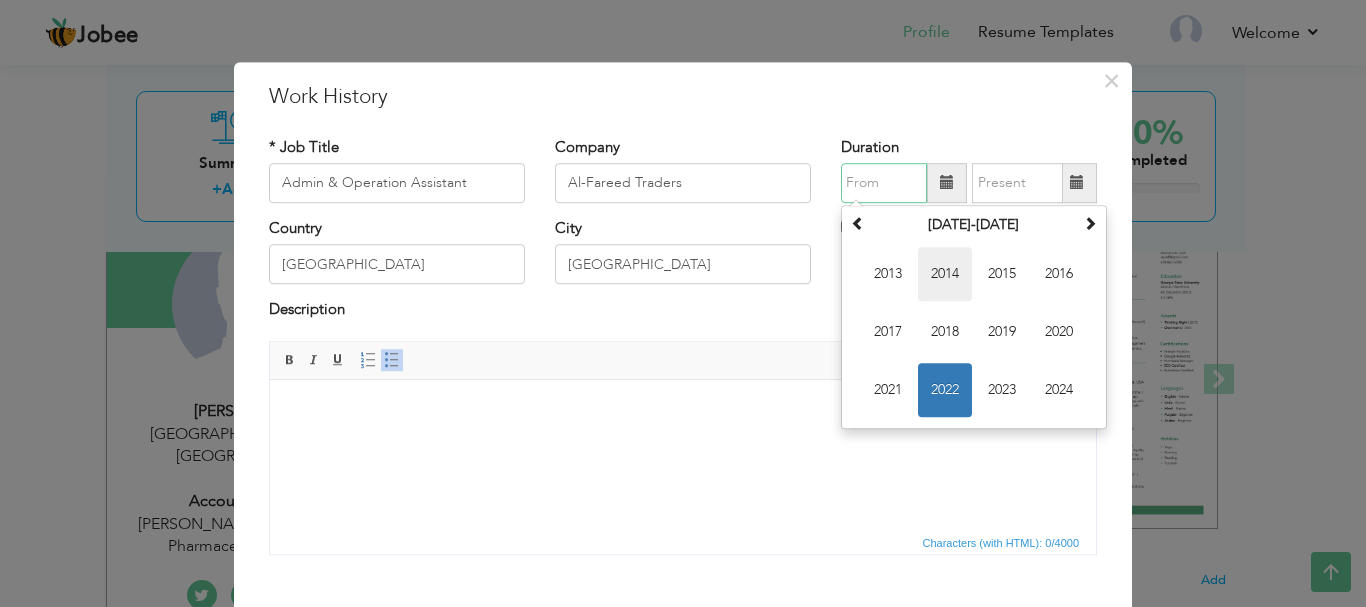 click on "2014" at bounding box center [945, 274] 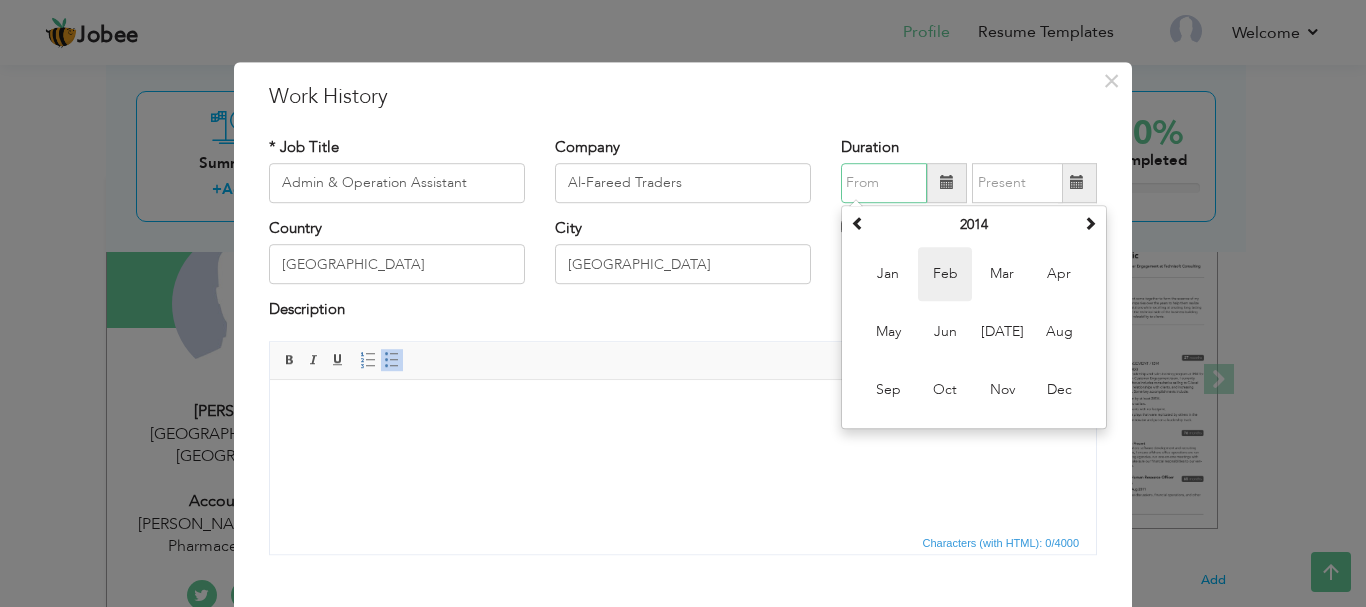 click on "Feb" at bounding box center (945, 274) 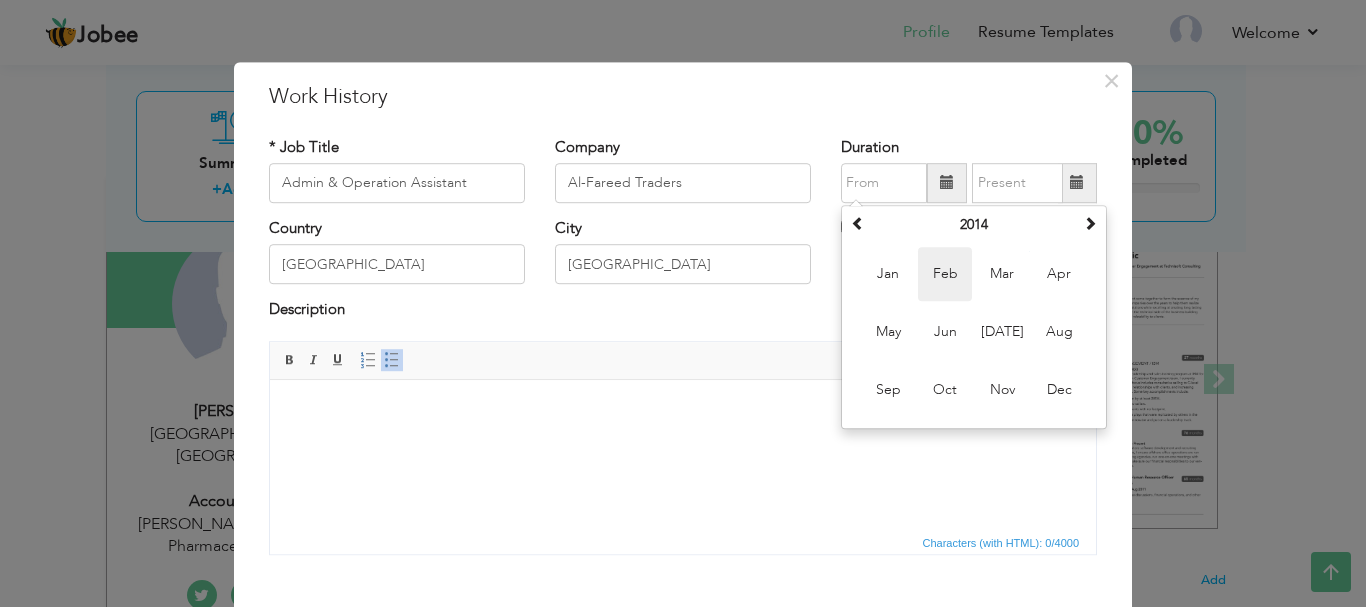 type on "02/2014" 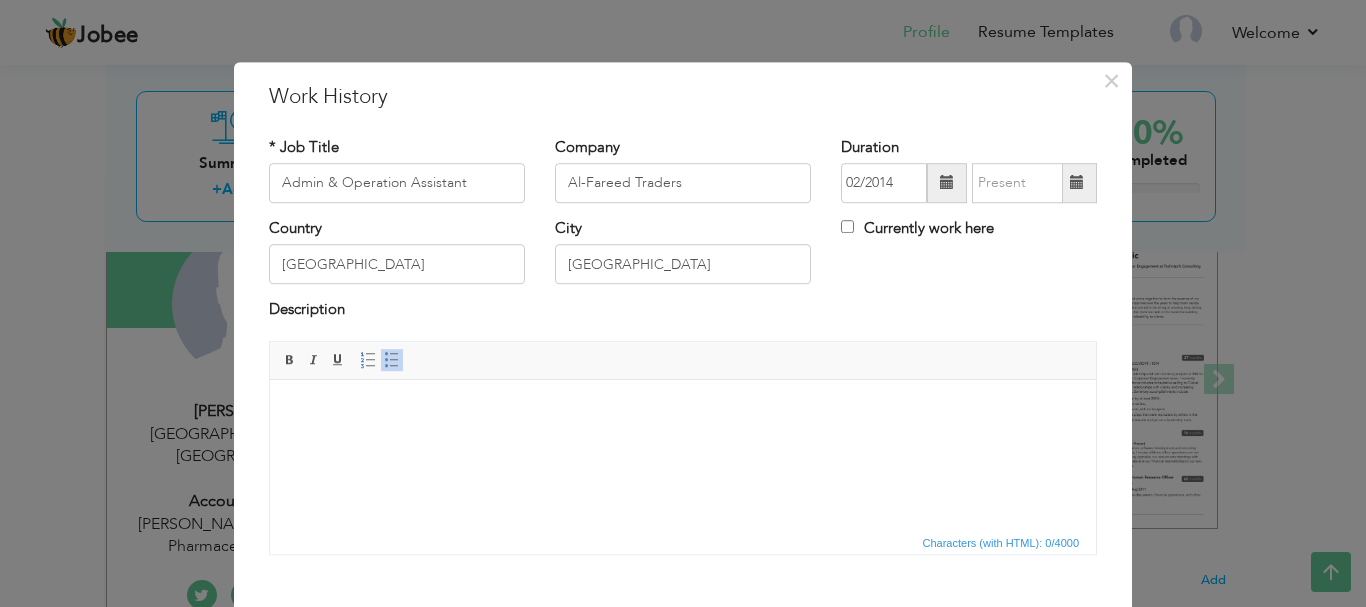 click at bounding box center [1077, 183] 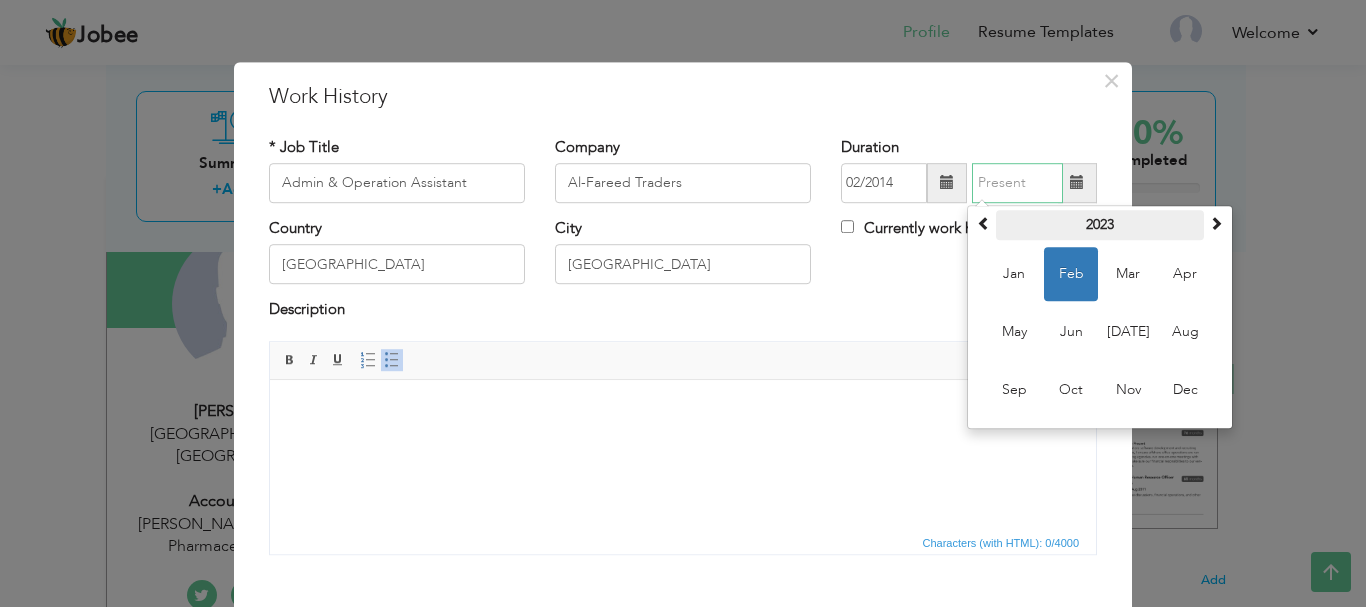 click on "2023" at bounding box center (1100, 225) 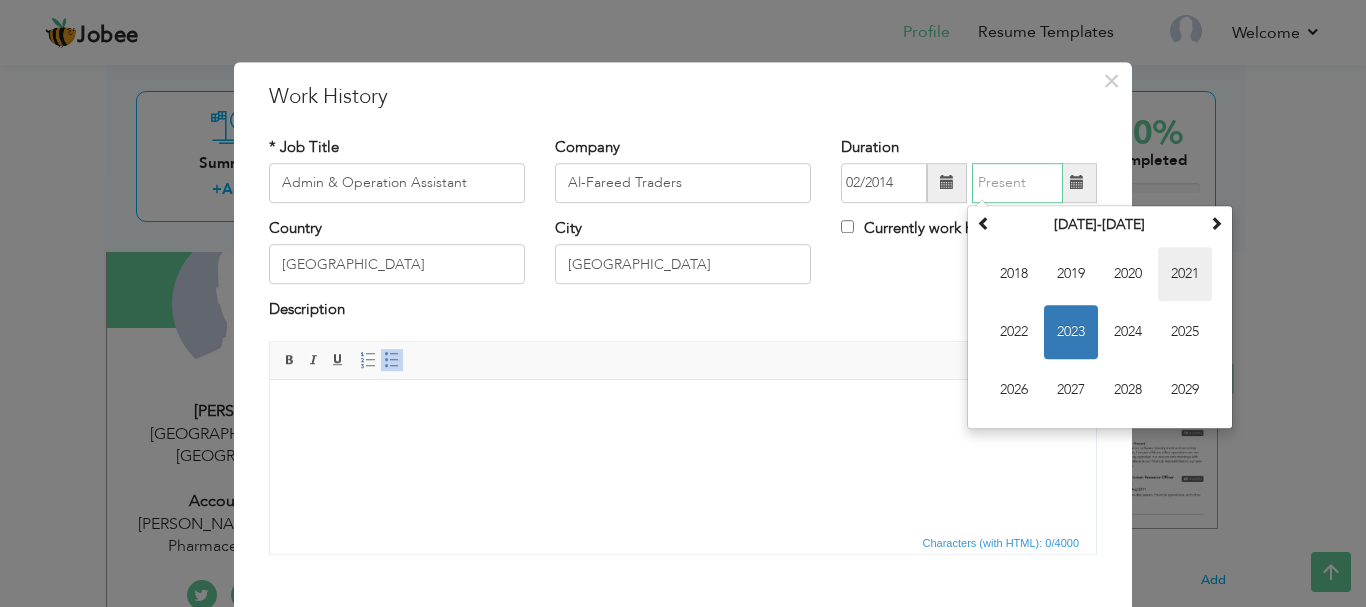click on "2021" at bounding box center (1185, 274) 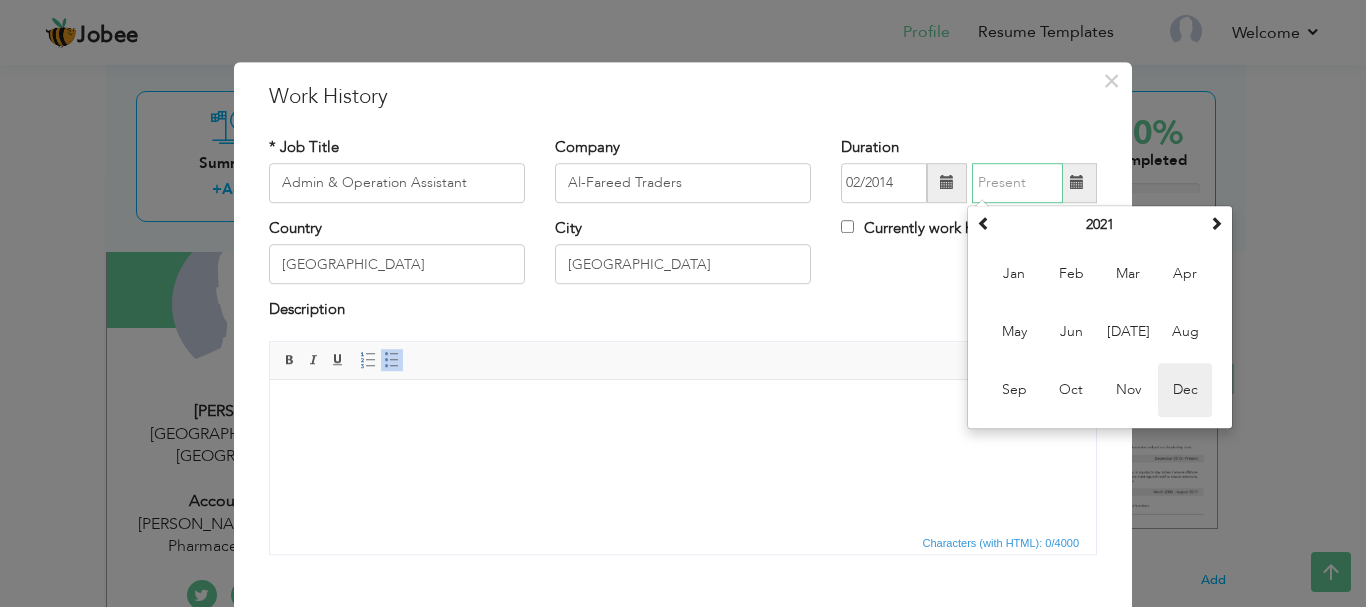 click on "Dec" at bounding box center (1185, 390) 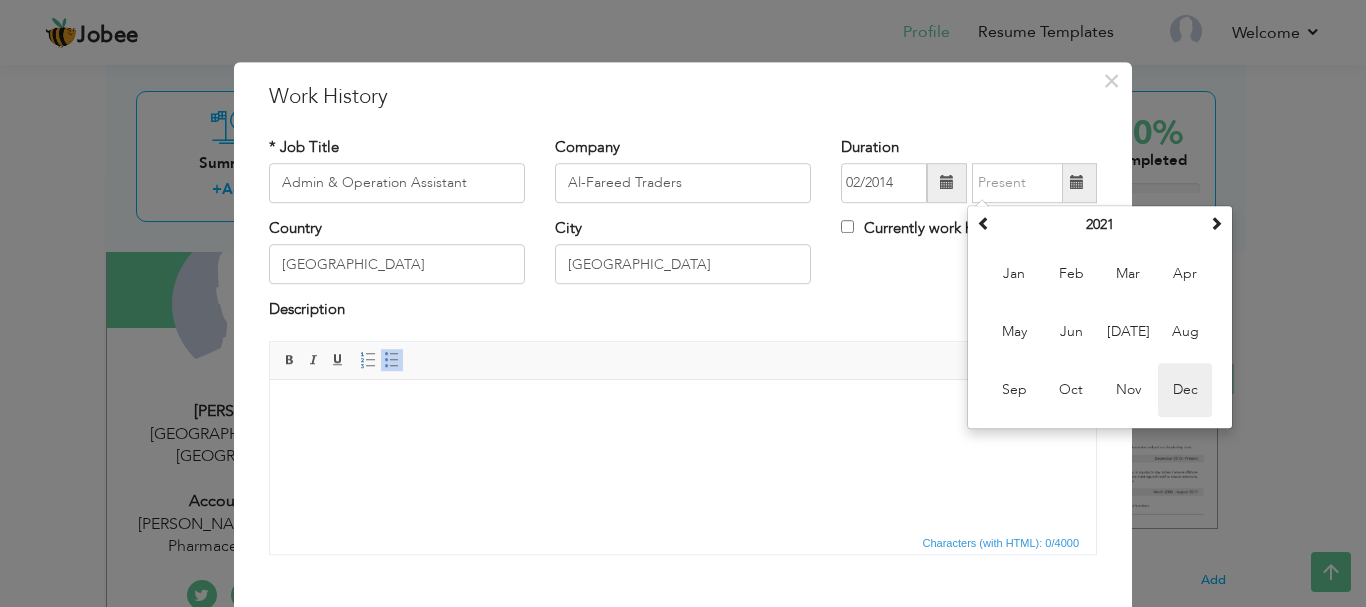 type on "12/2021" 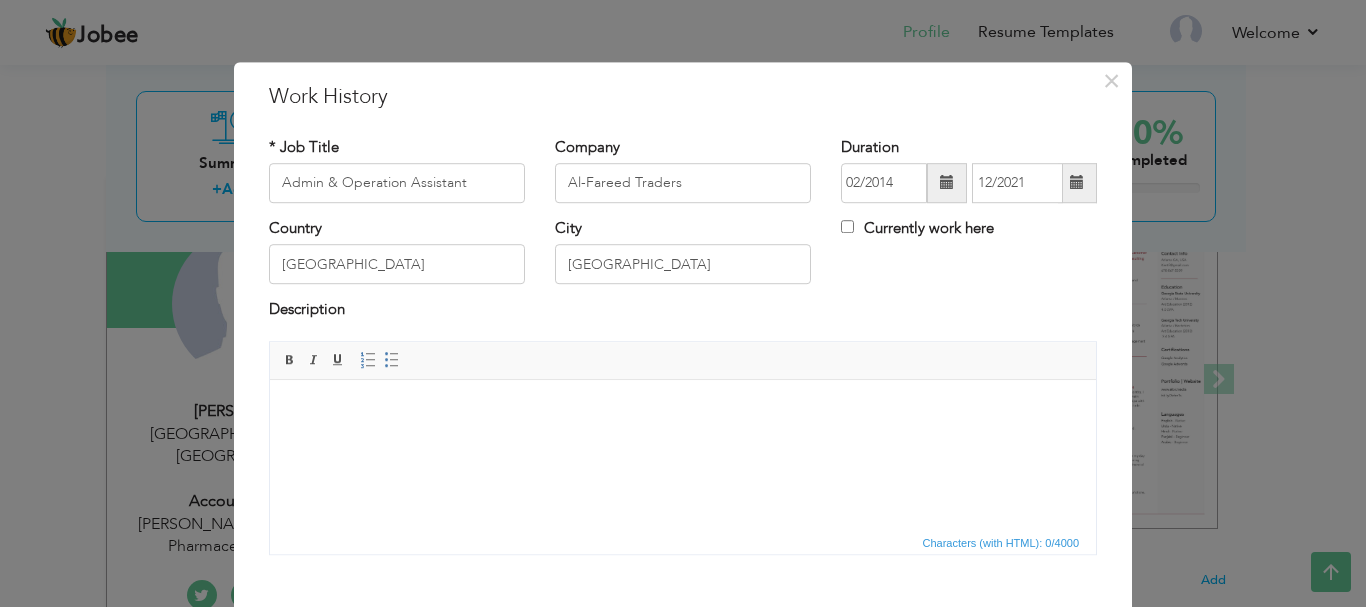 click at bounding box center (683, 409) 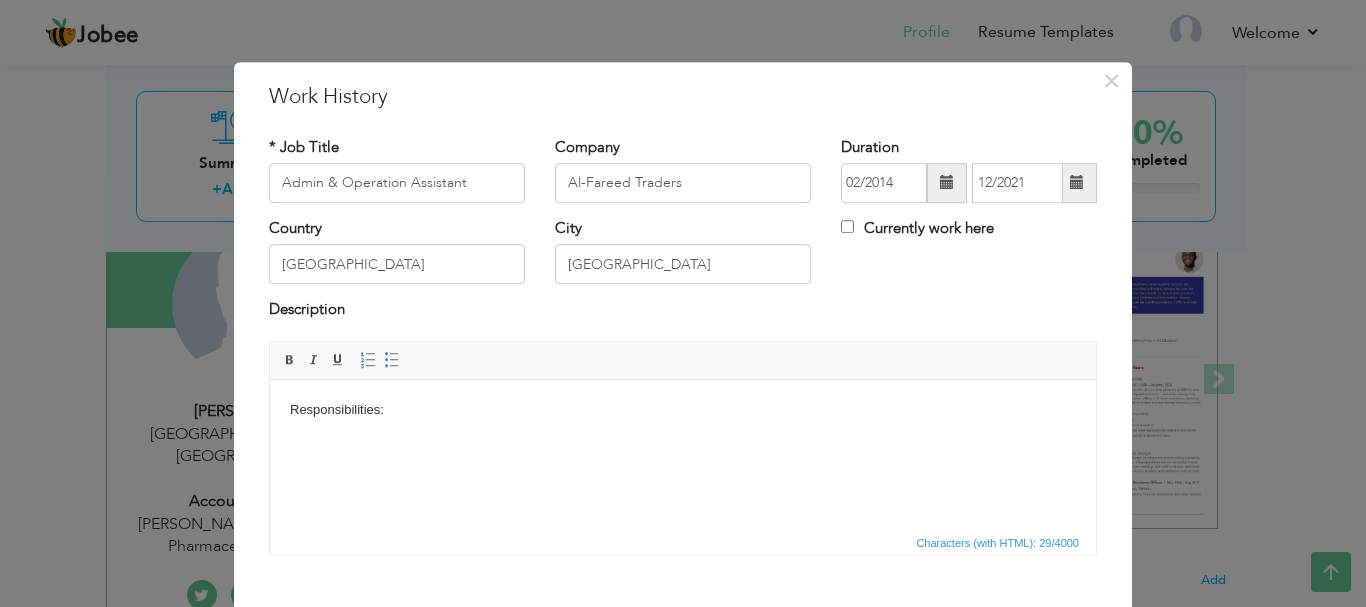 type 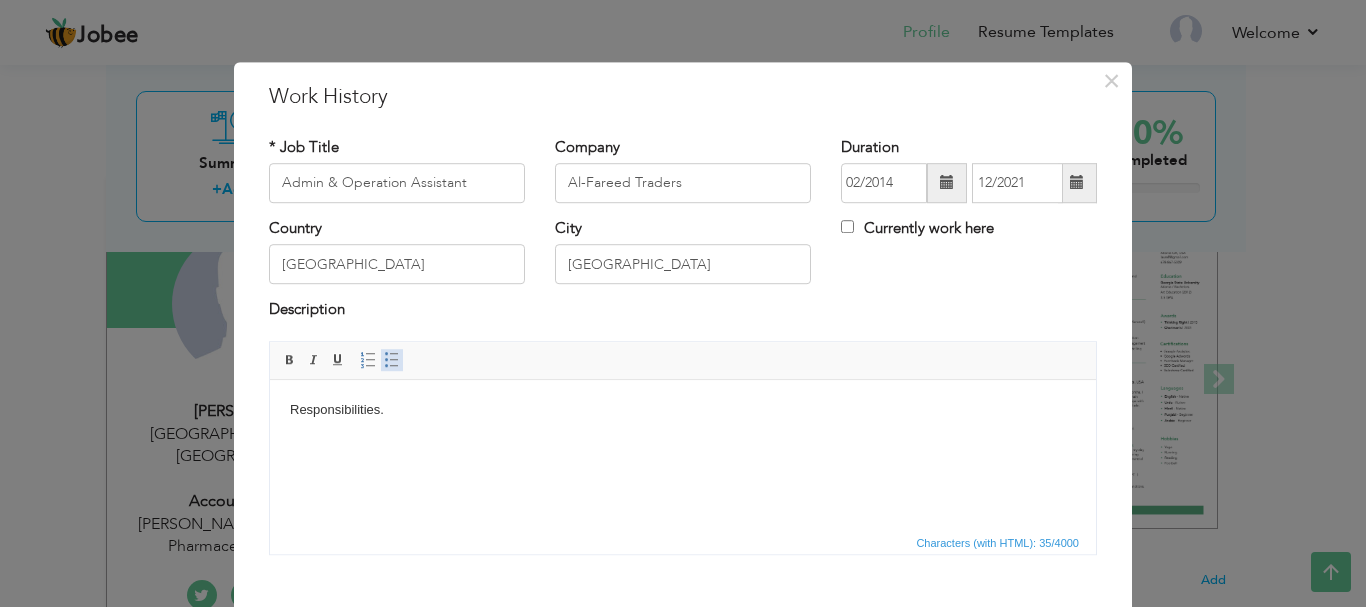 click at bounding box center [392, 360] 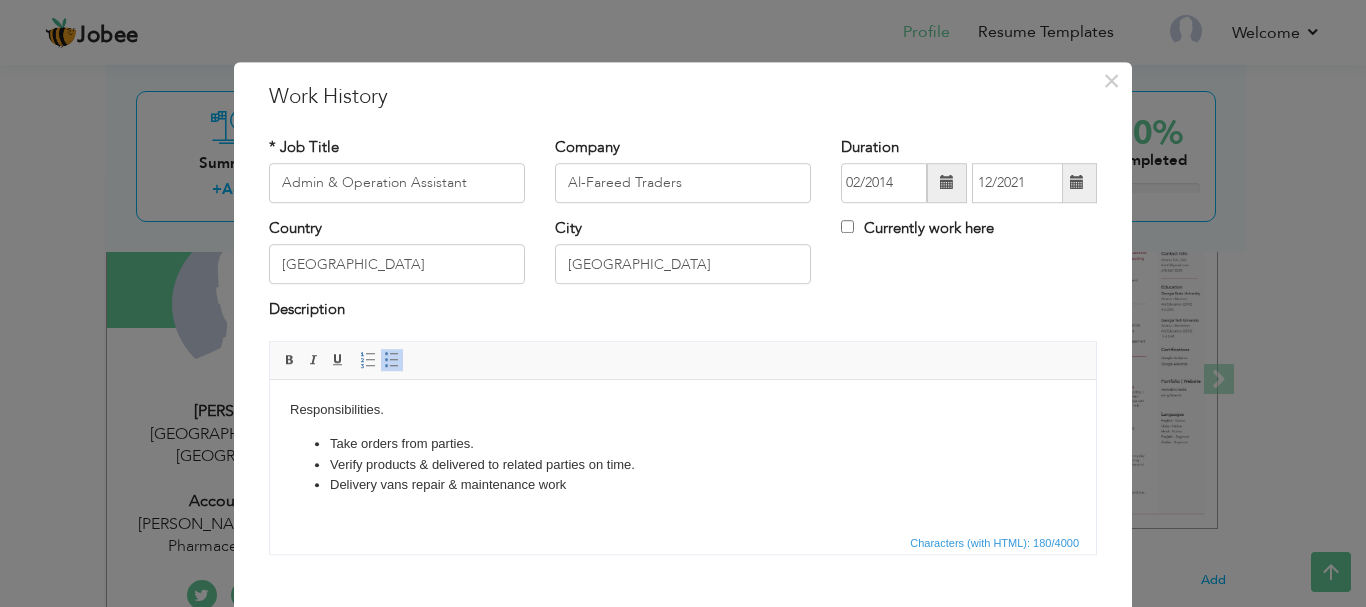 click on "Responsibilities. Take orders from parties. Verify products & delivered to related parties on time. Delivery vans repair & maintenance work" at bounding box center [683, 447] 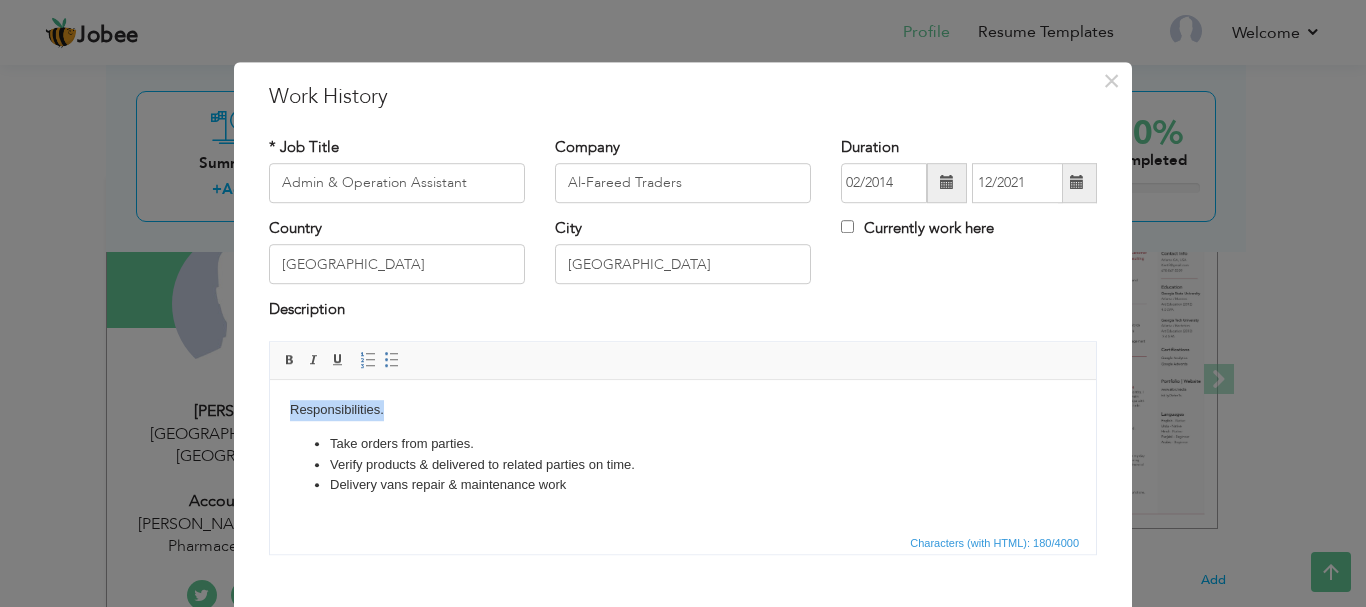 drag, startPoint x: 293, startPoint y: 408, endPoint x: 384, endPoint y: 407, distance: 91.00549 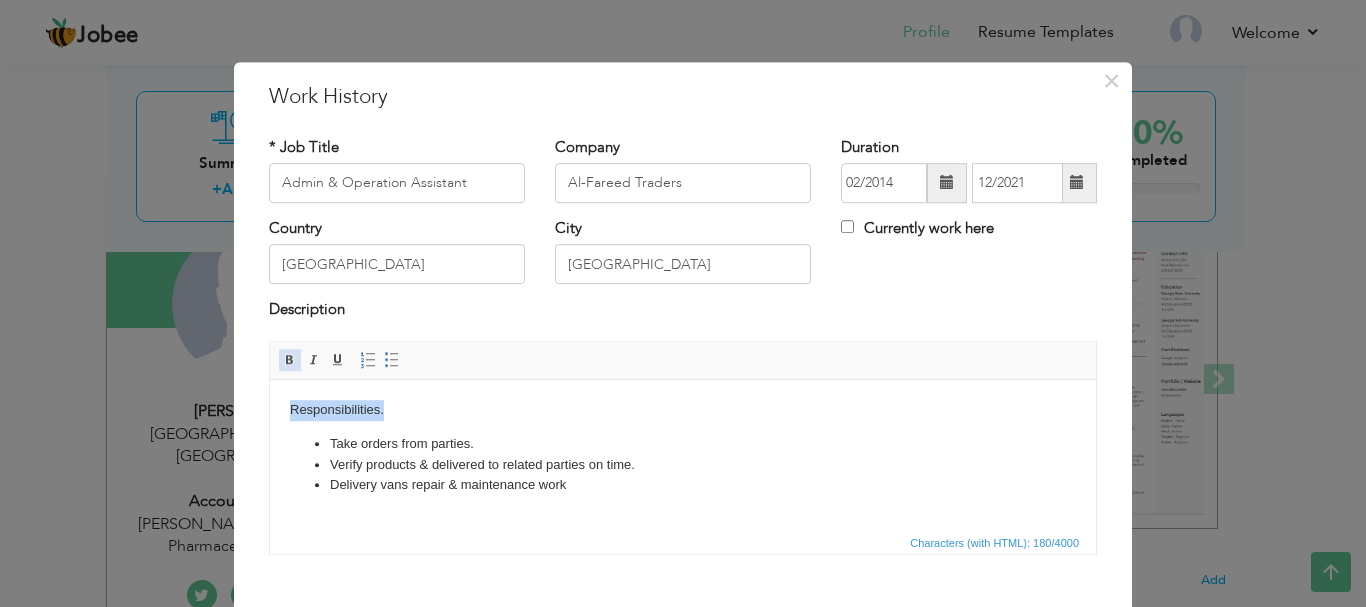 click on "Bold" at bounding box center [290, 360] 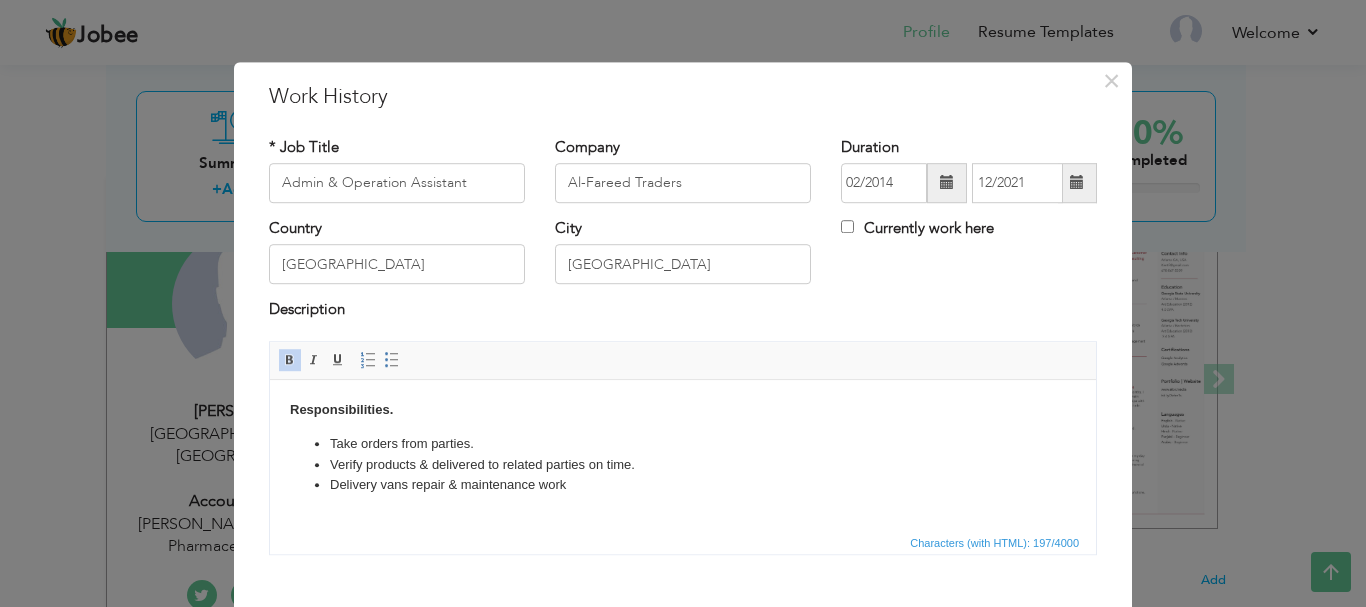click on "Responsibilities. Take orders from parties. Verify products & delivered to related parties on time. Delivery vans repair & maintenance work" at bounding box center (683, 447) 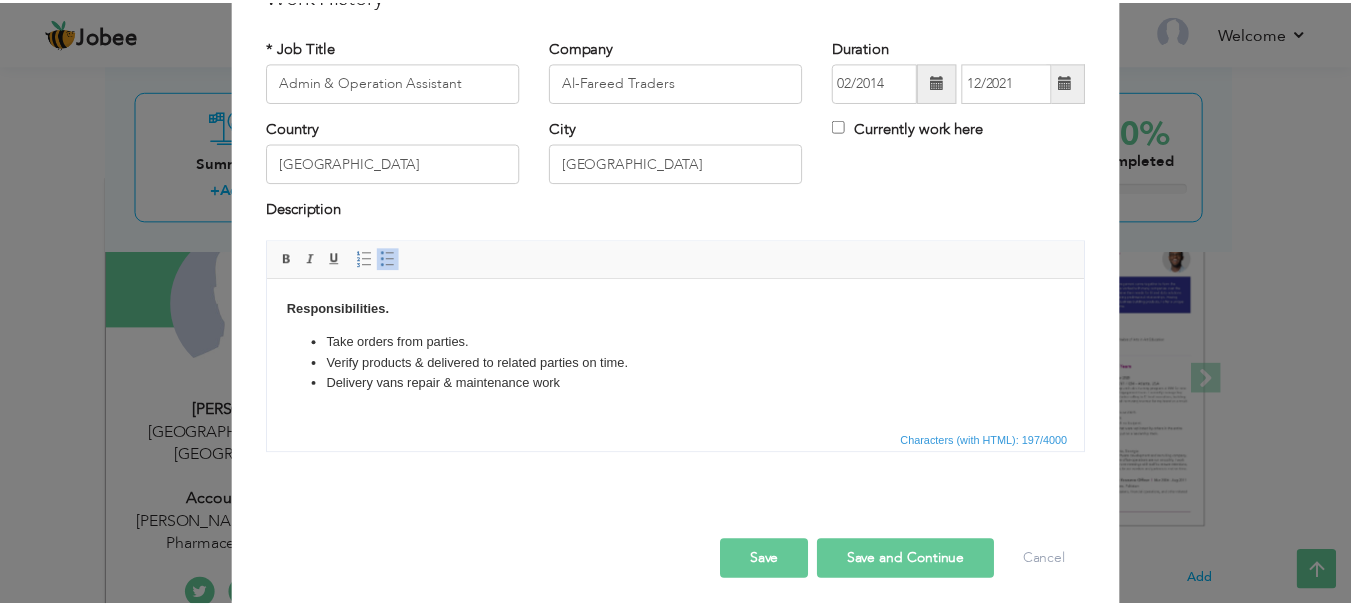 scroll, scrollTop: 110, scrollLeft: 0, axis: vertical 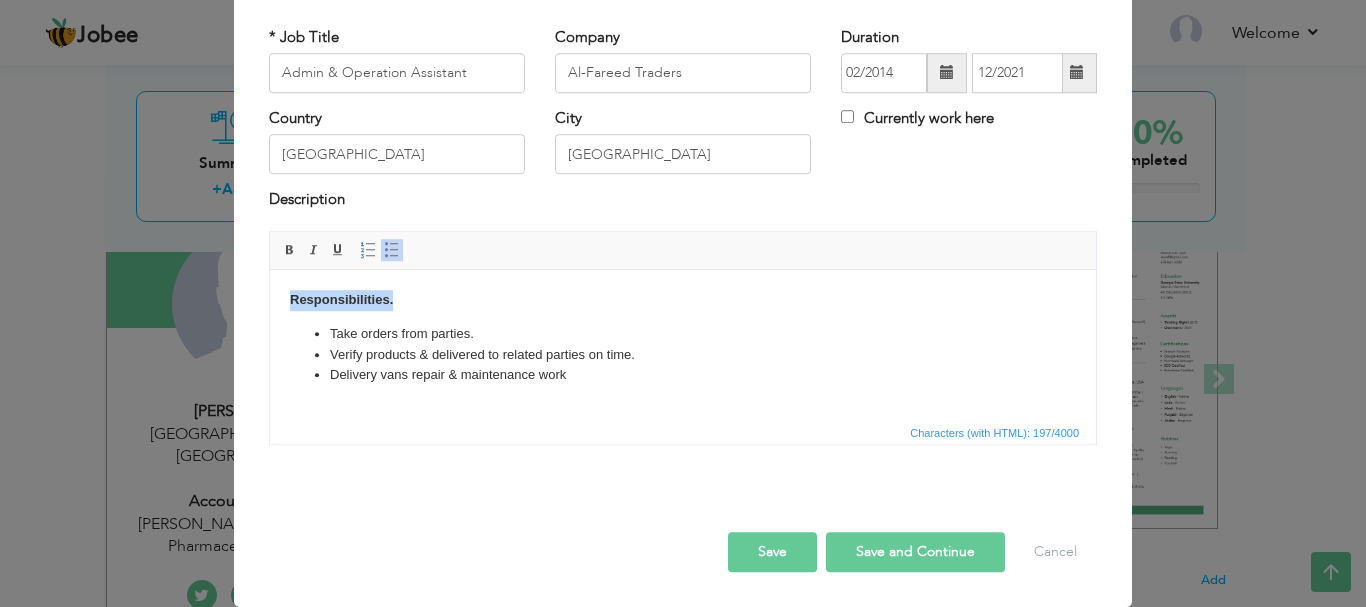 drag, startPoint x: 293, startPoint y: 299, endPoint x: 399, endPoint y: 299, distance: 106 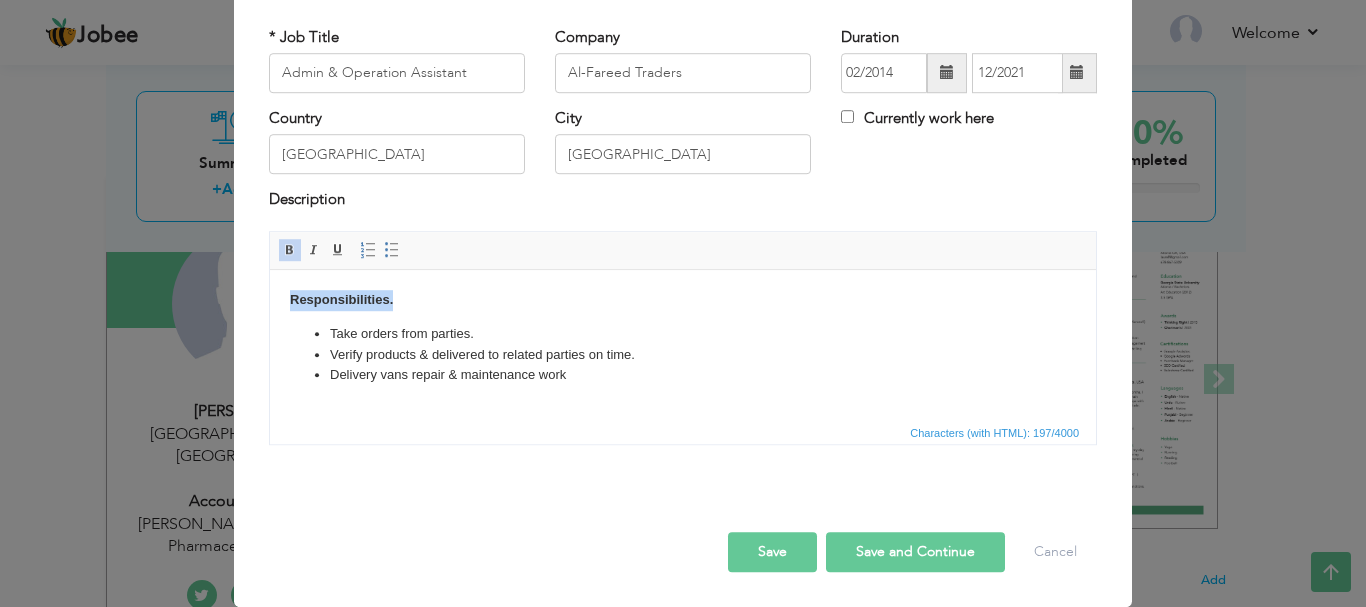 copy on "Responsibilities." 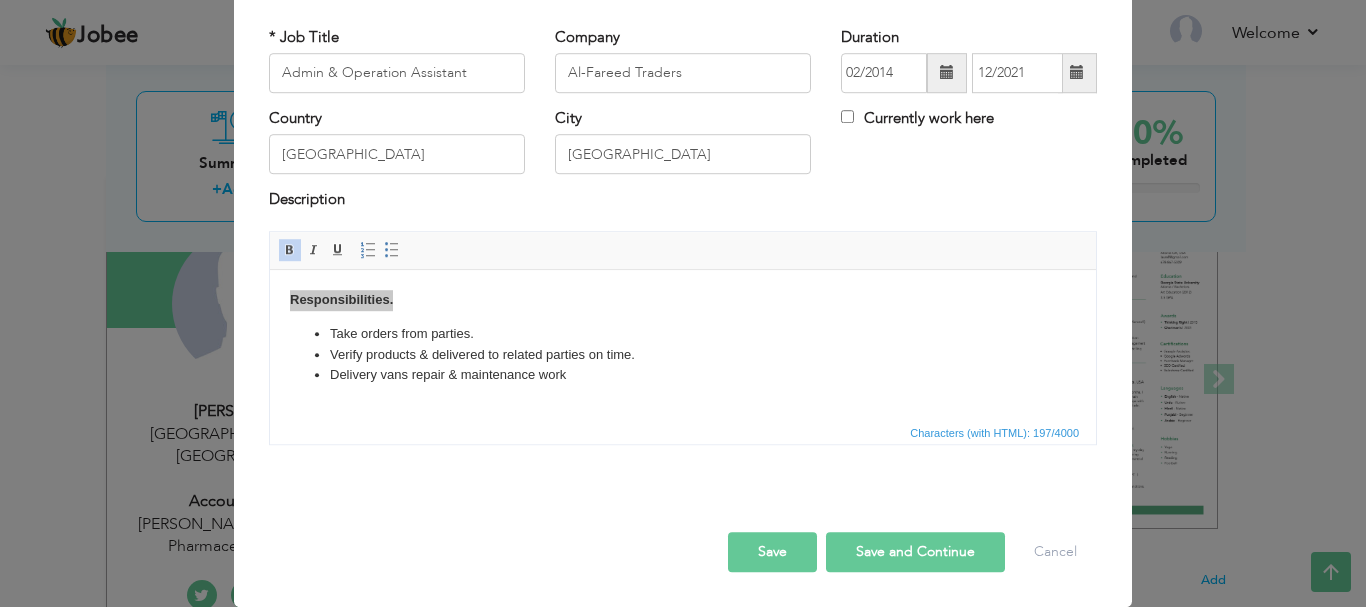 click on "Save" at bounding box center (772, 552) 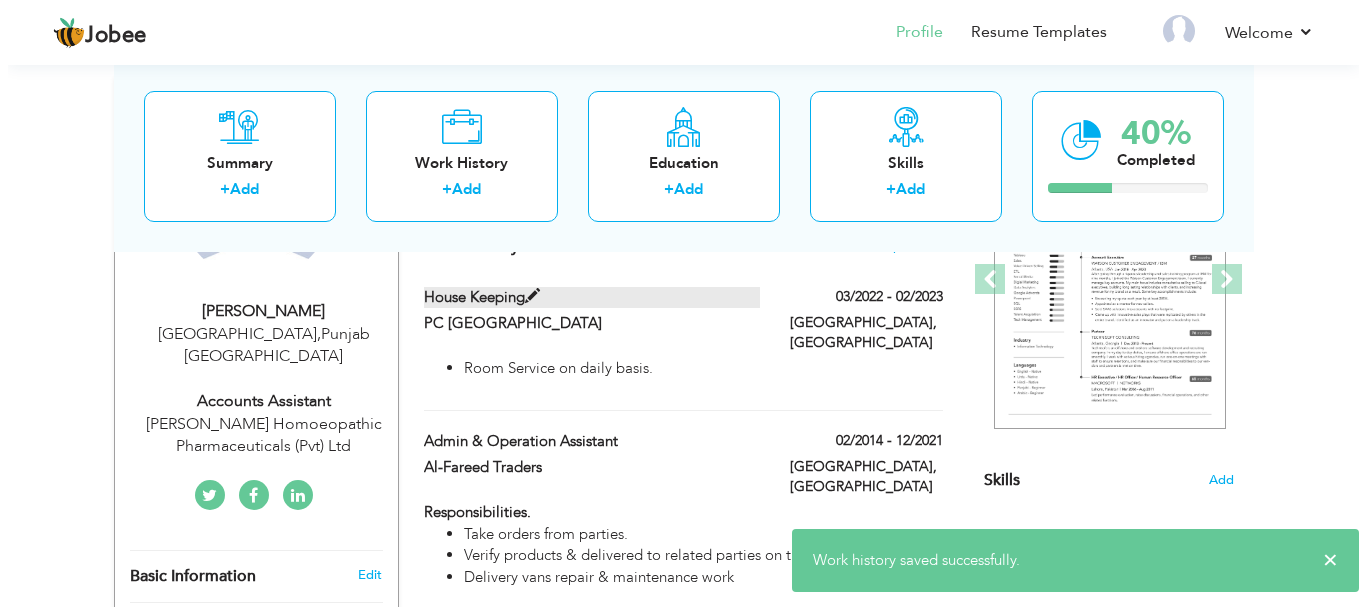 scroll, scrollTop: 200, scrollLeft: 0, axis: vertical 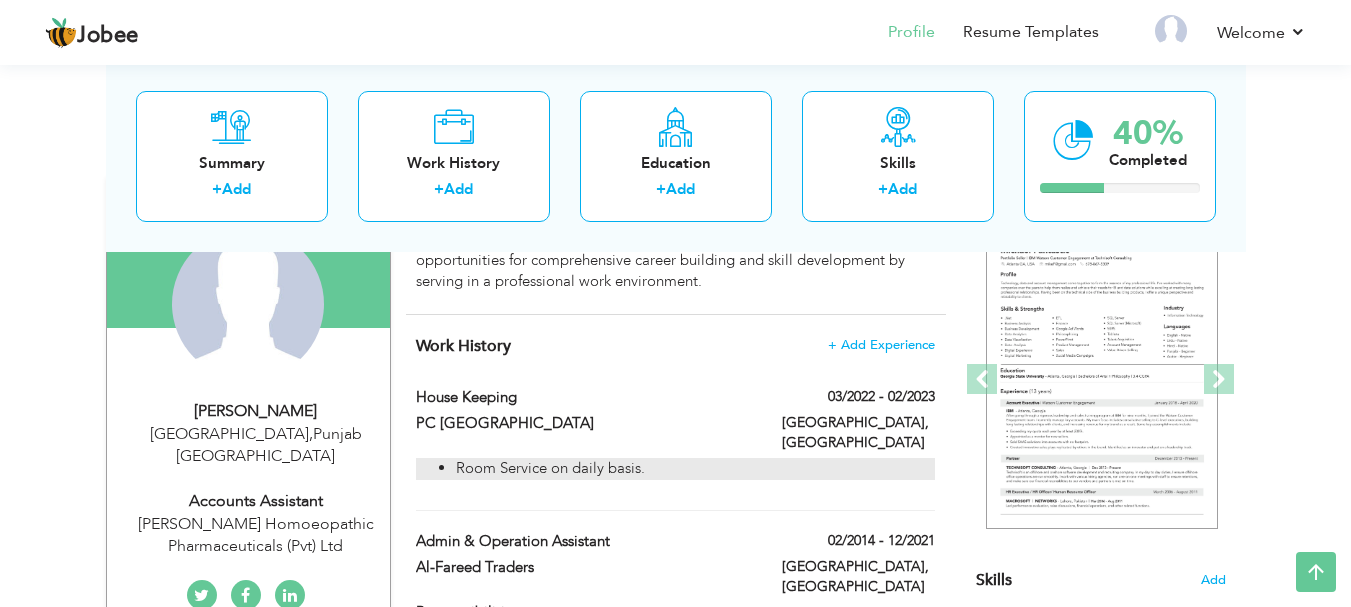 click on "Room Service on daily basis." at bounding box center (695, 468) 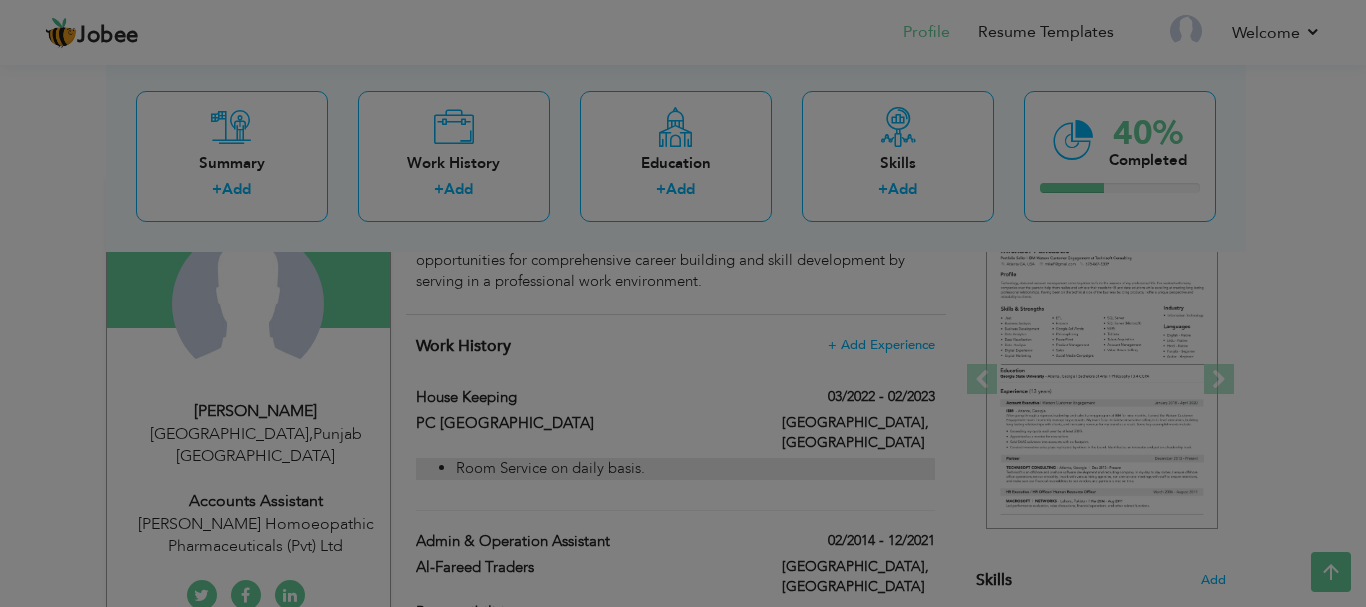 scroll, scrollTop: 0, scrollLeft: 0, axis: both 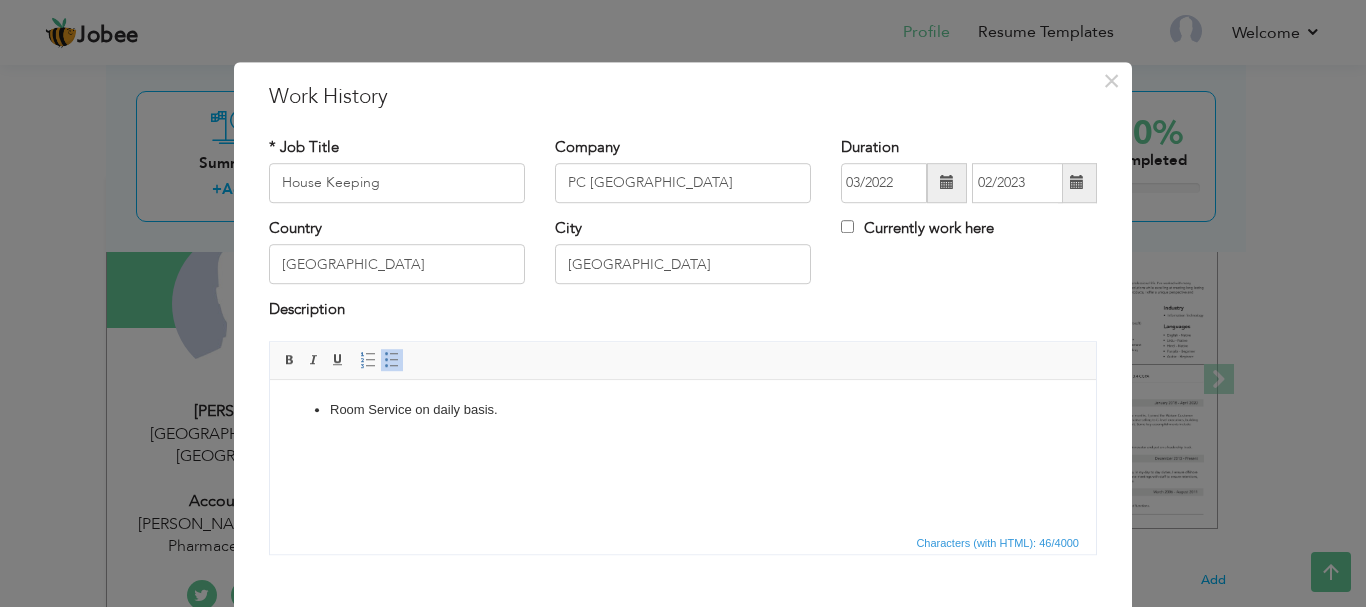 click on "Room Service on daily basis." at bounding box center [683, 409] 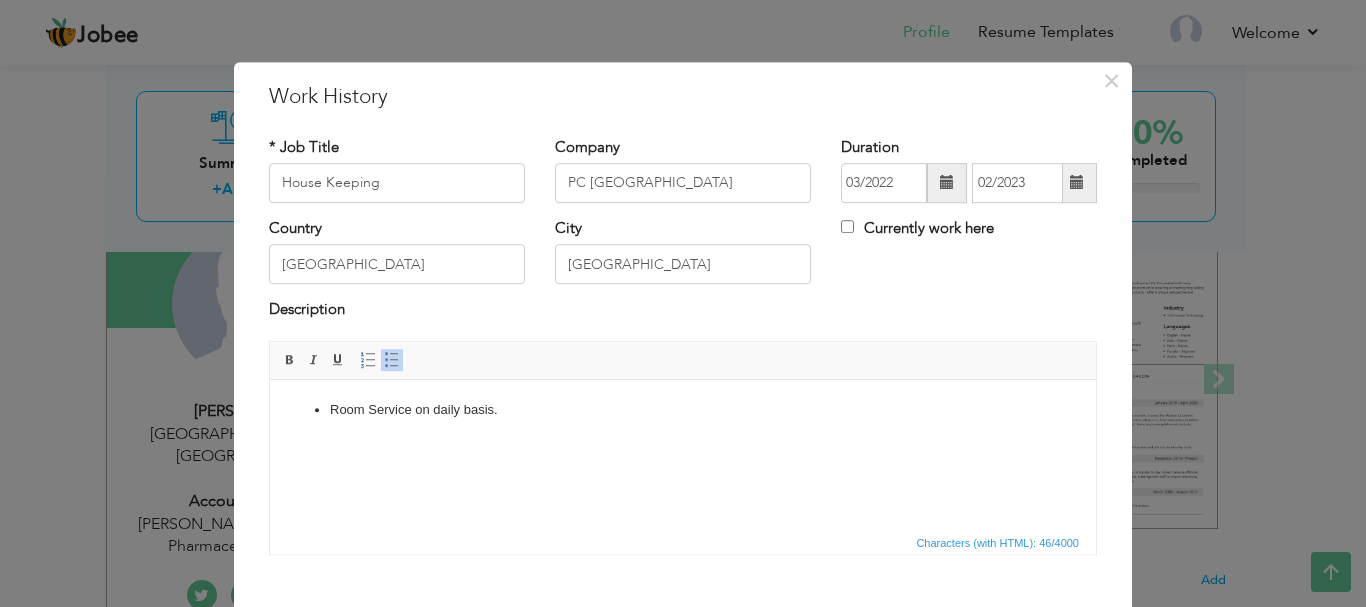 click at bounding box center [392, 360] 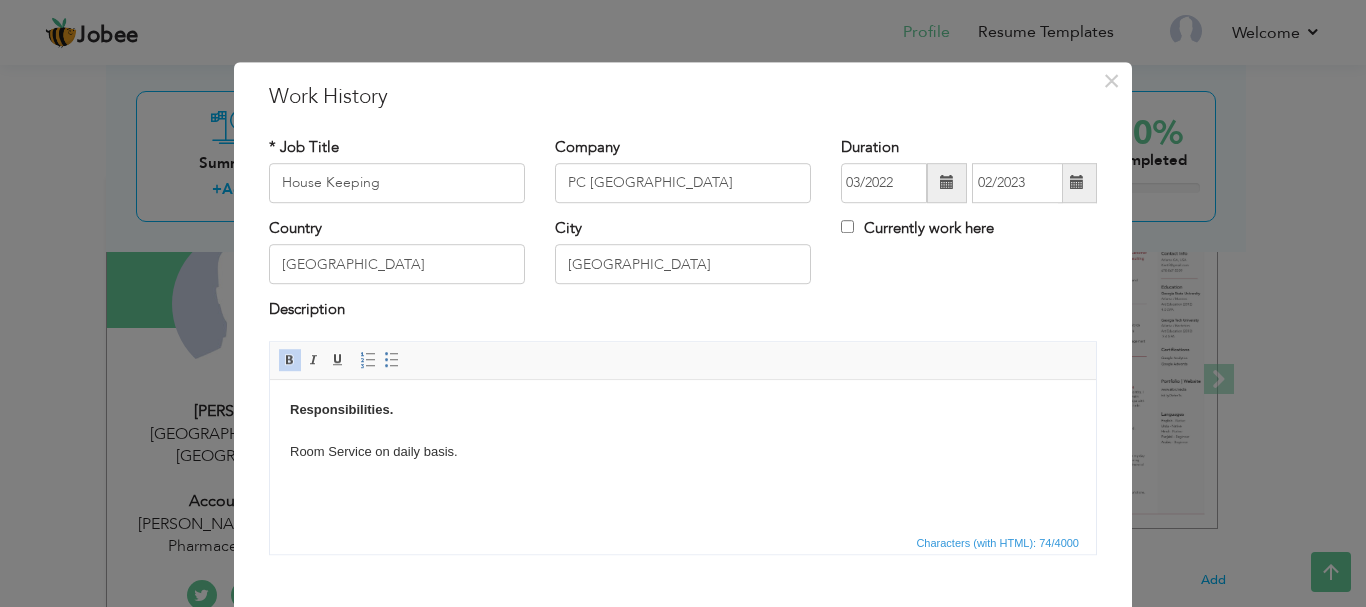 click on "Responsibilities. ​​​​​​​ Room Service on daily basis." at bounding box center (683, 430) 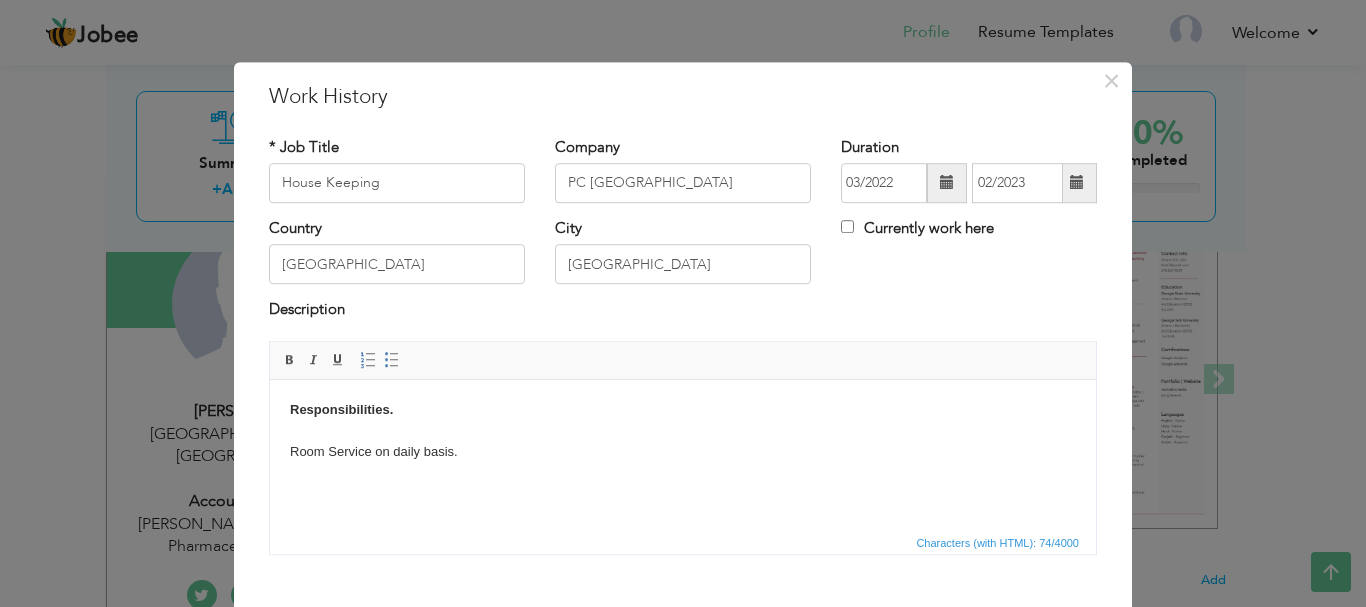 click on "Responsibilities. ​​​​​​​ Room Service on daily basis." at bounding box center [683, 430] 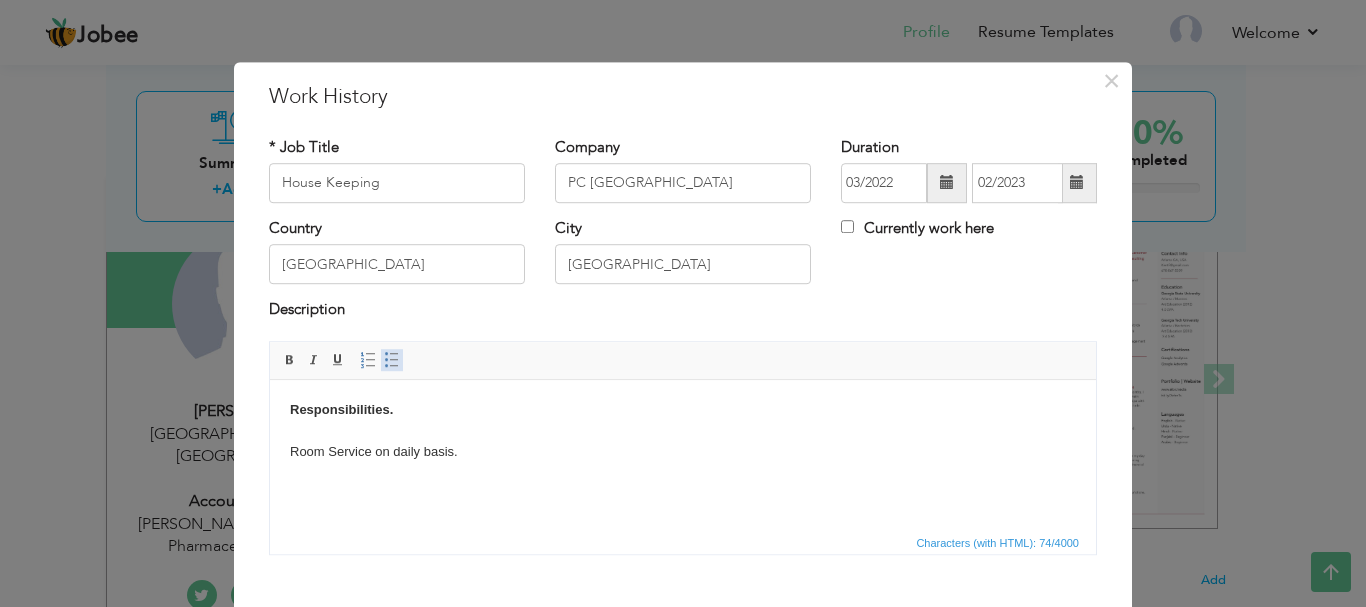 click at bounding box center [392, 360] 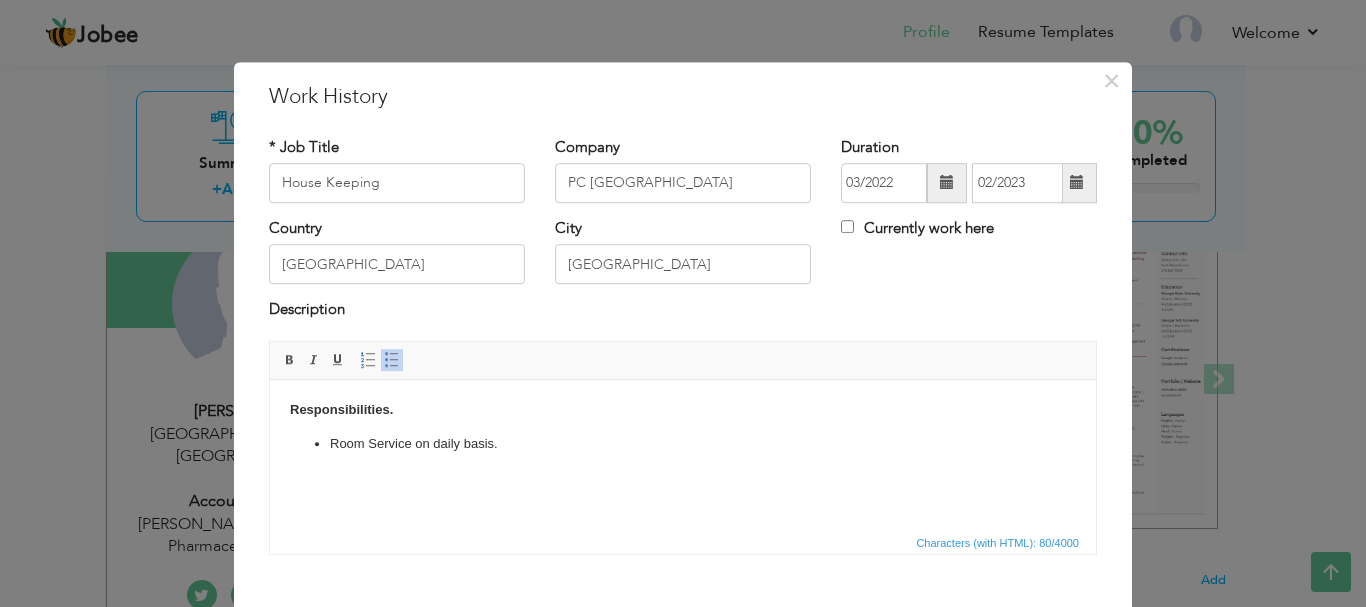 click on "Responsibilities. Room Service on daily basis." at bounding box center (683, 426) 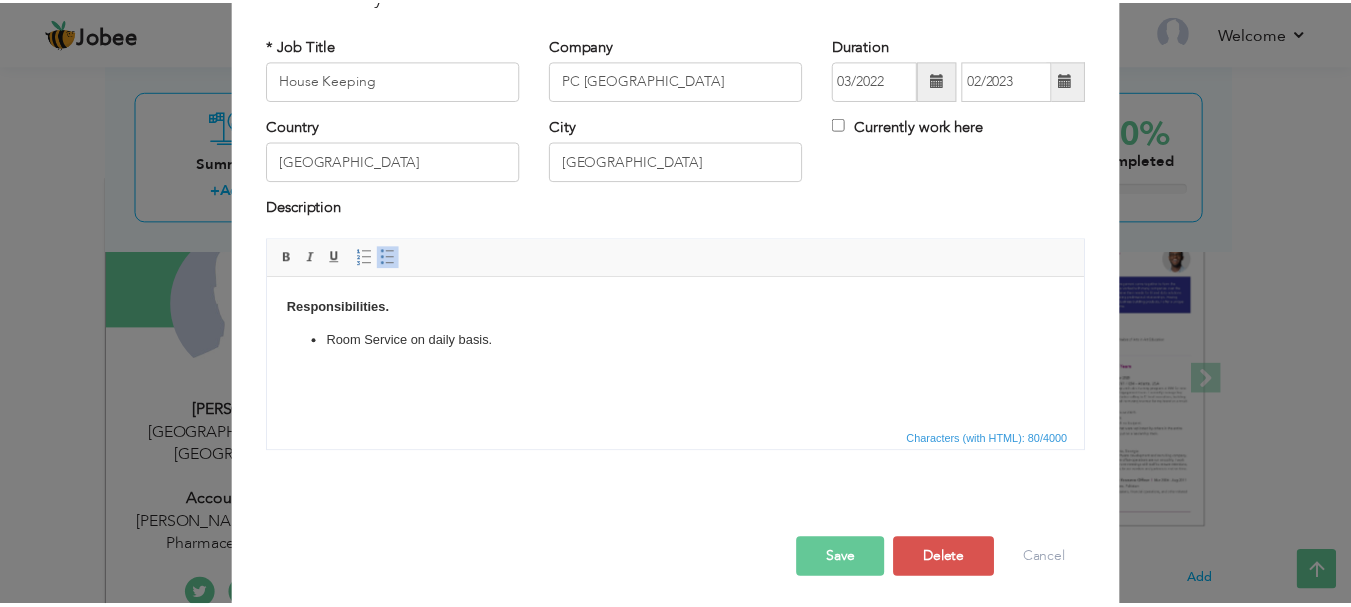 scroll, scrollTop: 110, scrollLeft: 0, axis: vertical 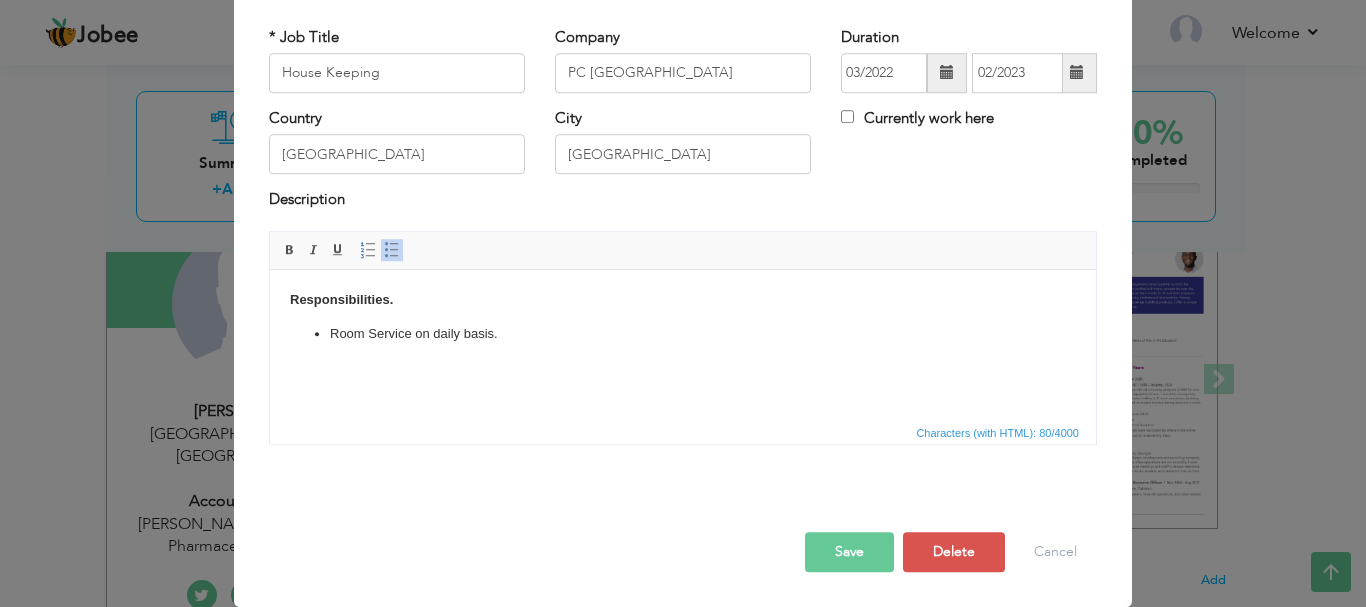 click on "Save" at bounding box center [849, 552] 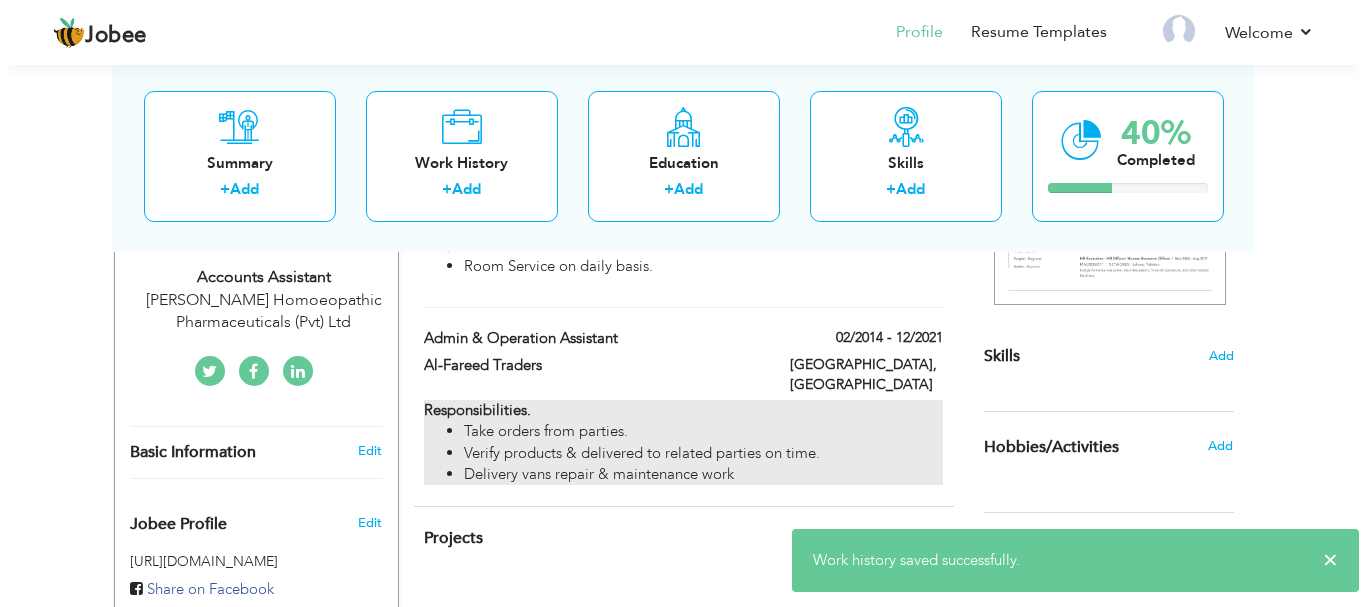 scroll, scrollTop: 500, scrollLeft: 0, axis: vertical 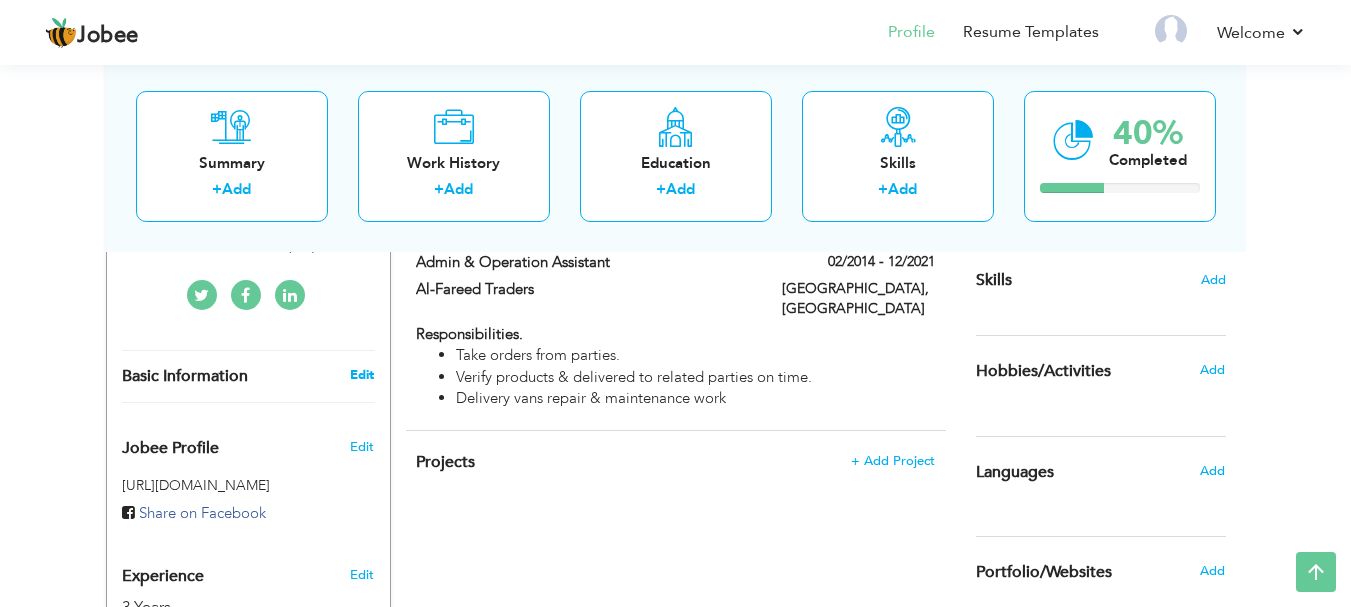 click on "Edit" at bounding box center [362, 375] 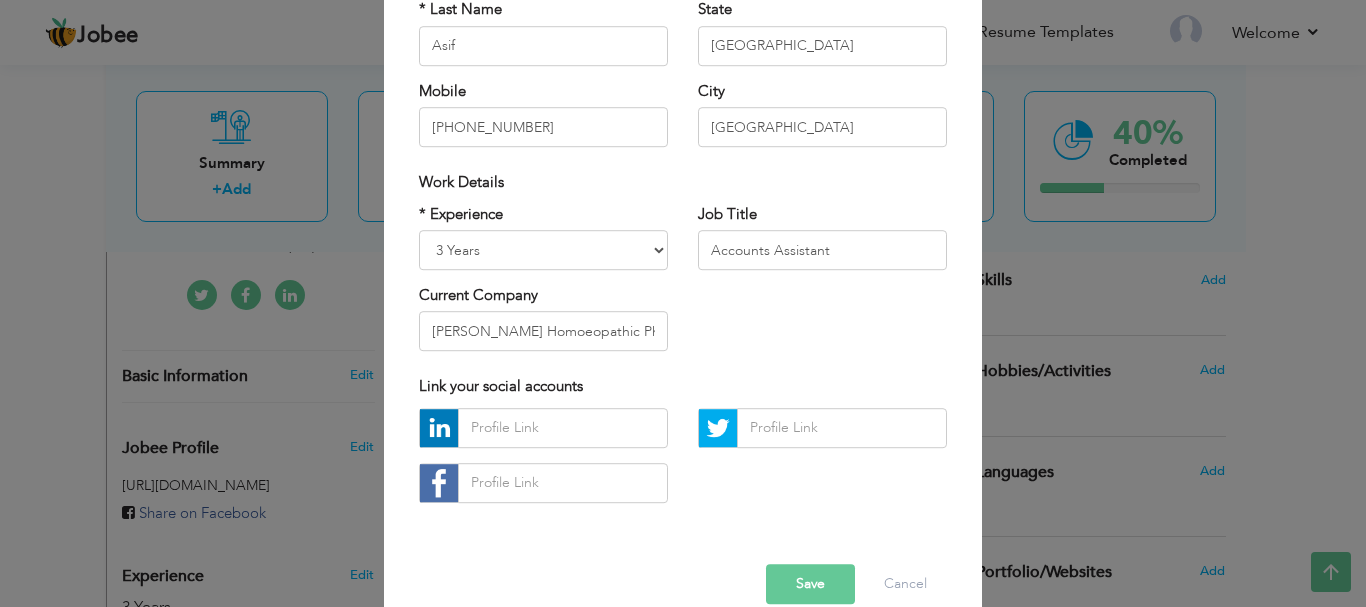scroll, scrollTop: 292, scrollLeft: 0, axis: vertical 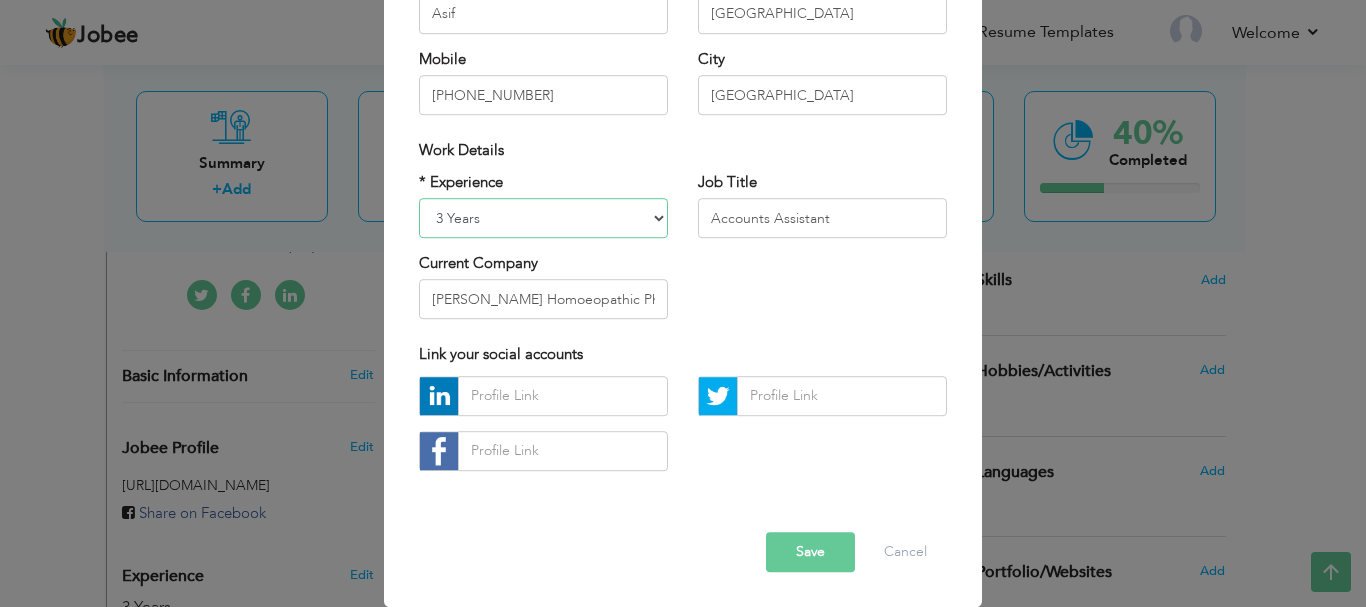 click on "Entry Level Less than 1 Year 1 Year 2 Years 3 Years 4 Years 5 Years 6 Years 7 Years 8 Years 9 Years 10 Years 11 Years 12 Years 13 Years 14 Years 15 Years 16 Years 17 Years 18 Years 19 Years 20 Years 21 Years 22 Years 23 Years 24 Years 25 Years 26 Years 27 Years 28 Years 29 Years 30 Years 31 Years 32 Years 33 Years 34 Years 35 Years More than 35 Years" at bounding box center [543, 218] 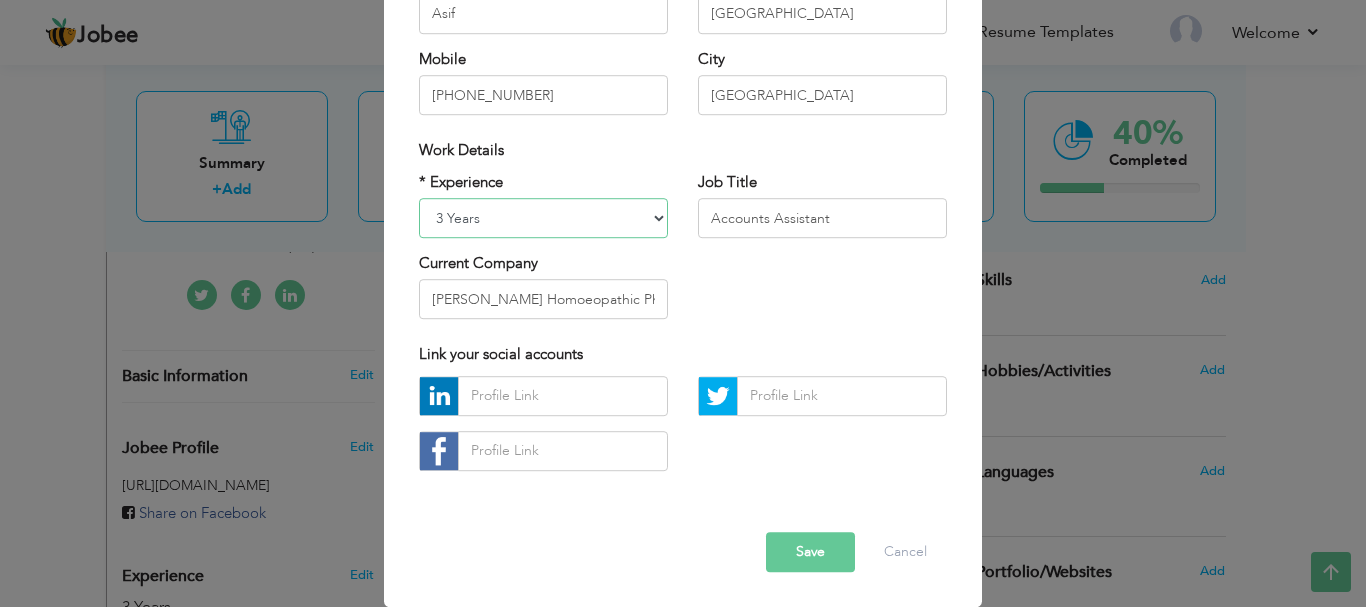 select on "number:13" 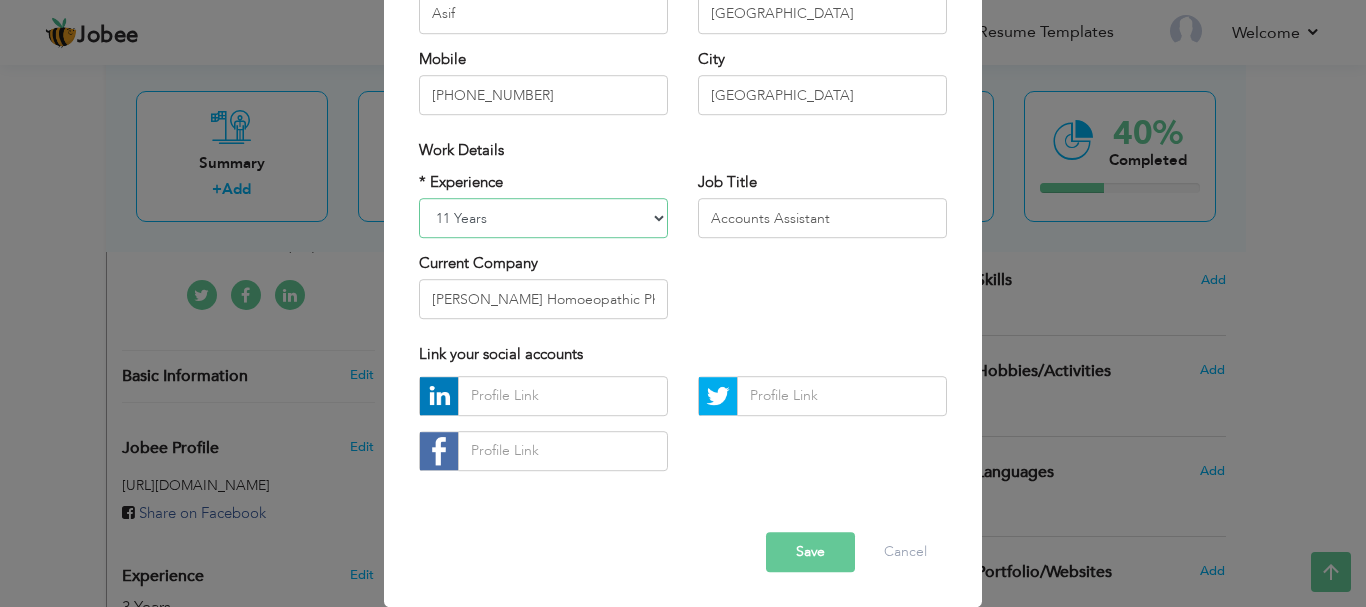 click on "Entry Level Less than 1 Year 1 Year 2 Years 3 Years 4 Years 5 Years 6 Years 7 Years 8 Years 9 Years 10 Years 11 Years 12 Years 13 Years 14 Years 15 Years 16 Years 17 Years 18 Years 19 Years 20 Years 21 Years 22 Years 23 Years 24 Years 25 Years 26 Years 27 Years 28 Years 29 Years 30 Years 31 Years 32 Years 33 Years 34 Years 35 Years More than 35 Years" at bounding box center (543, 218) 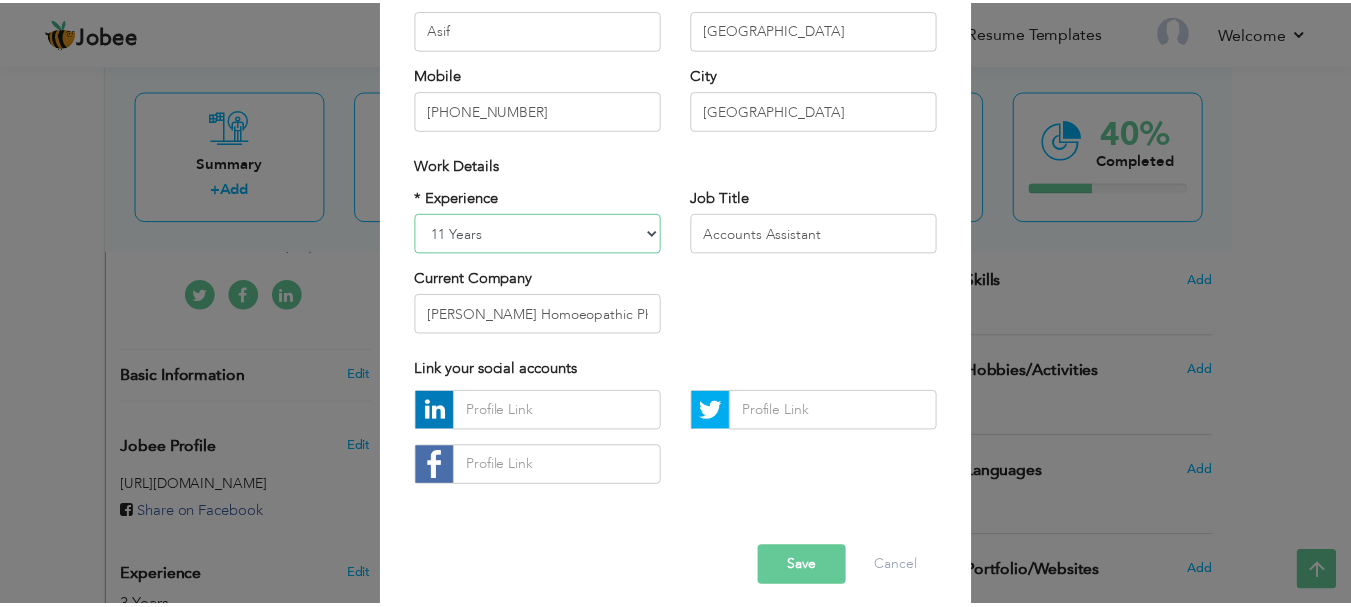 scroll, scrollTop: 292, scrollLeft: 0, axis: vertical 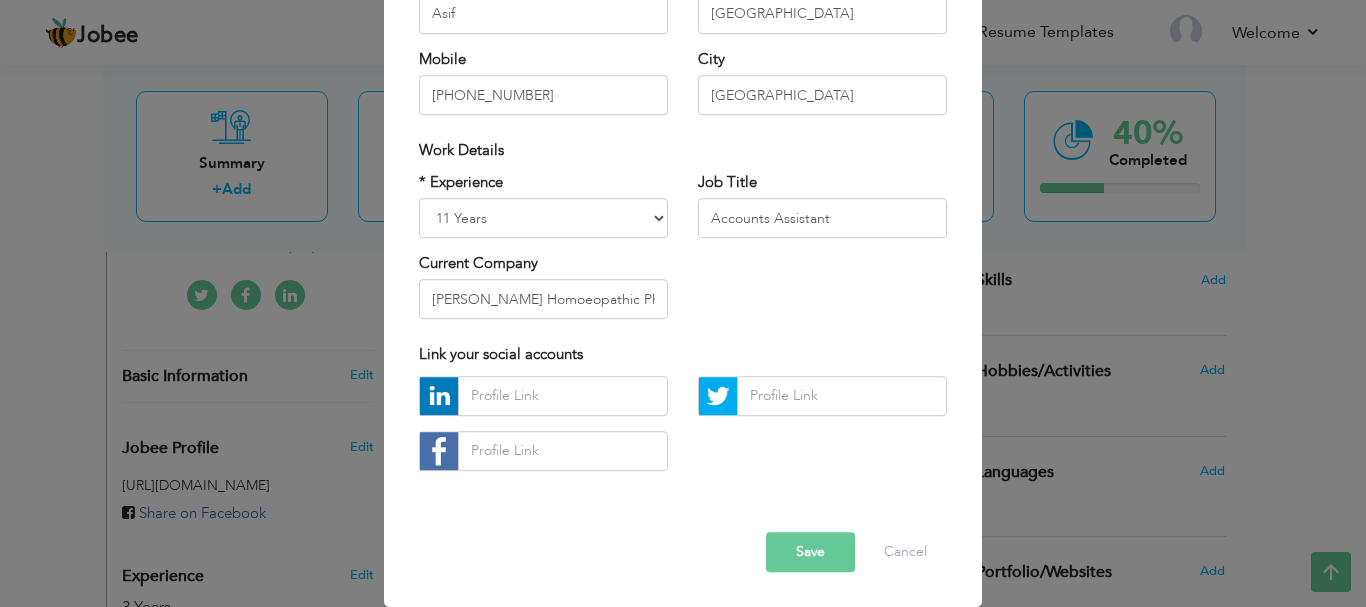 click on "Save" at bounding box center [810, 552] 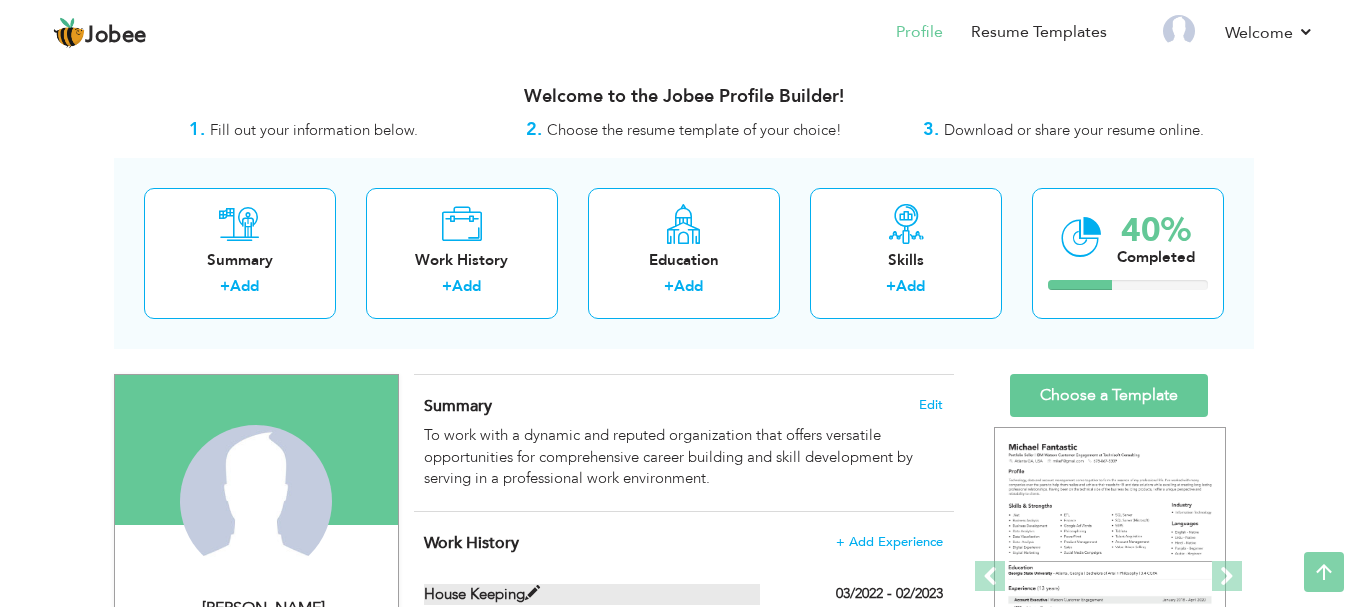 scroll, scrollTop: 0, scrollLeft: 0, axis: both 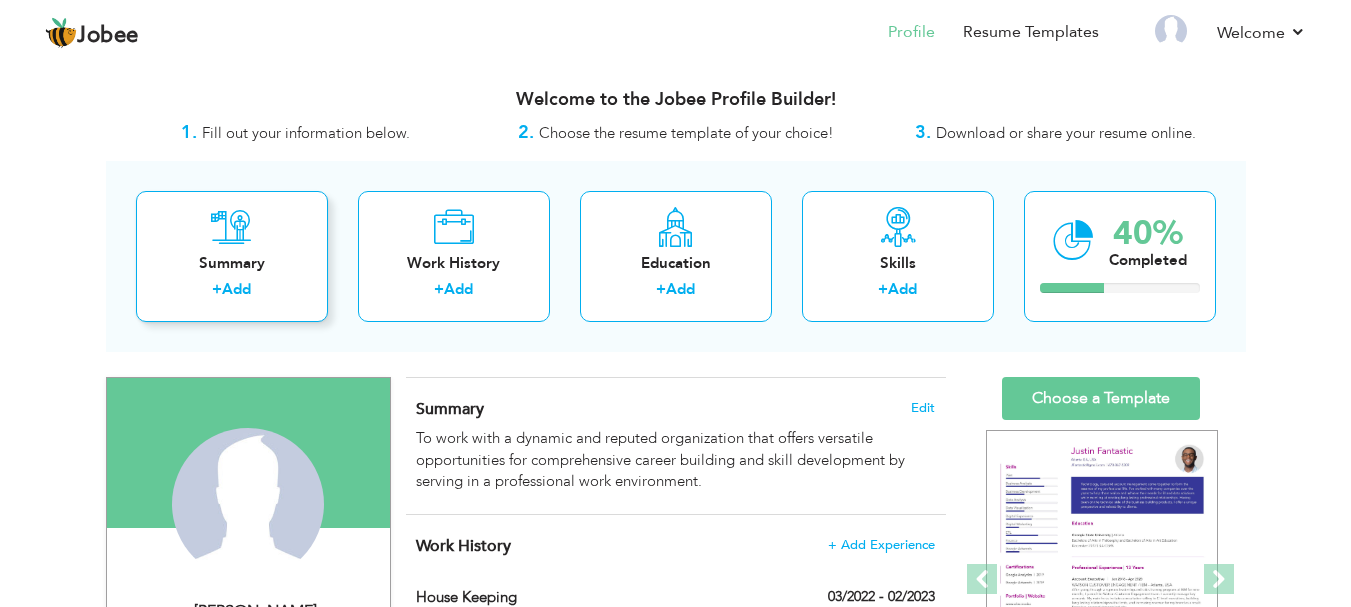 click on "Summary
+  Add" at bounding box center [232, 256] 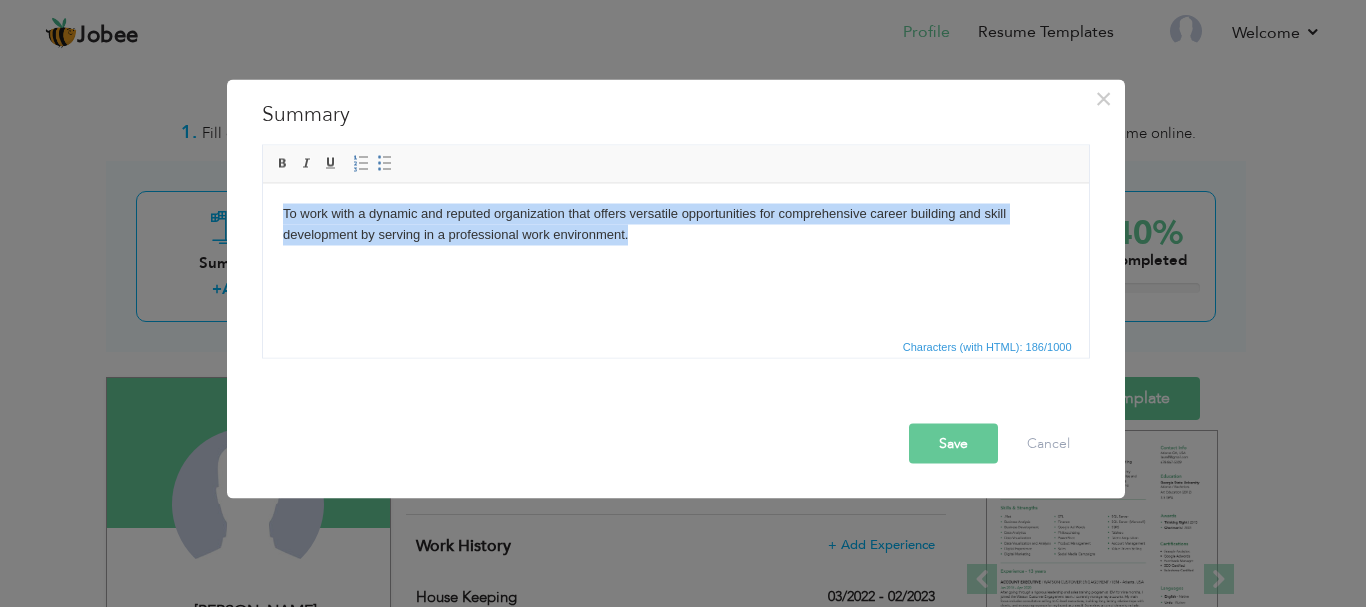 drag, startPoint x: 279, startPoint y: 206, endPoint x: 630, endPoint y: 232, distance: 351.96164 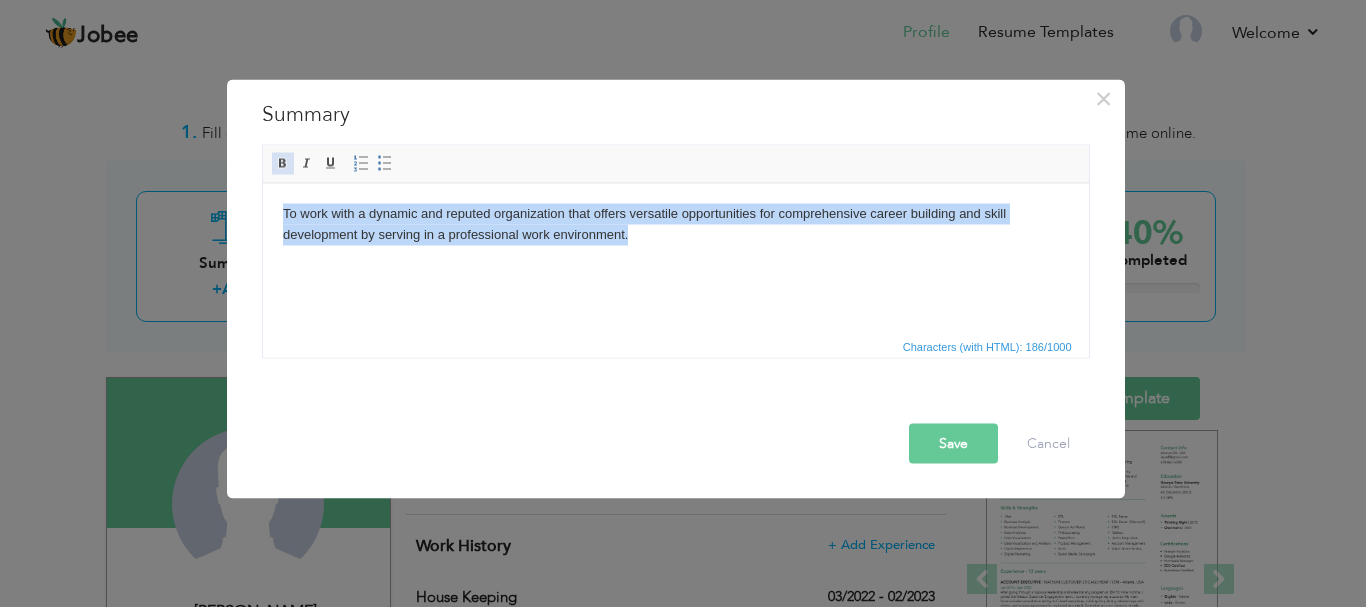 click at bounding box center (283, 163) 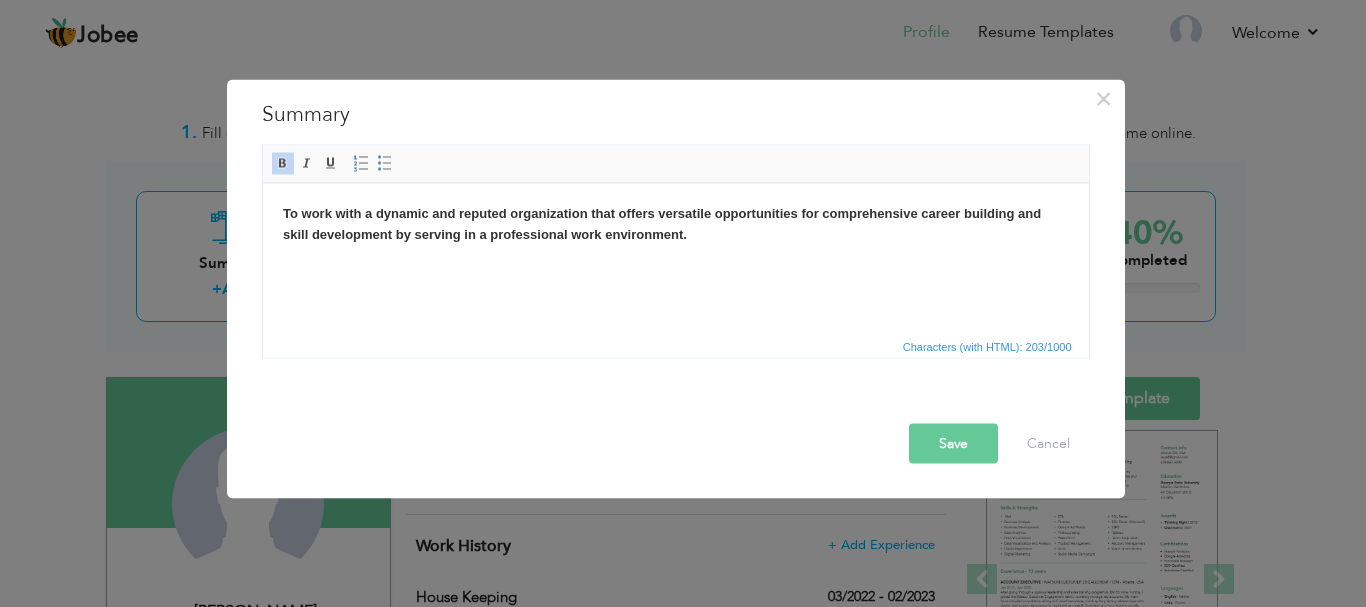 click on "Save" at bounding box center (953, 443) 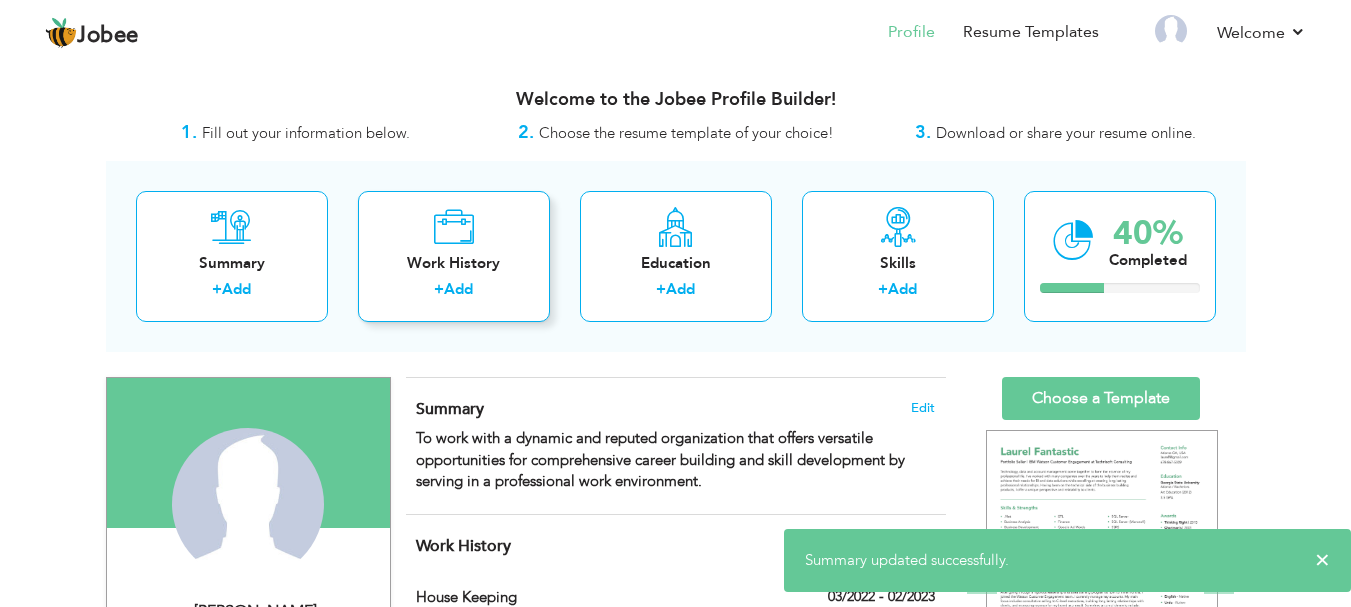 click on "Work History" at bounding box center (454, 263) 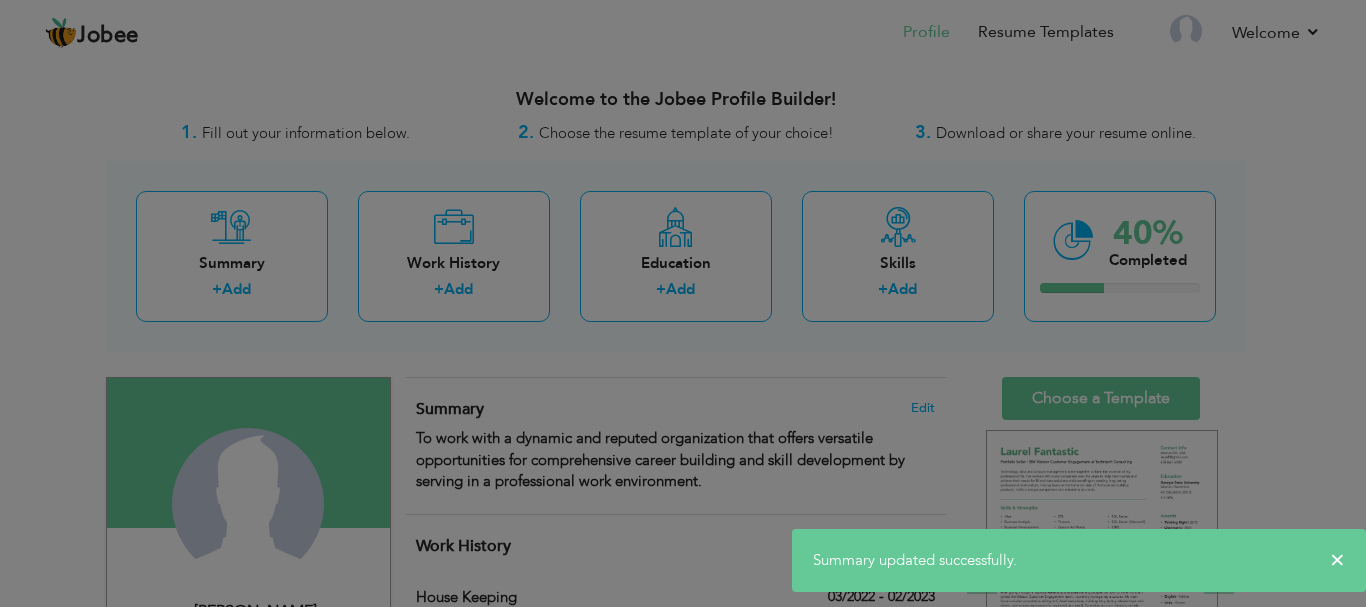 scroll, scrollTop: 0, scrollLeft: 0, axis: both 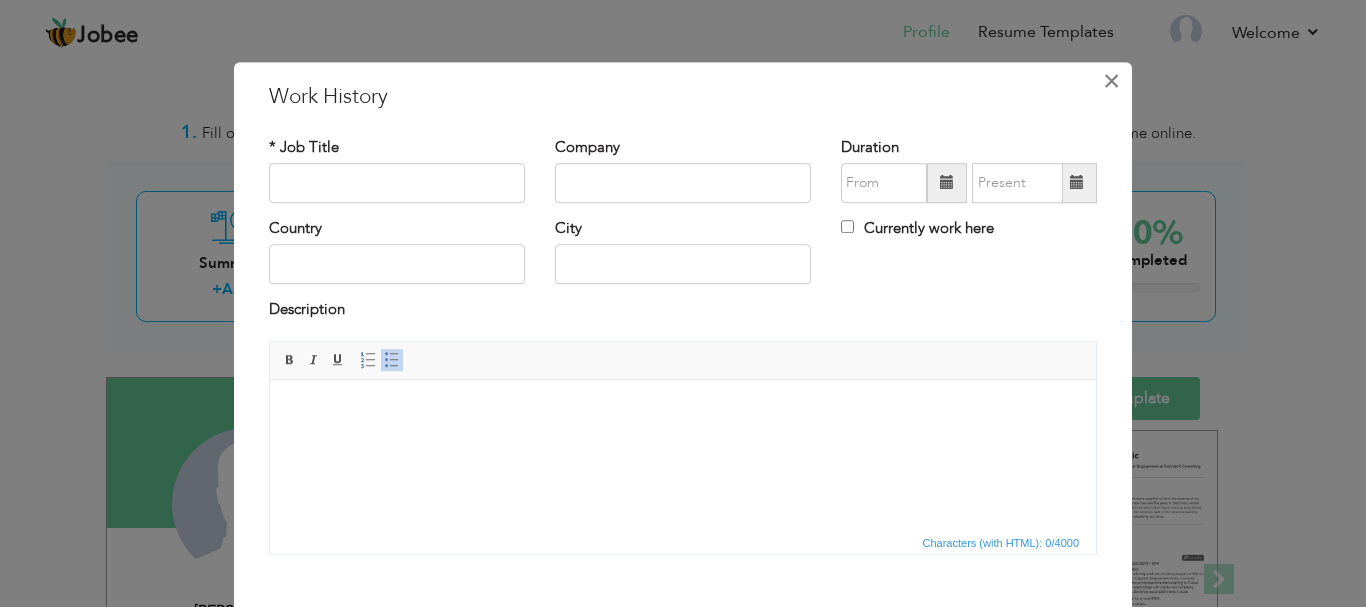 click on "×" at bounding box center (1111, 81) 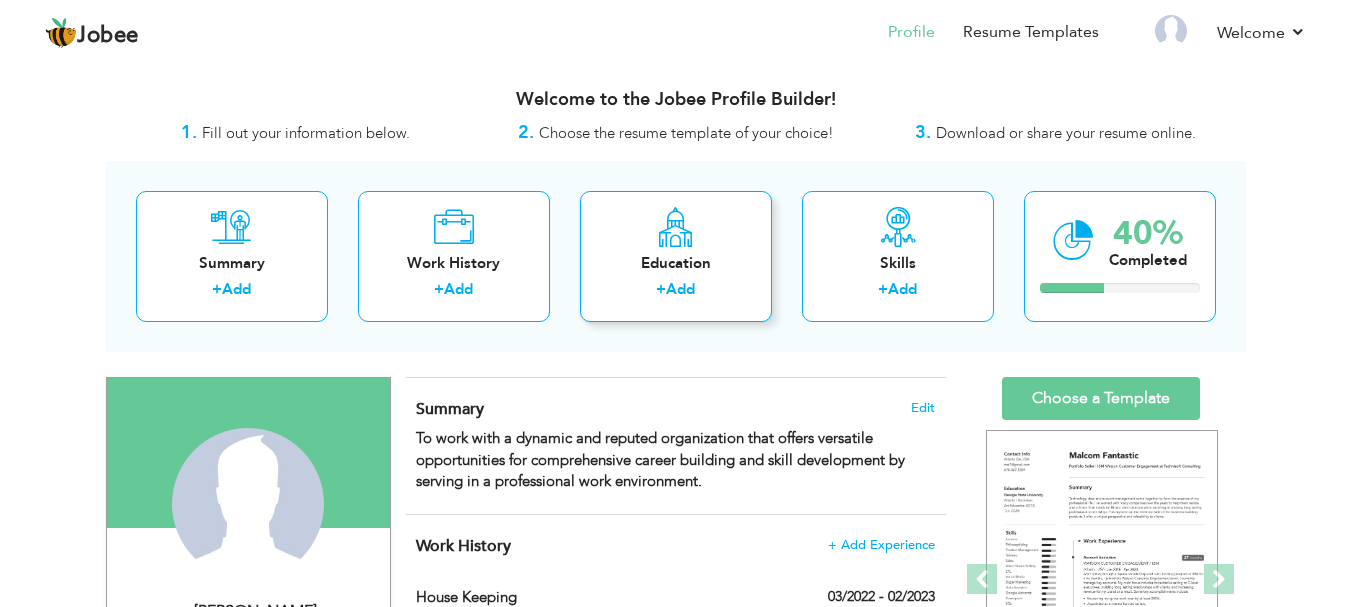 click on "Education
+  Add" at bounding box center [676, 256] 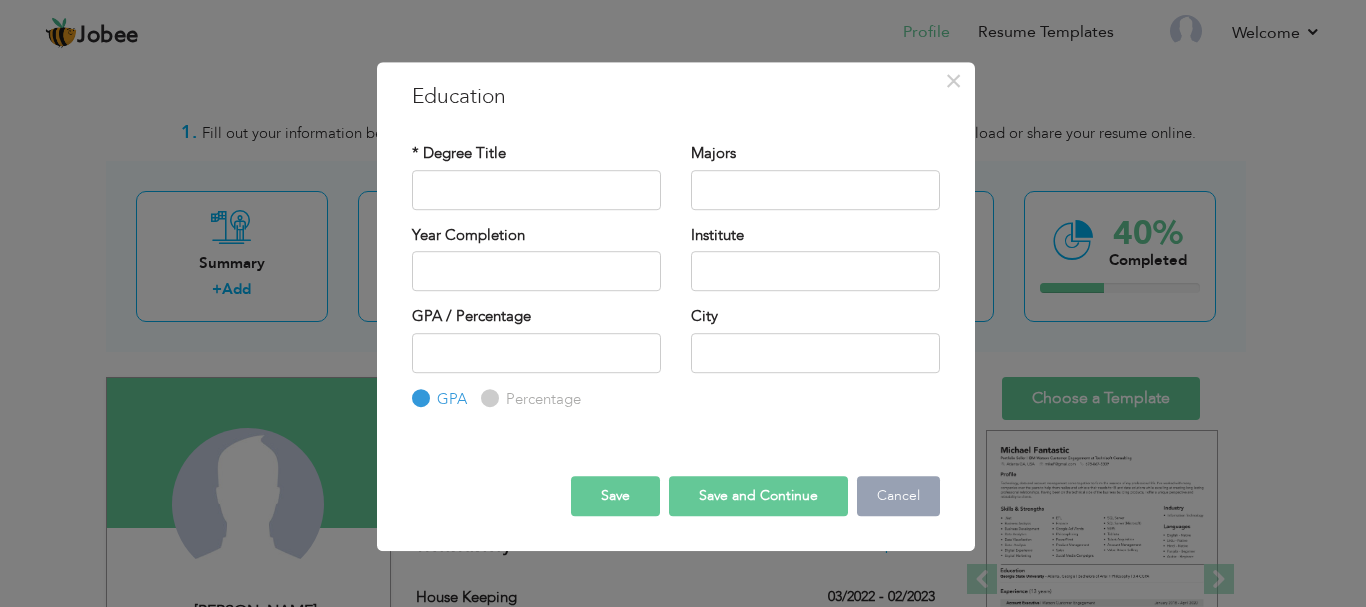 click on "Cancel" at bounding box center (898, 496) 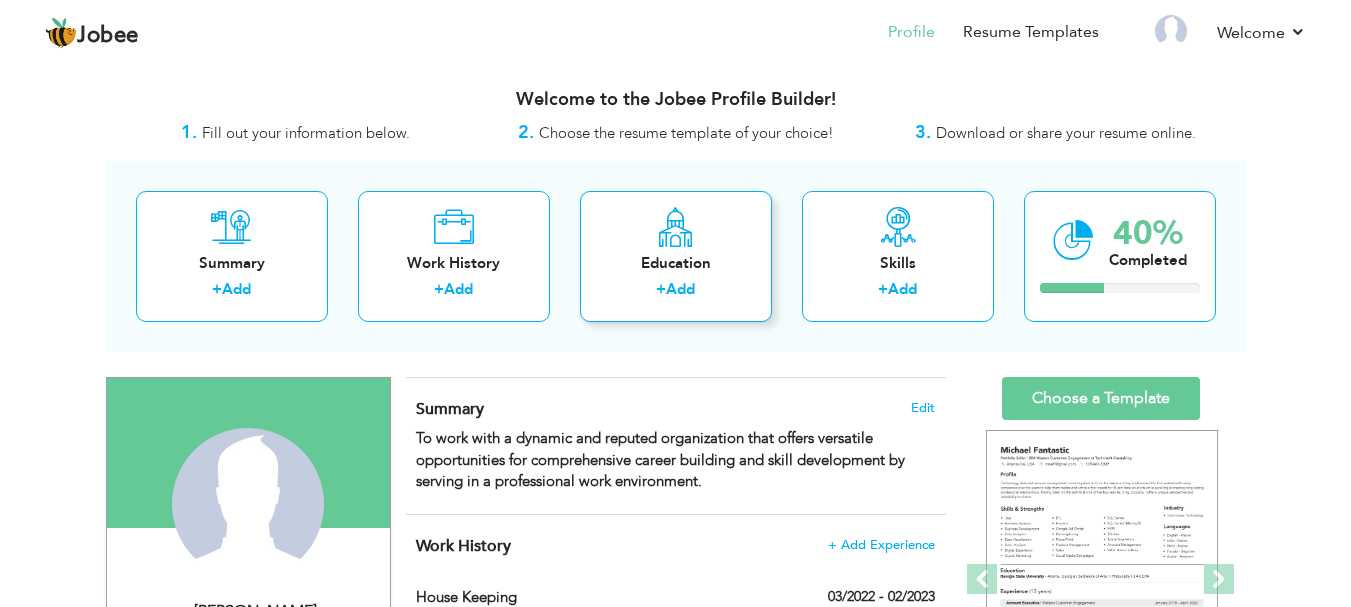 click on "Education" at bounding box center [676, 263] 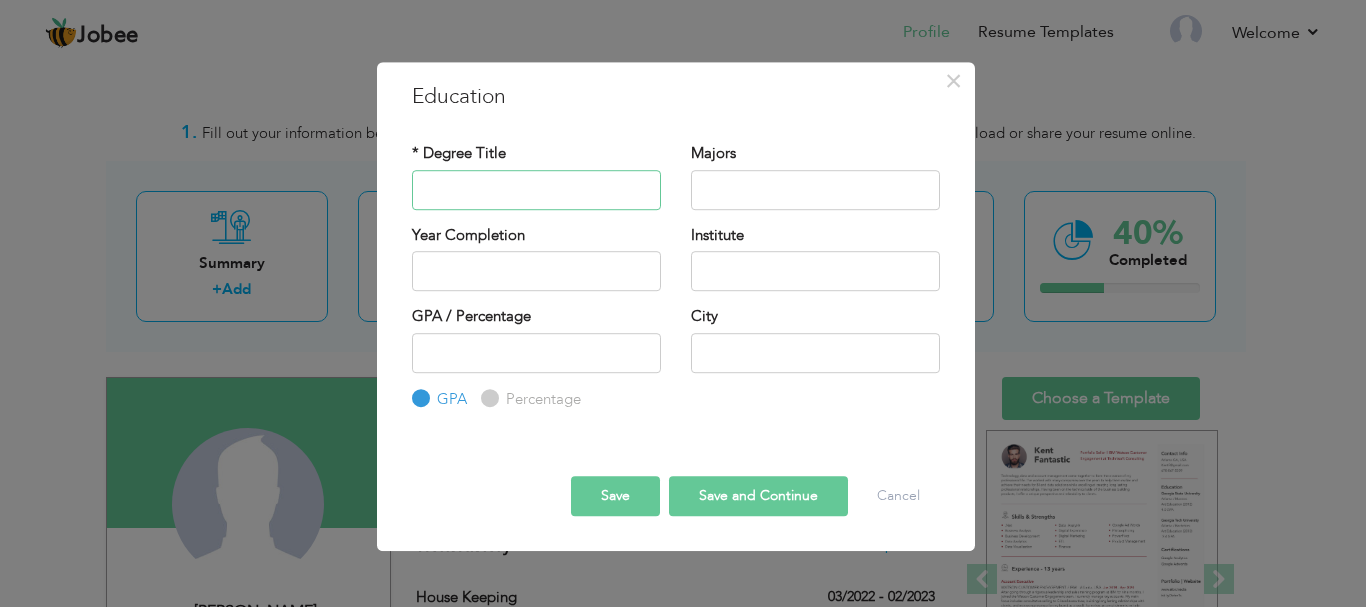 paste on "Matriculation" 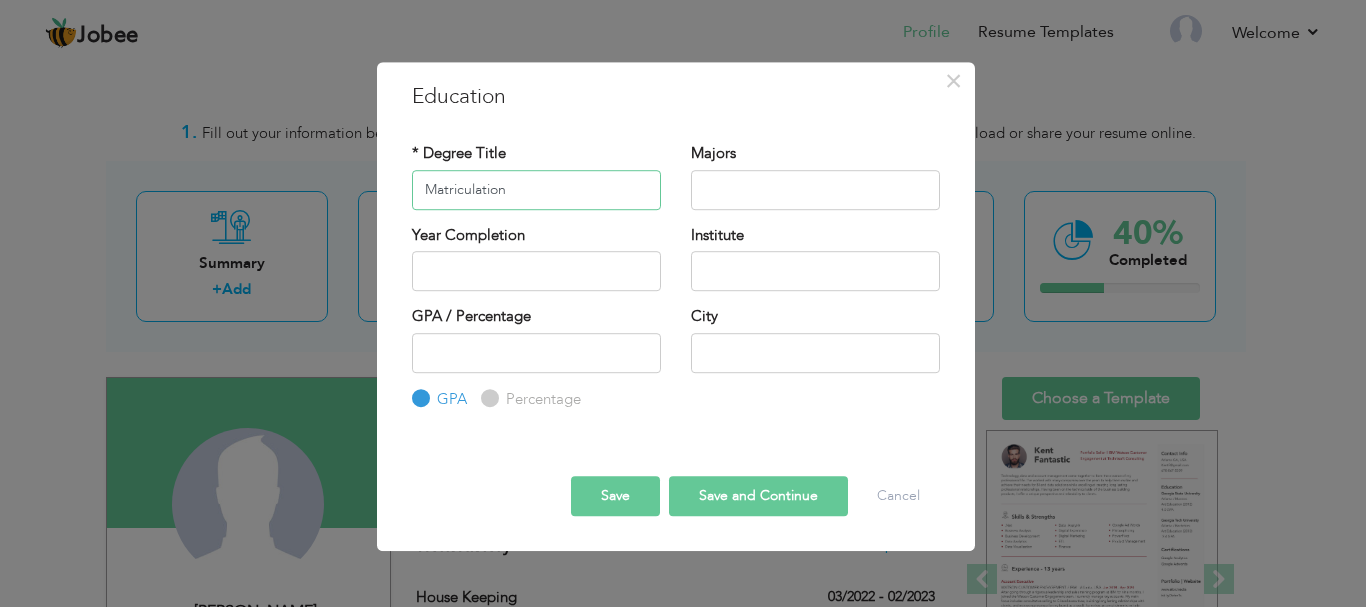 type on "Matriculation" 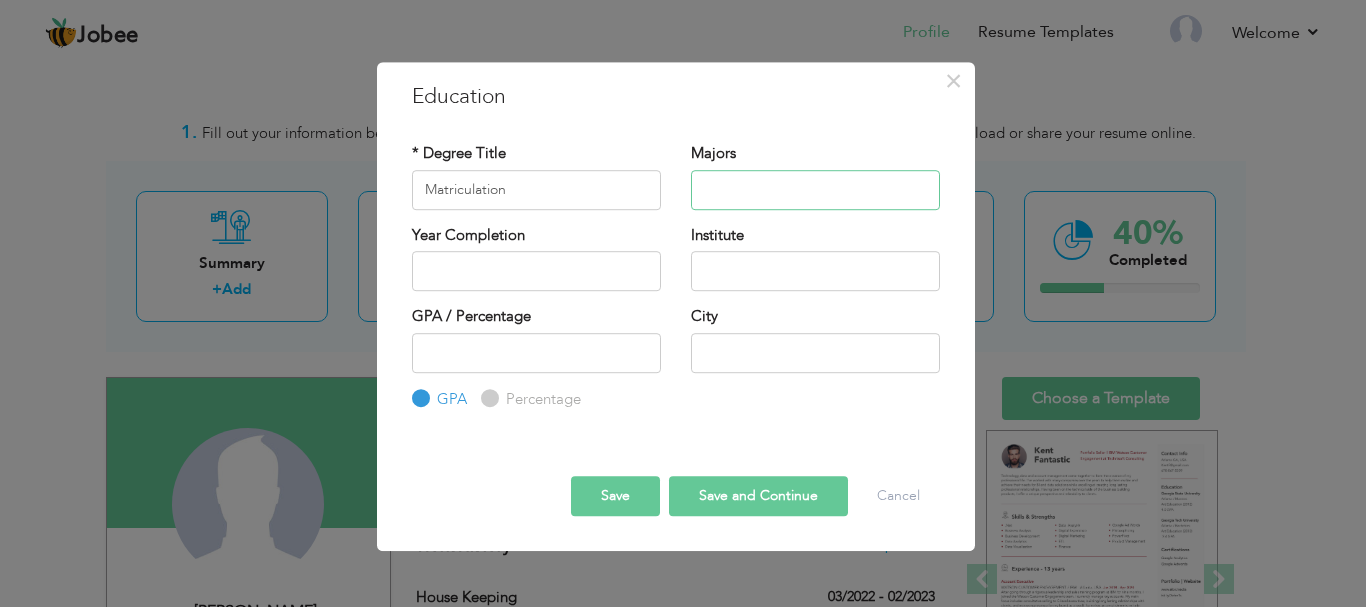 click at bounding box center (815, 190) 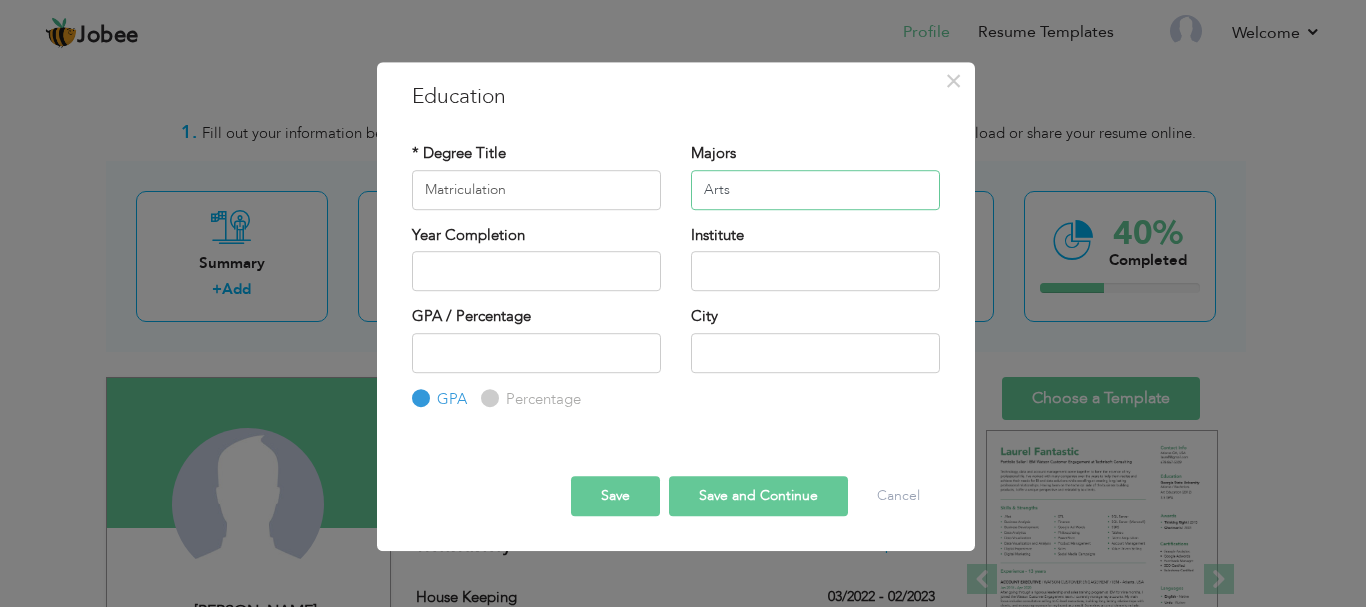 type on "Arts" 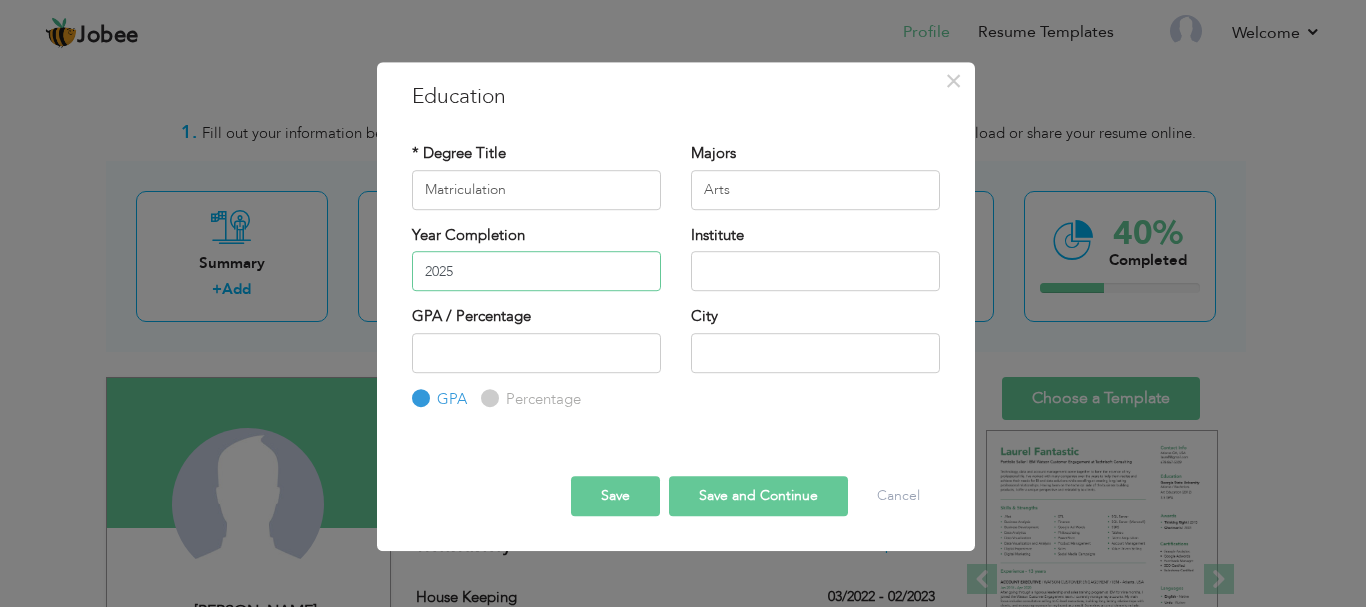 click on "2025" at bounding box center [536, 271] 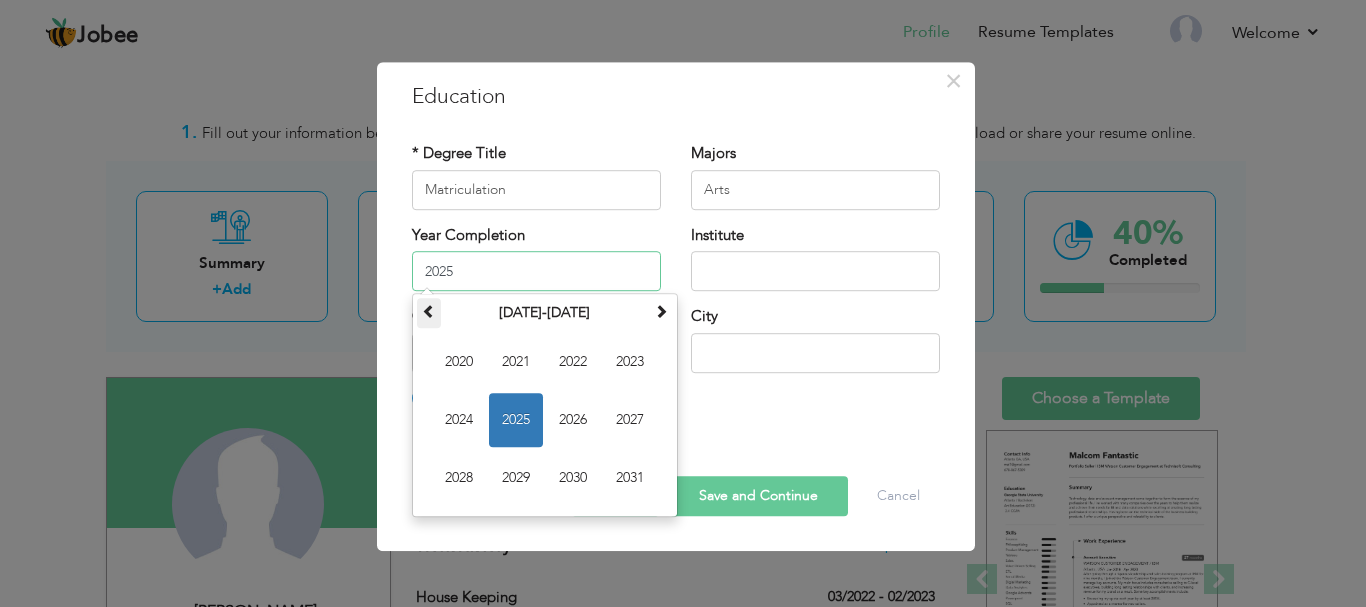 click at bounding box center (429, 313) 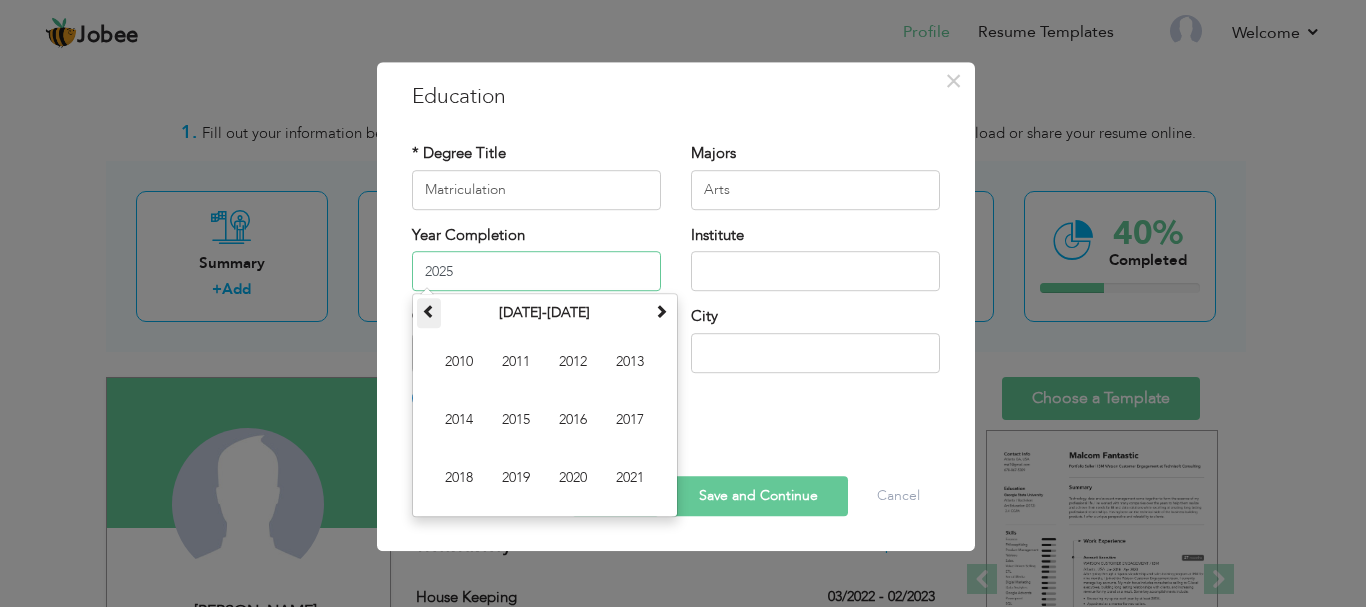 click at bounding box center (429, 313) 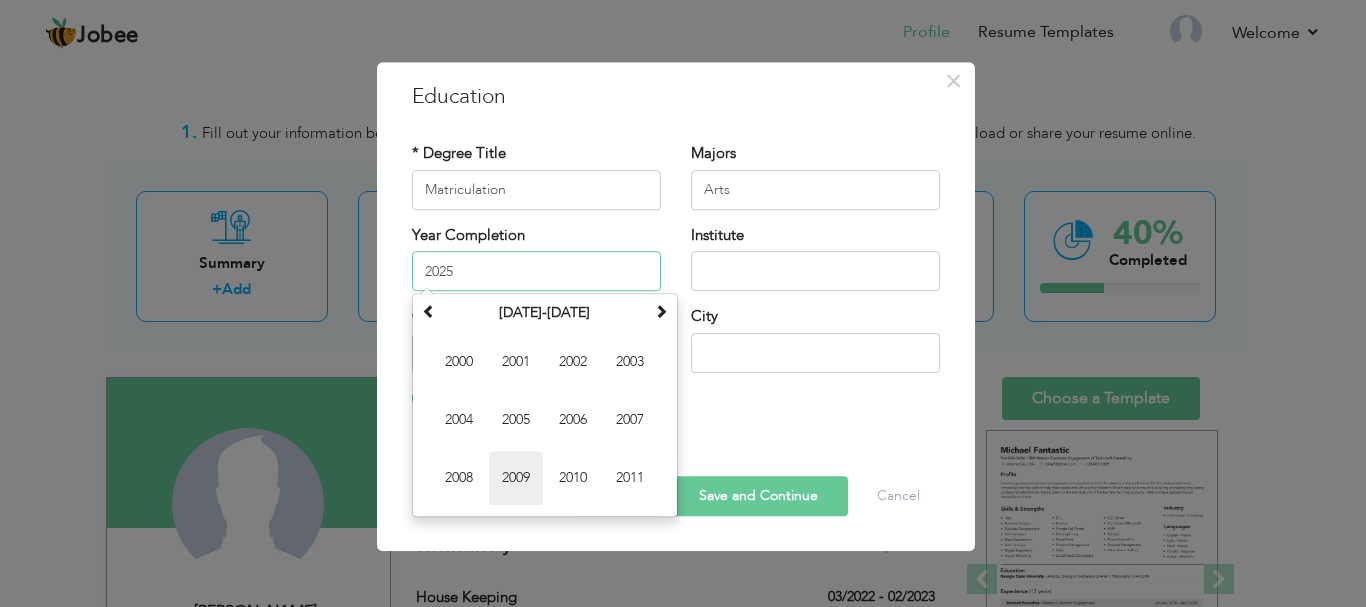 click on "2009" at bounding box center (516, 478) 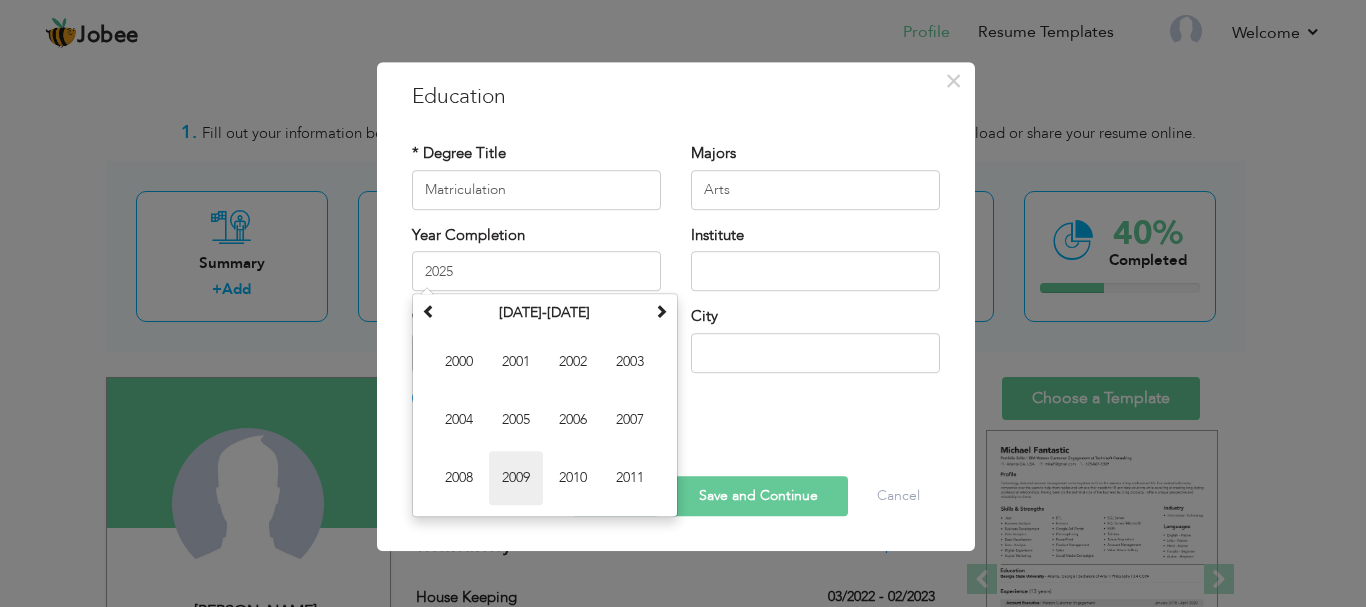 type on "2009" 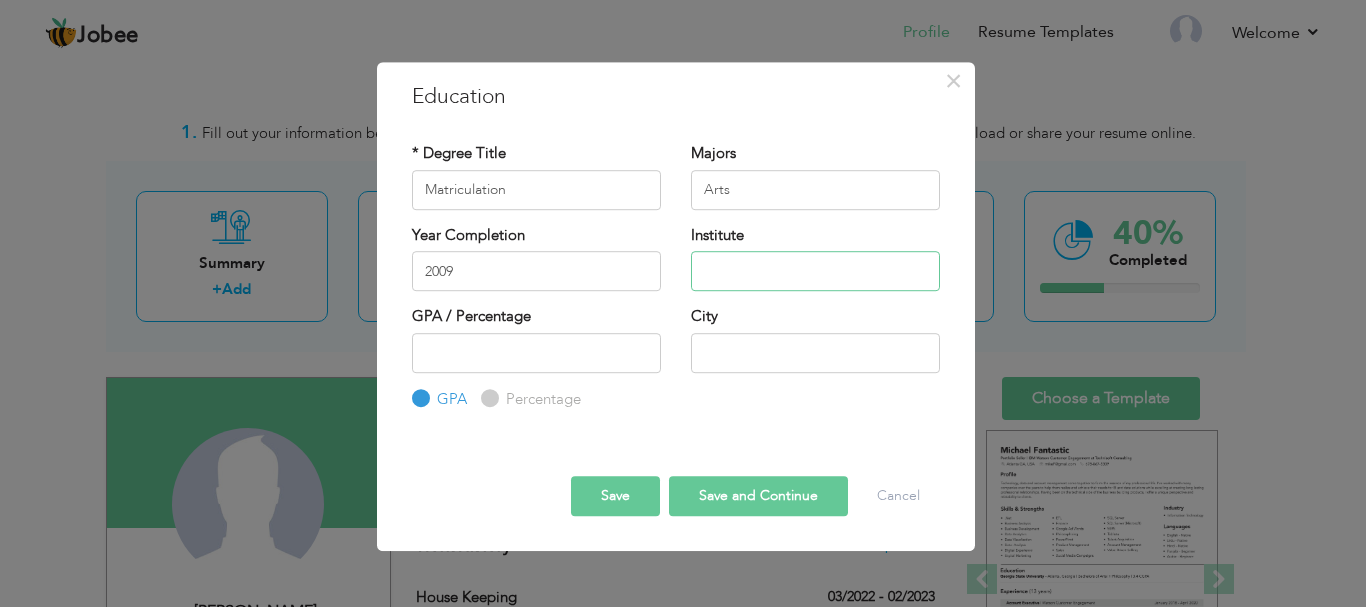 click at bounding box center (815, 271) 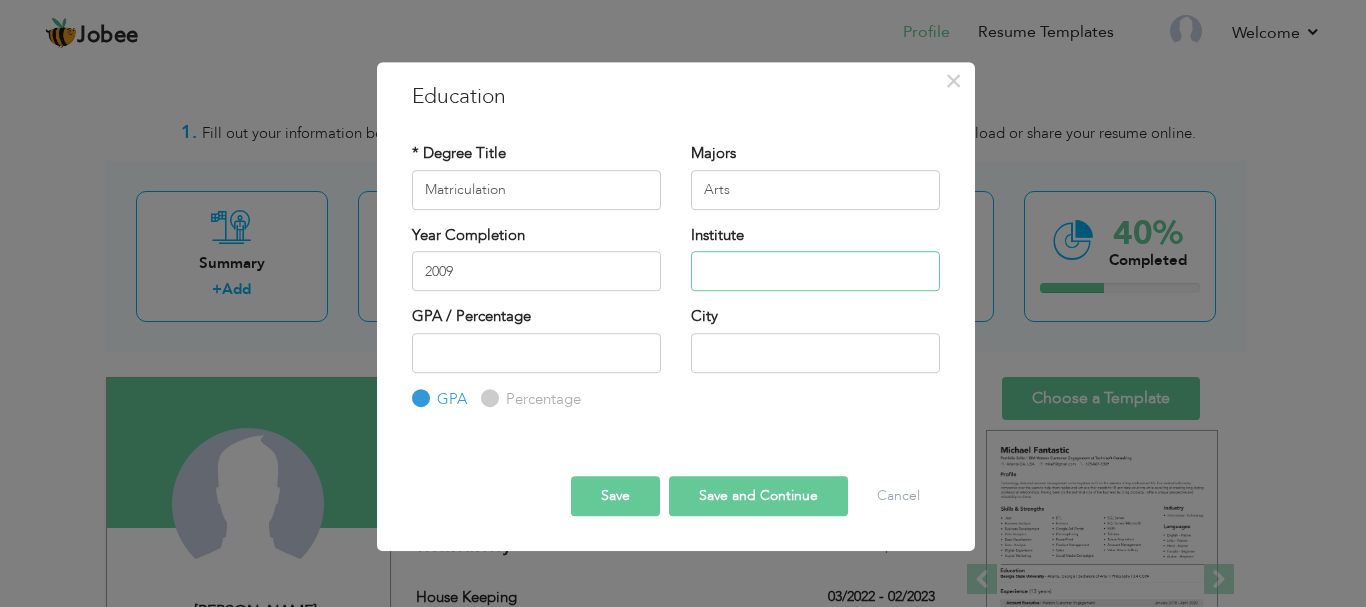 click at bounding box center (815, 271) 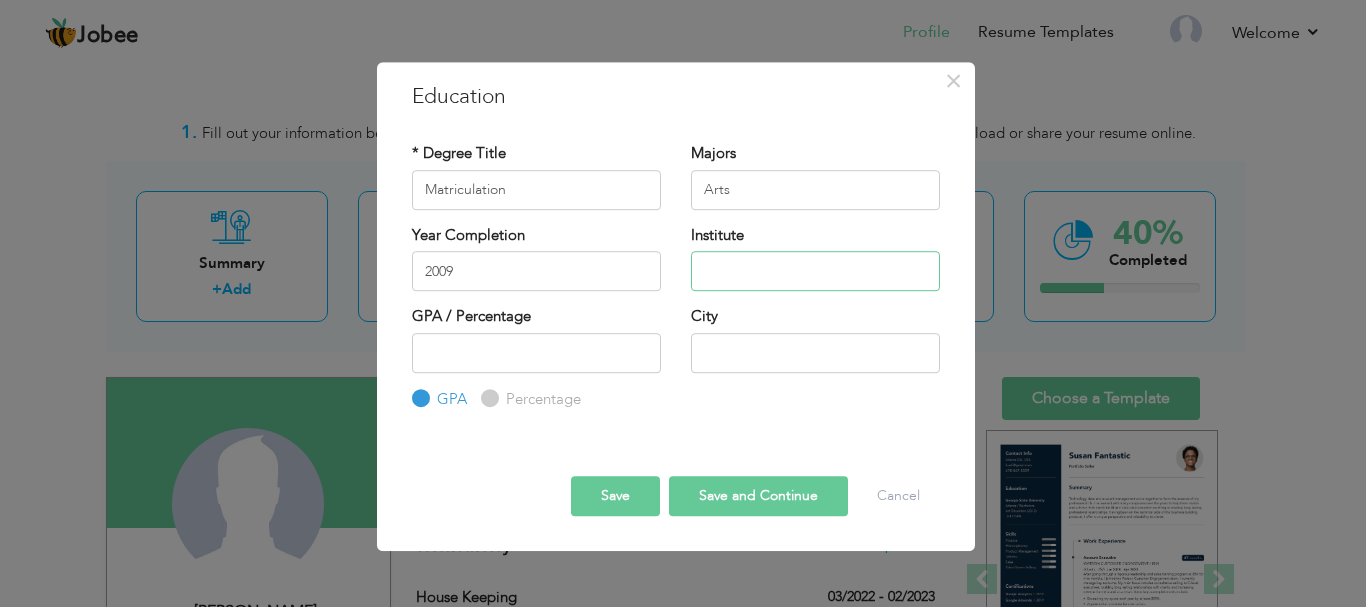paste on "Lahore Board" 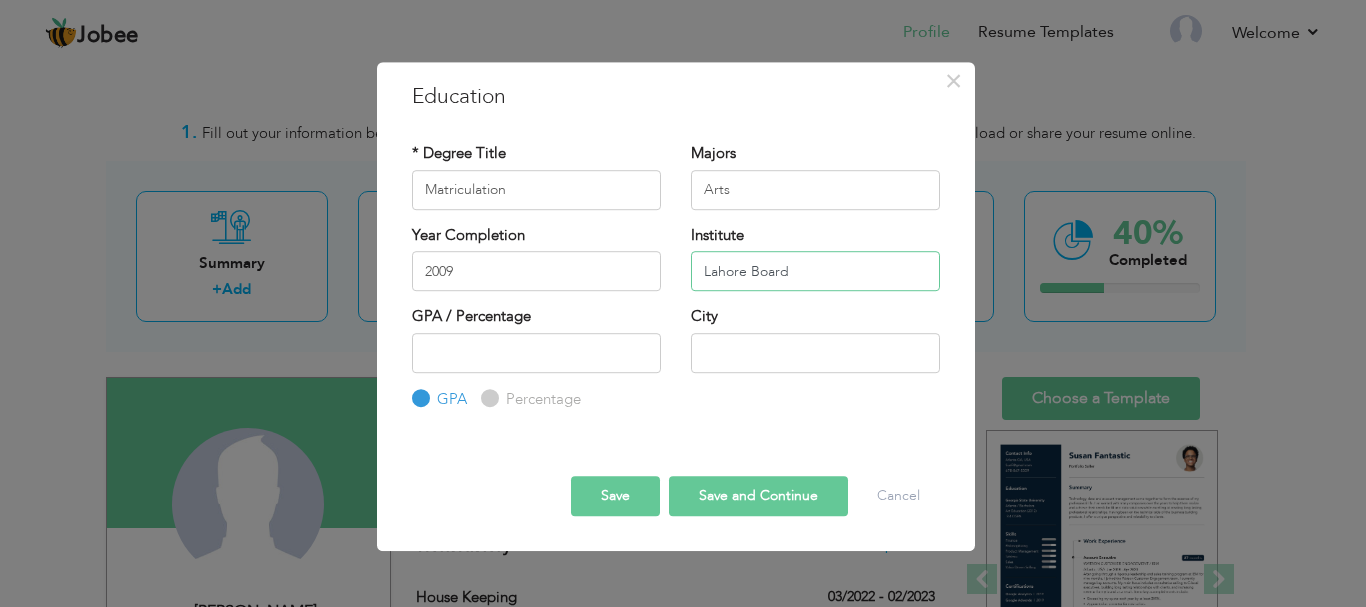 type on "Lahore Board" 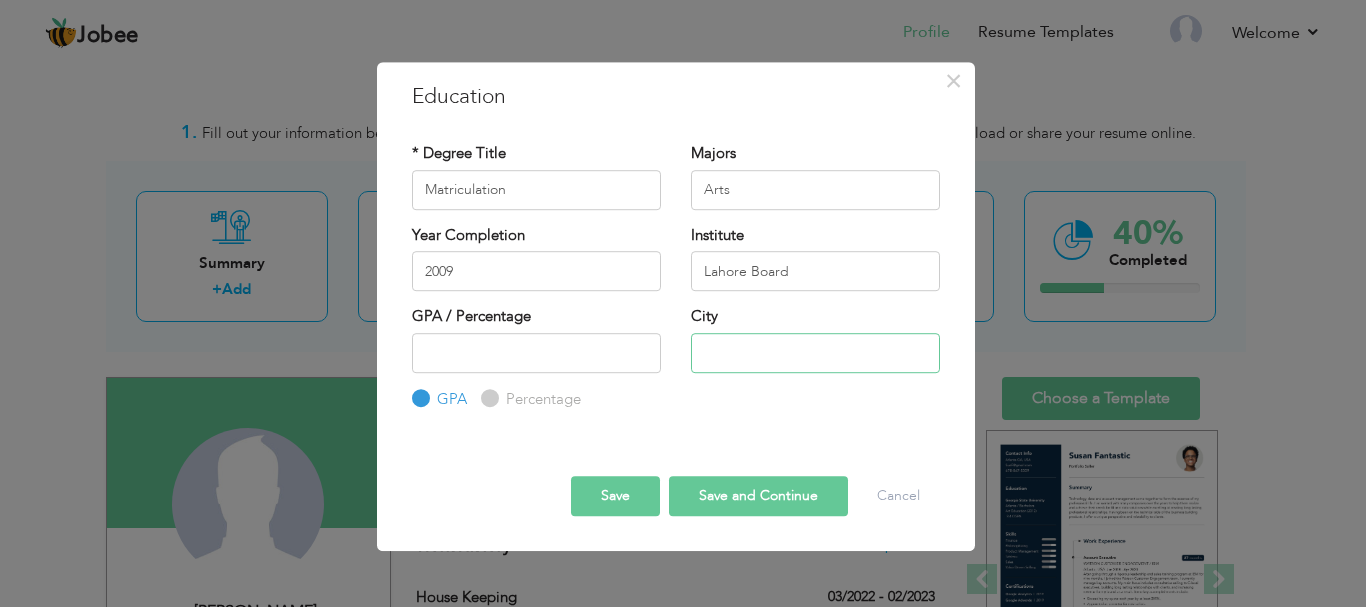 click at bounding box center (815, 353) 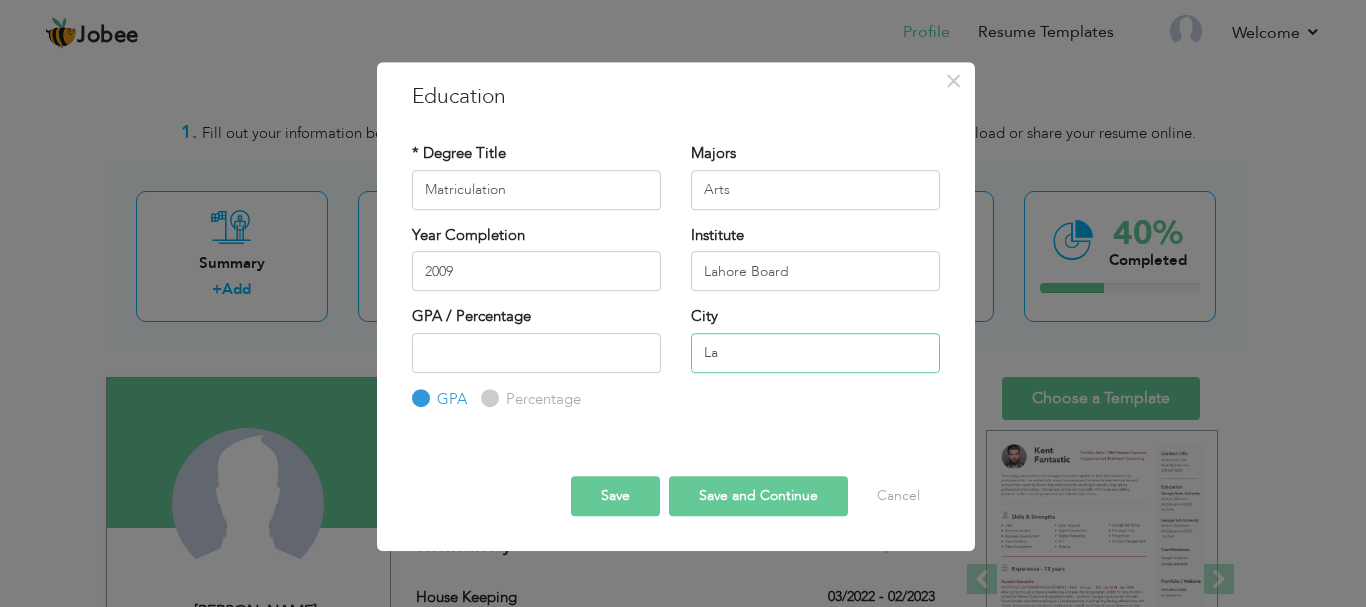 type on "L" 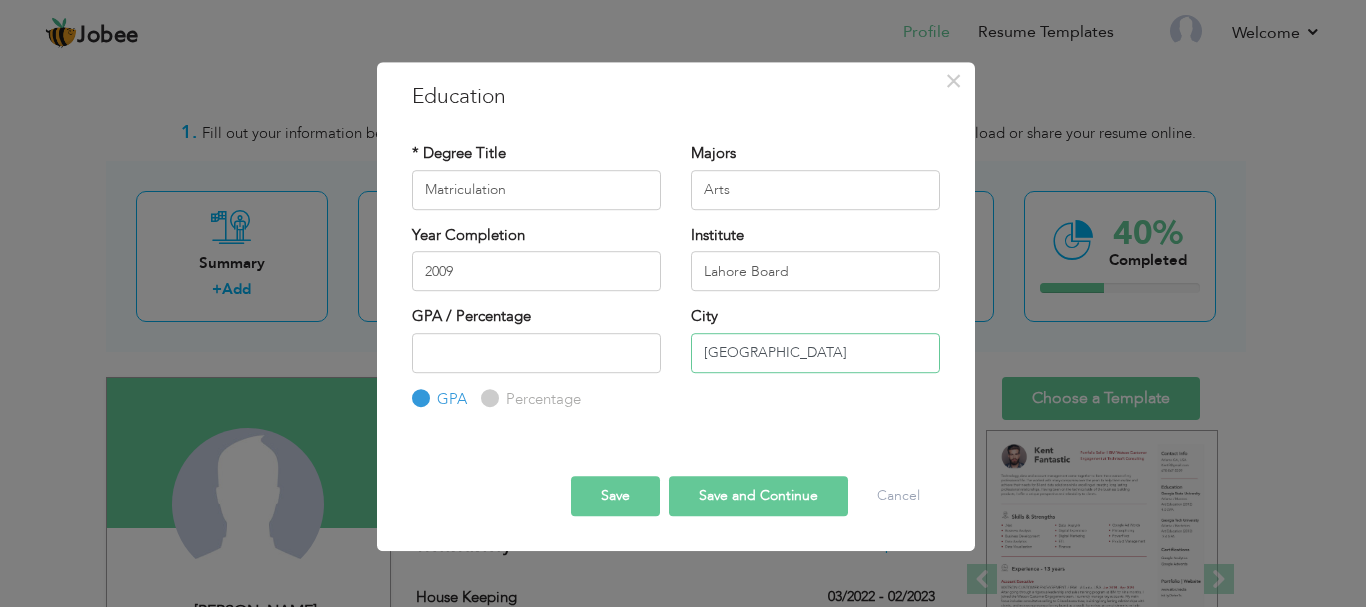 type on "Lahore" 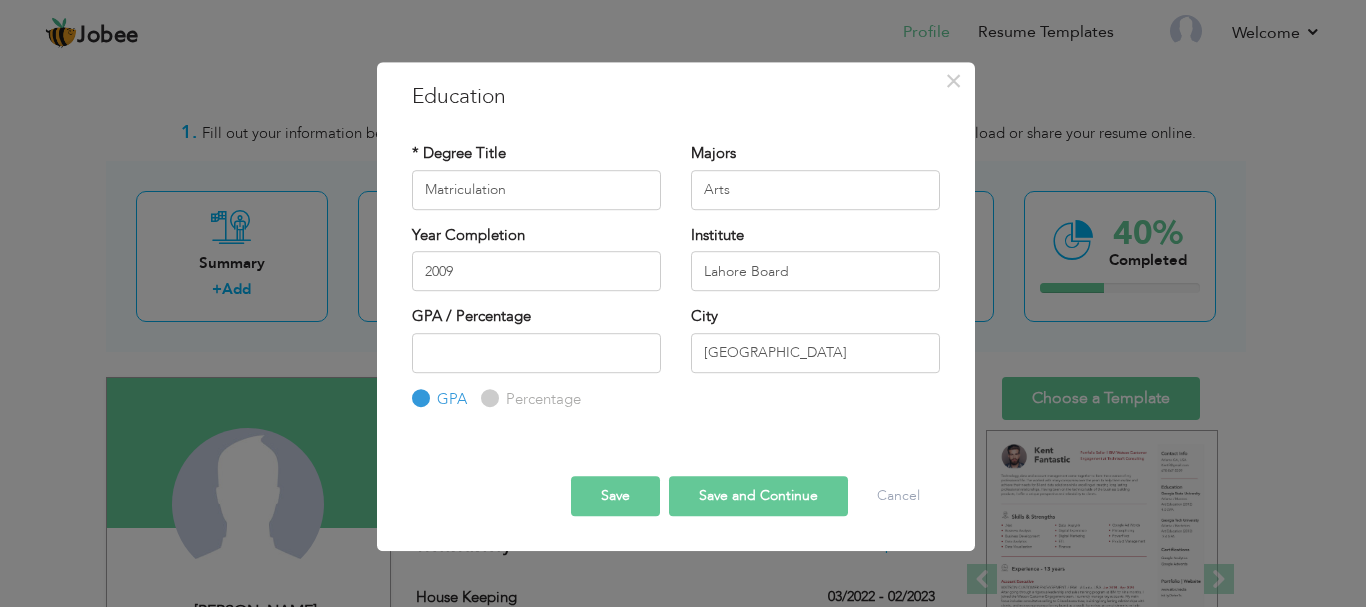 click on "Save" at bounding box center (615, 496) 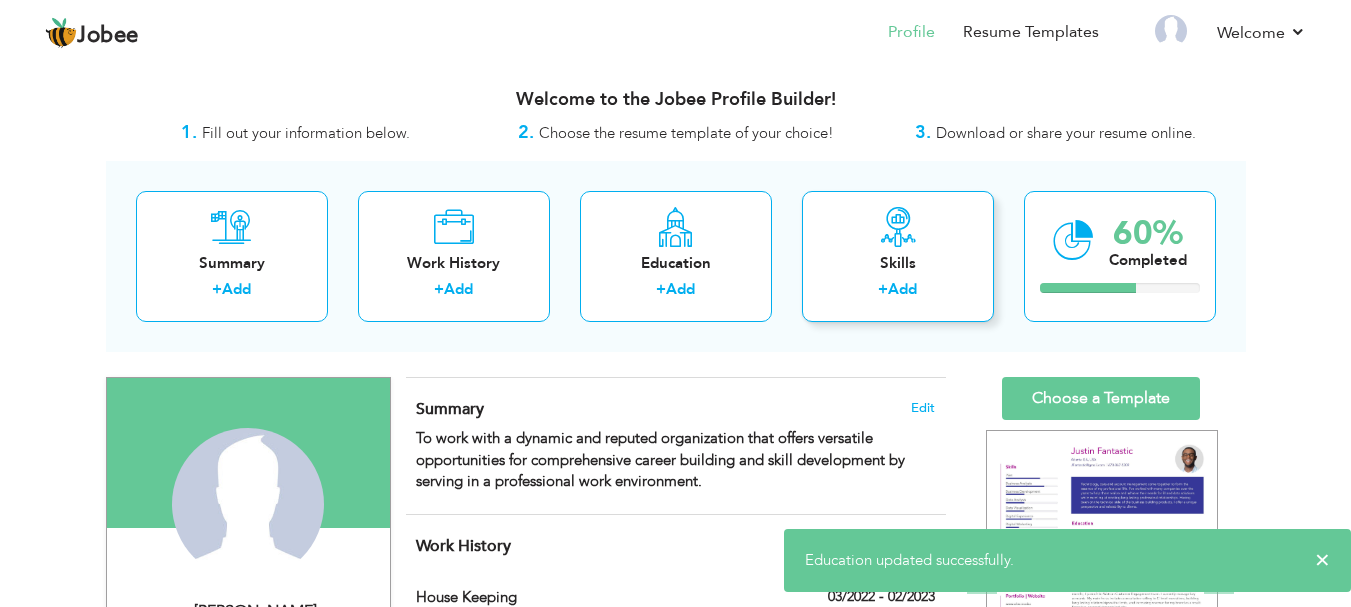 click on "Skills
+  Add" at bounding box center (898, 256) 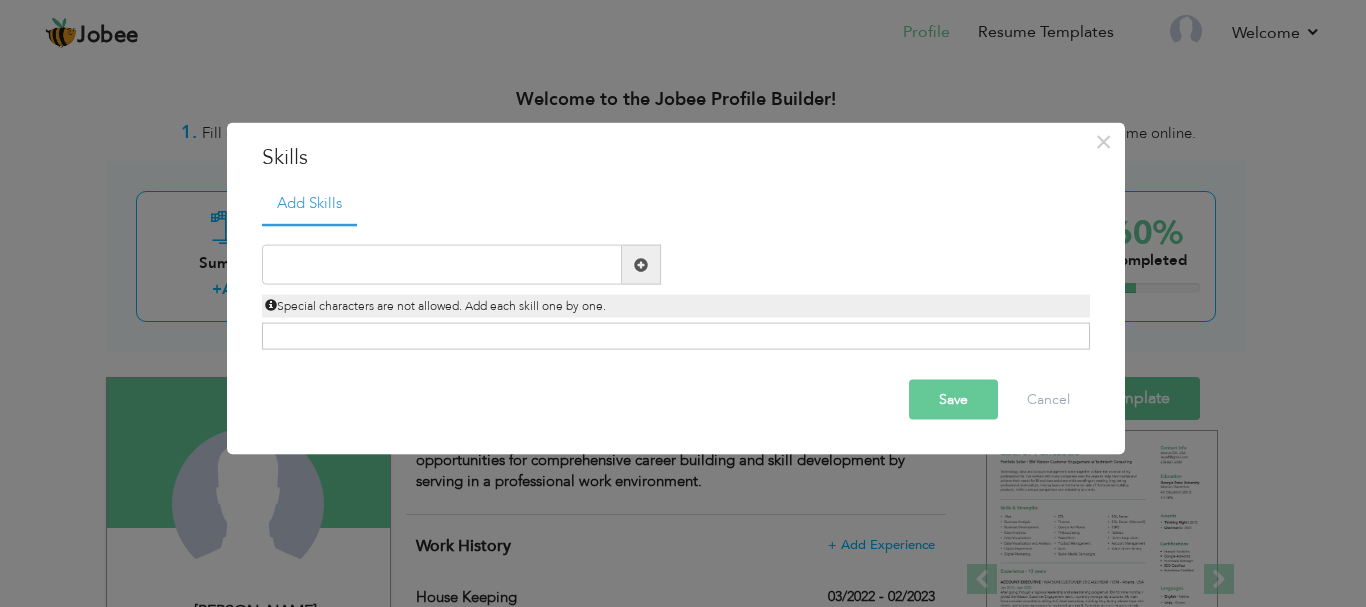 click at bounding box center [641, 264] 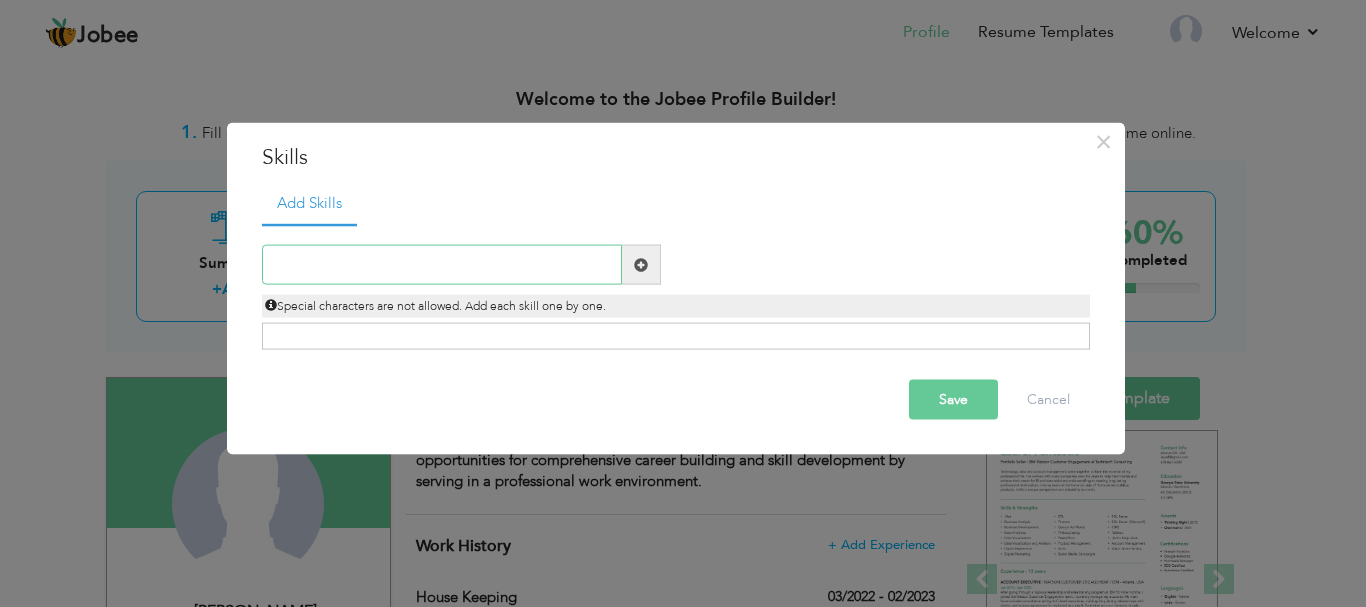 click at bounding box center (442, 265) 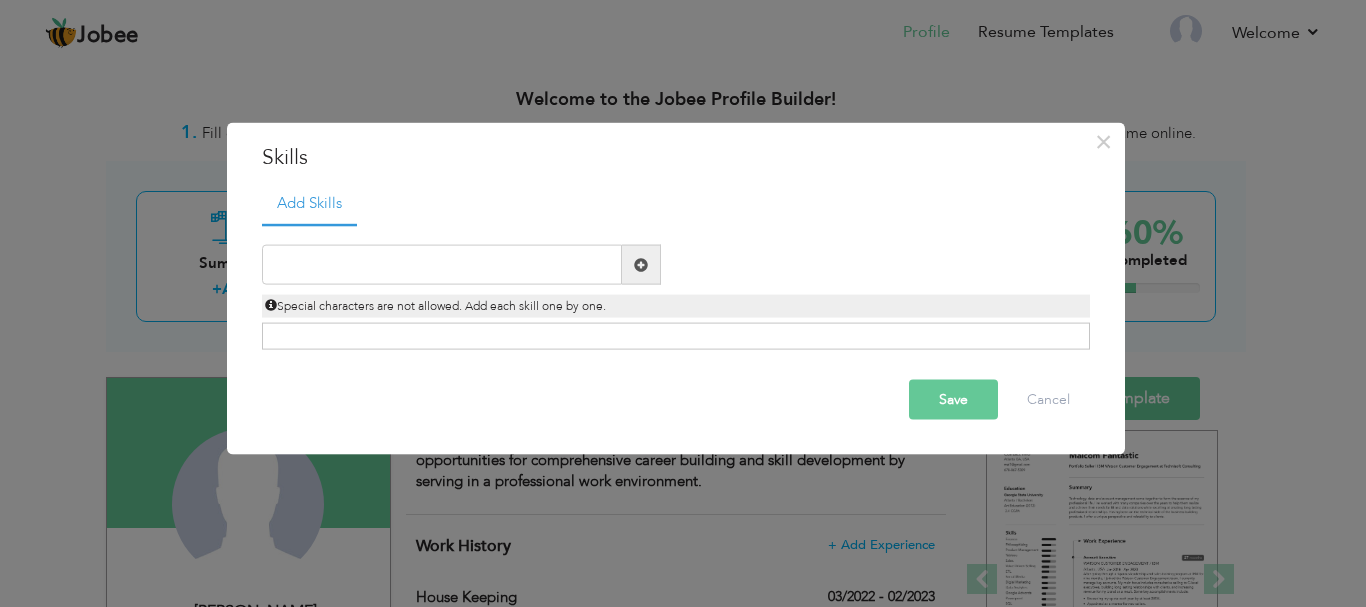 drag, startPoint x: 633, startPoint y: 260, endPoint x: 965, endPoint y: 370, distance: 349.74847 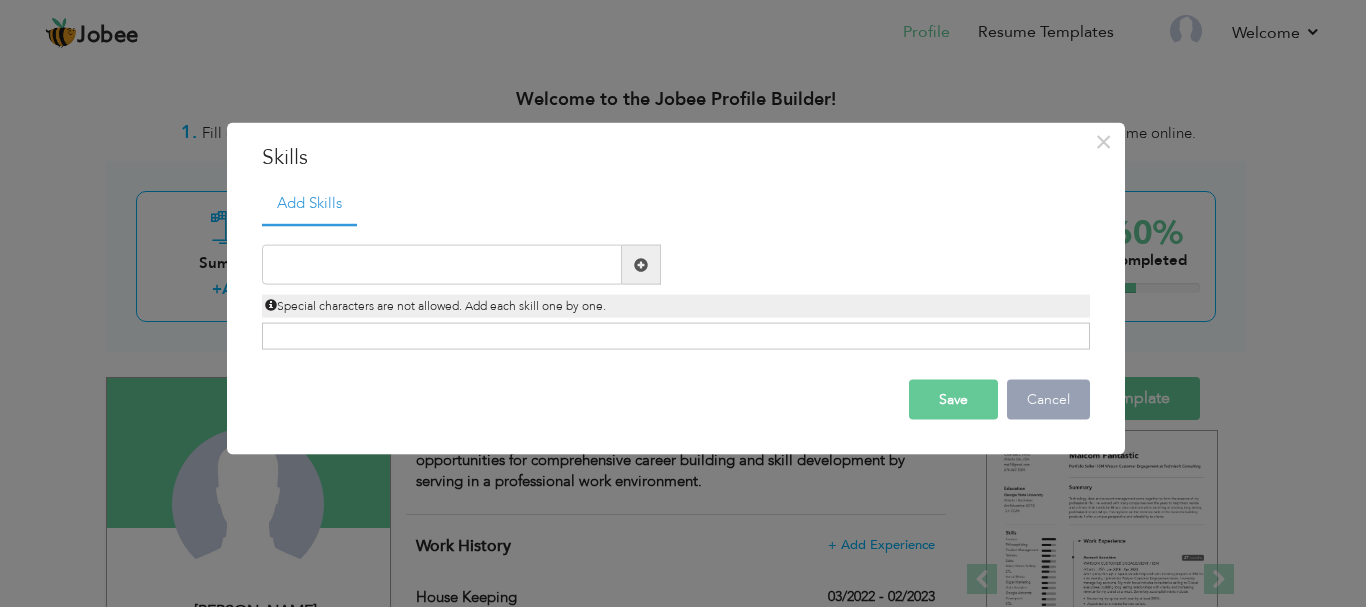 click on "Cancel" at bounding box center (1048, 400) 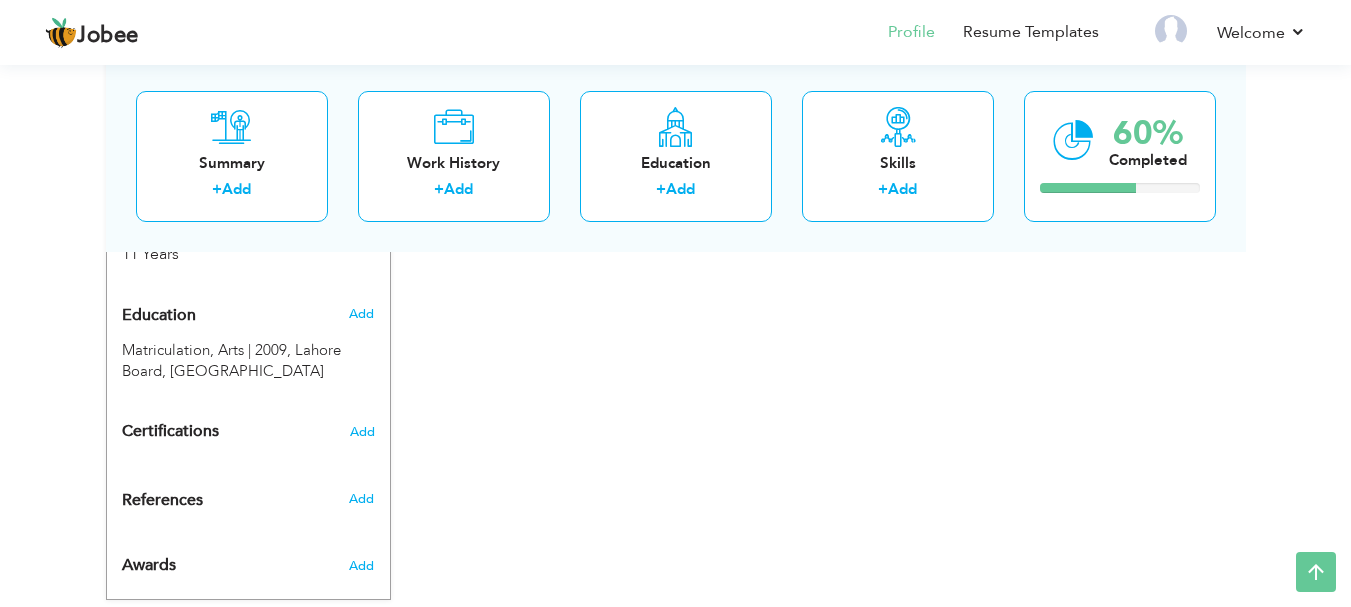 scroll, scrollTop: 877, scrollLeft: 0, axis: vertical 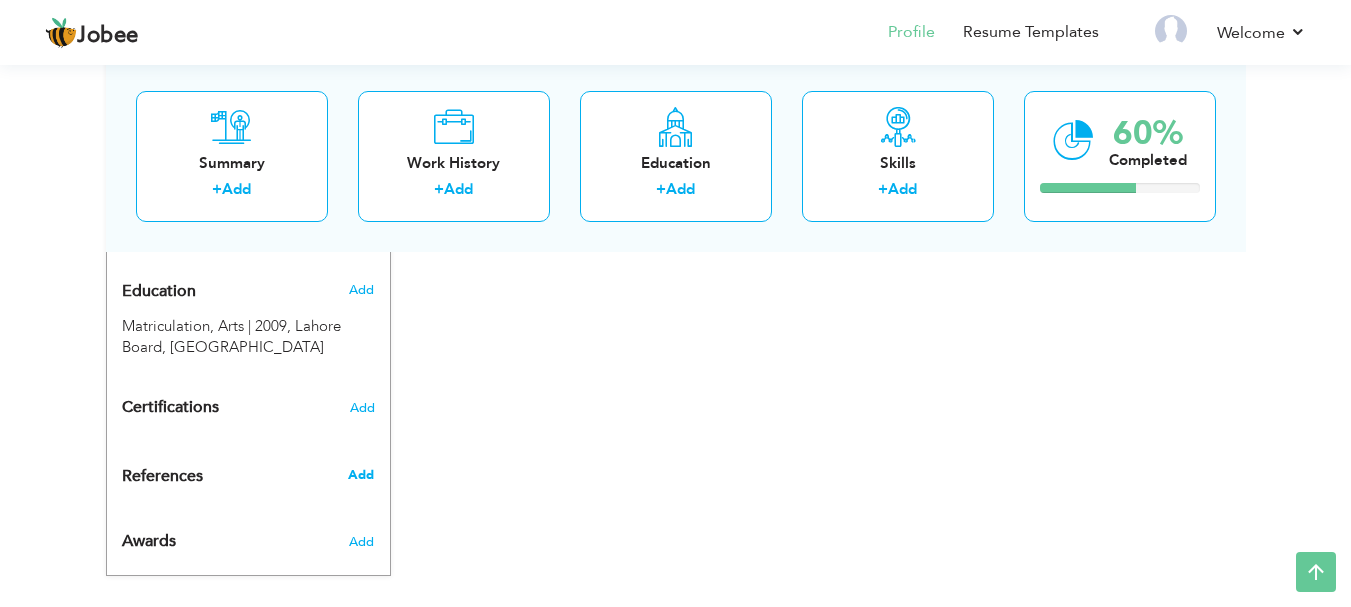 click on "Add" at bounding box center [361, 475] 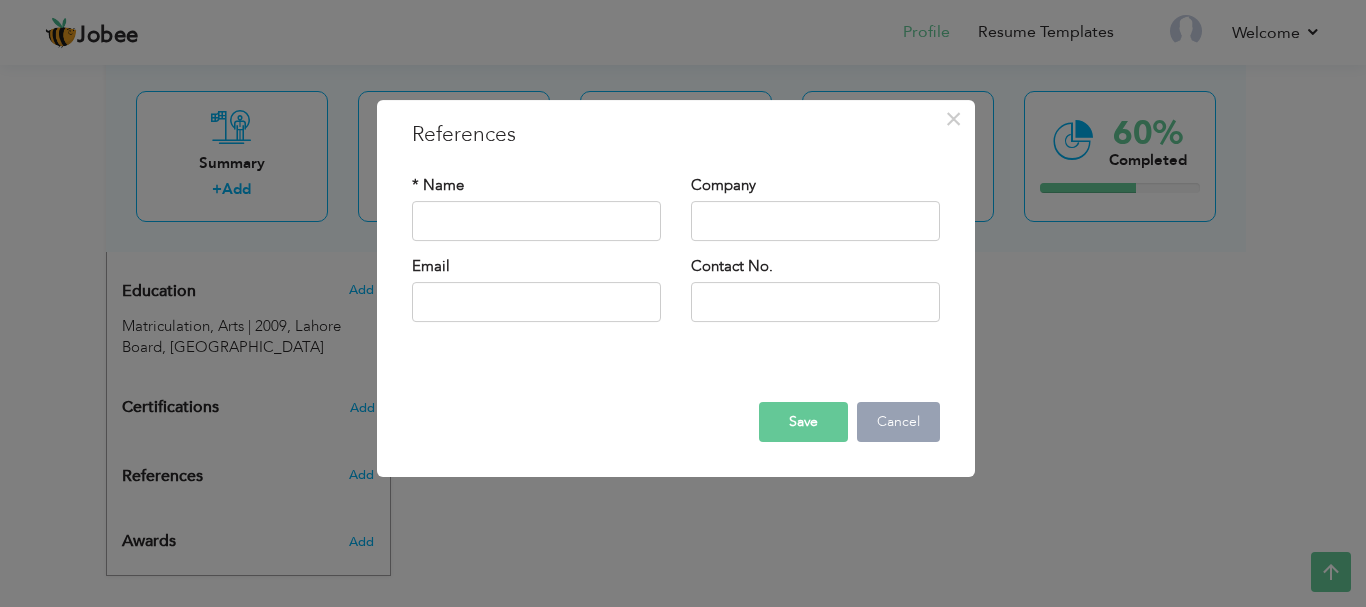 click on "Cancel" at bounding box center (898, 422) 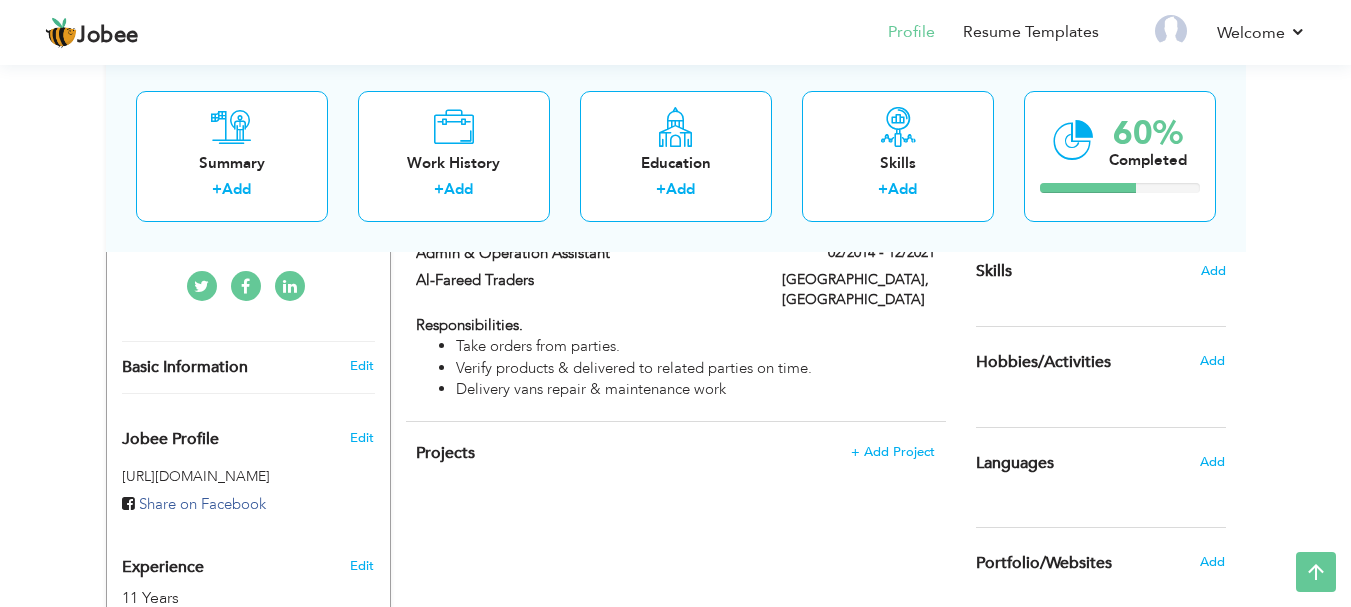 scroll, scrollTop: 477, scrollLeft: 0, axis: vertical 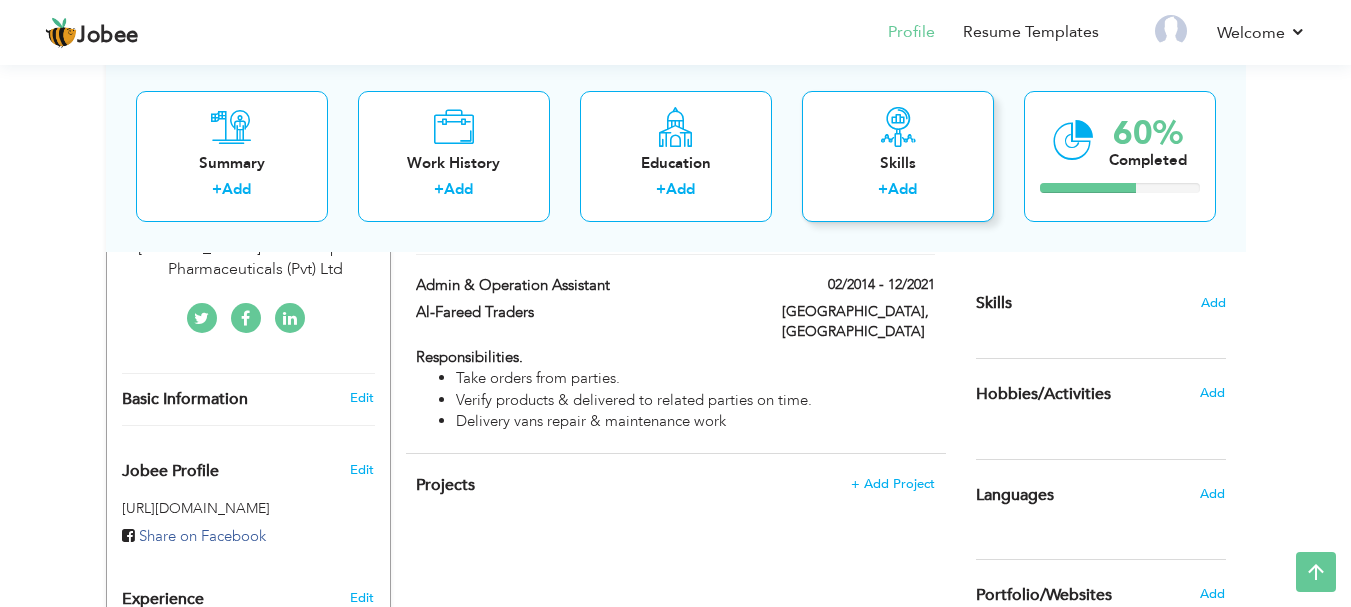 click on "Skills" at bounding box center (898, 162) 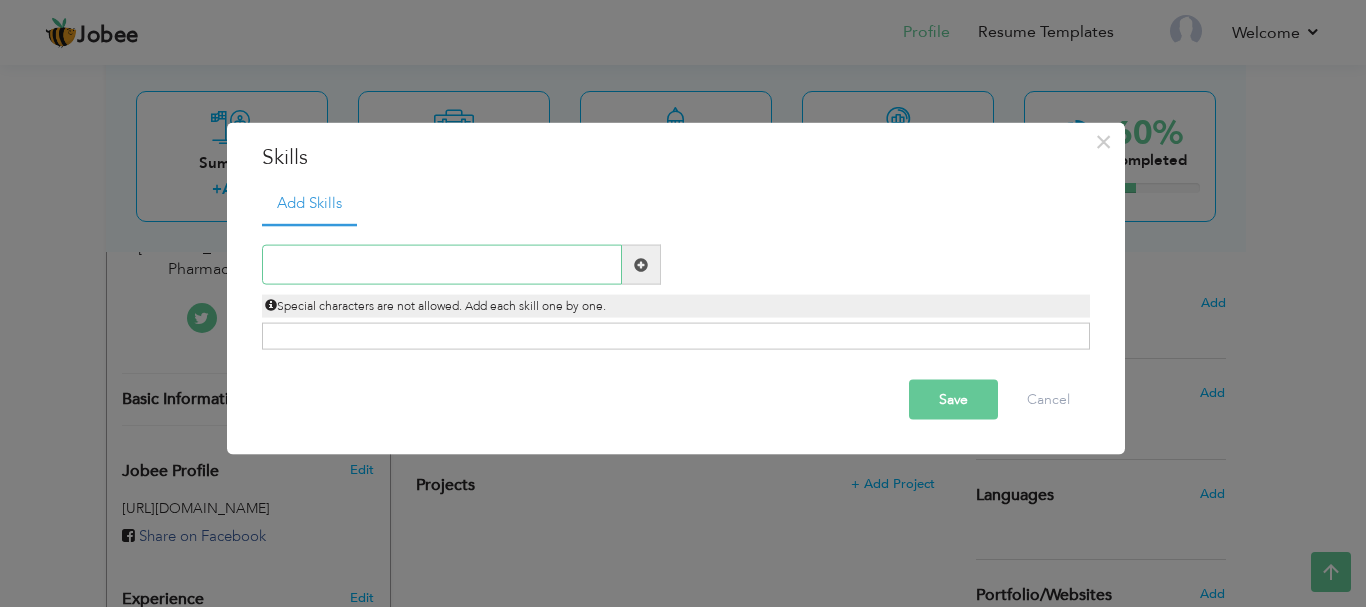 click at bounding box center (442, 265) 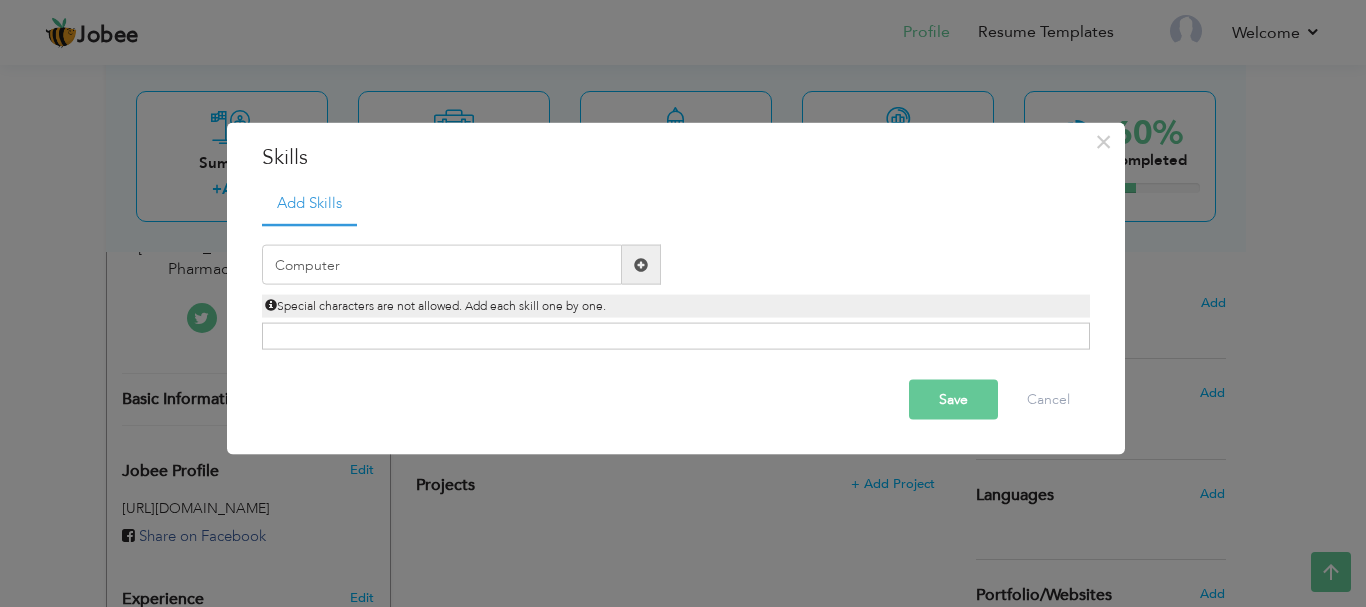 click on "Click on  , to mark skill as primary." at bounding box center [676, 336] 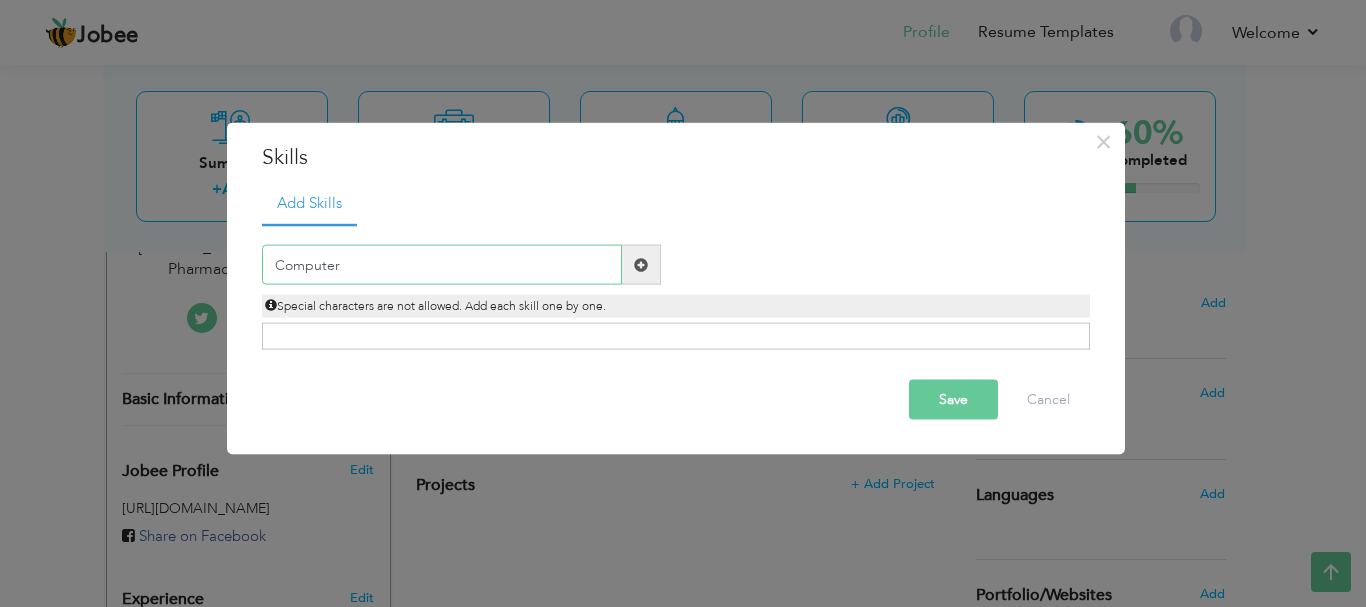 click on "Computer" at bounding box center [442, 265] 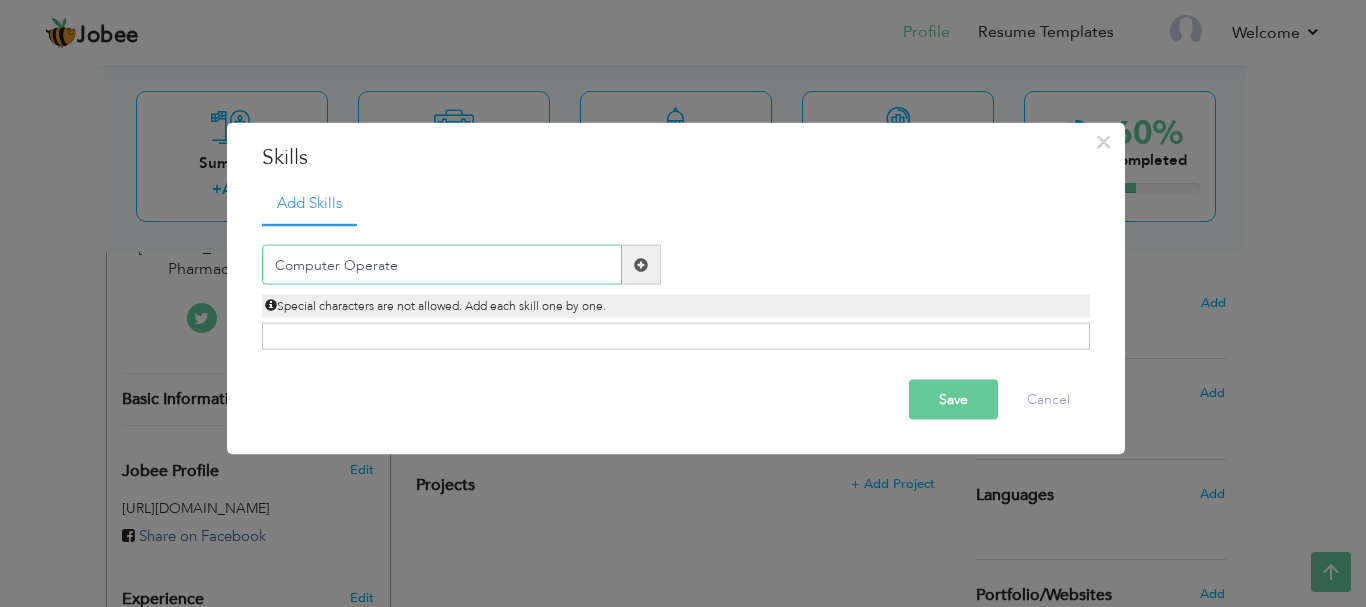 type on "Computer Operate" 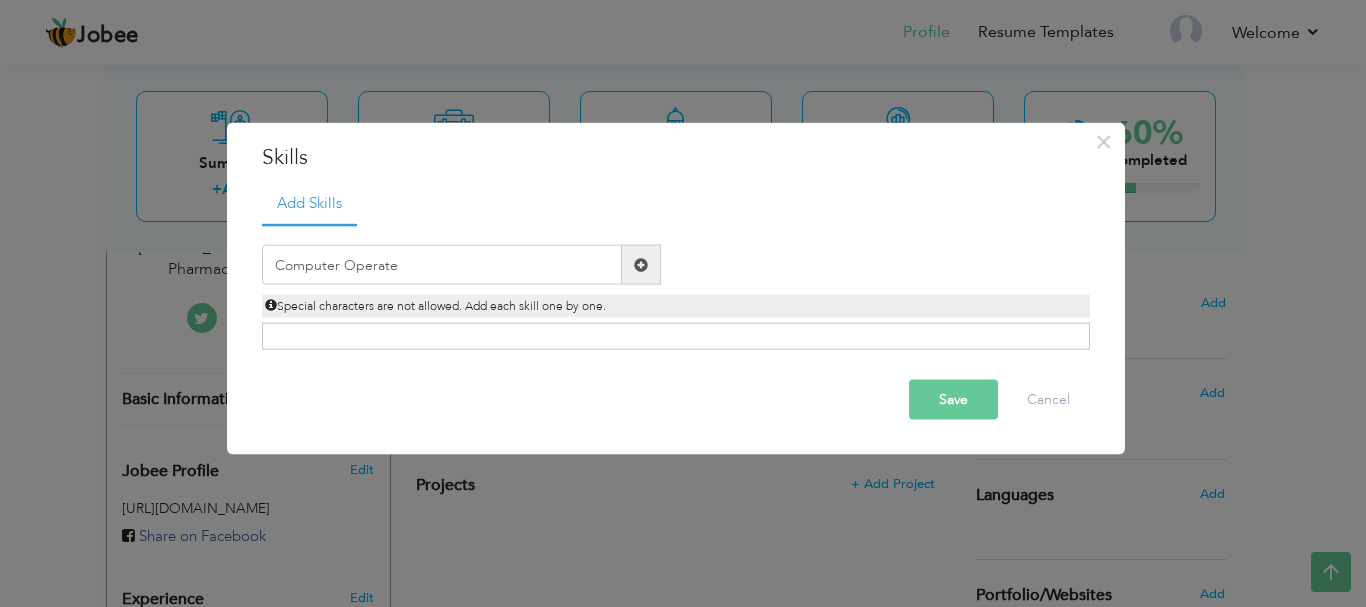 click on "Save" at bounding box center [953, 400] 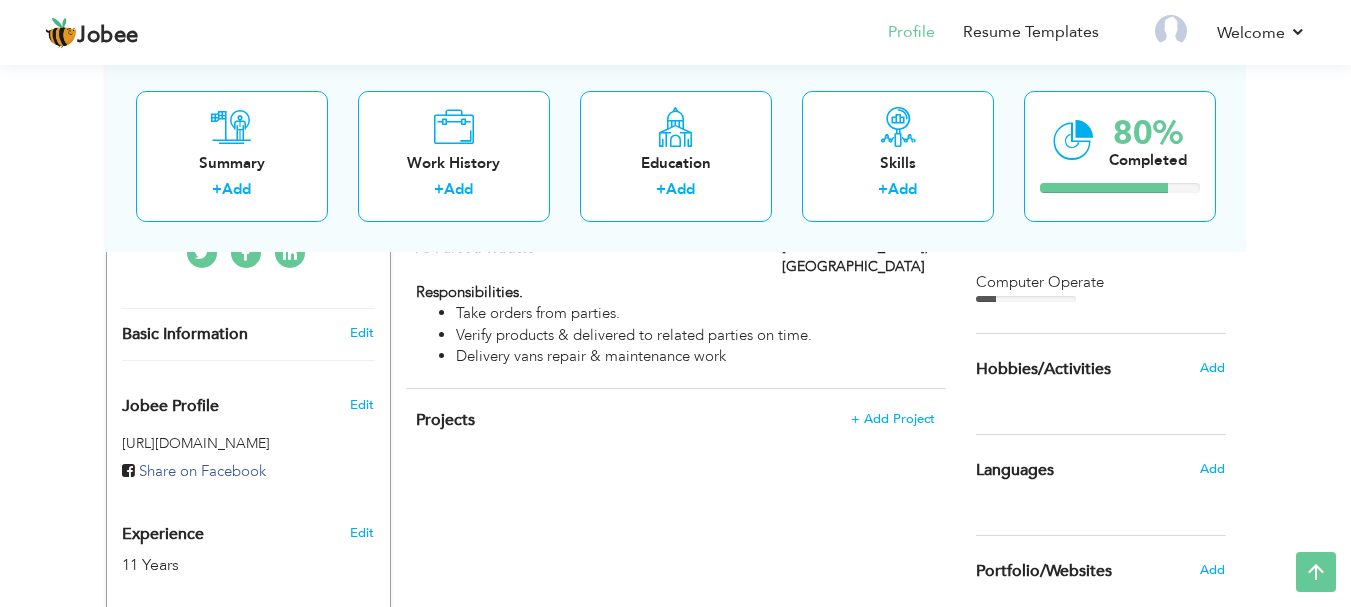 scroll, scrollTop: 577, scrollLeft: 0, axis: vertical 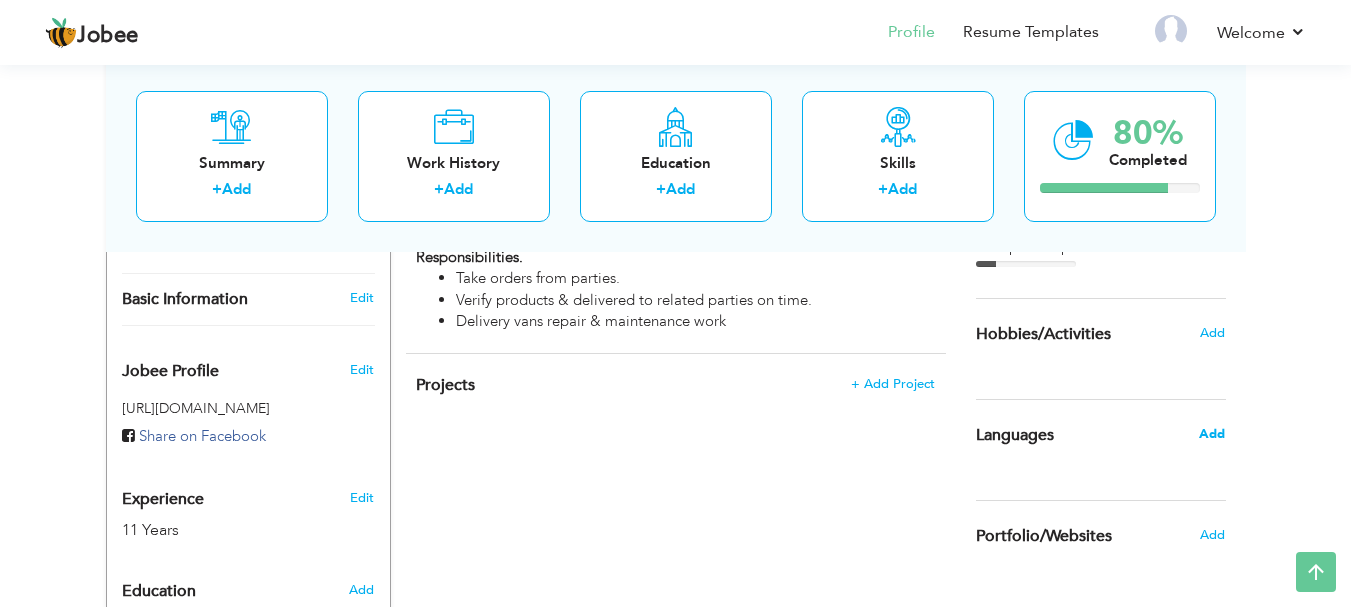 click on "Add" at bounding box center (1212, 434) 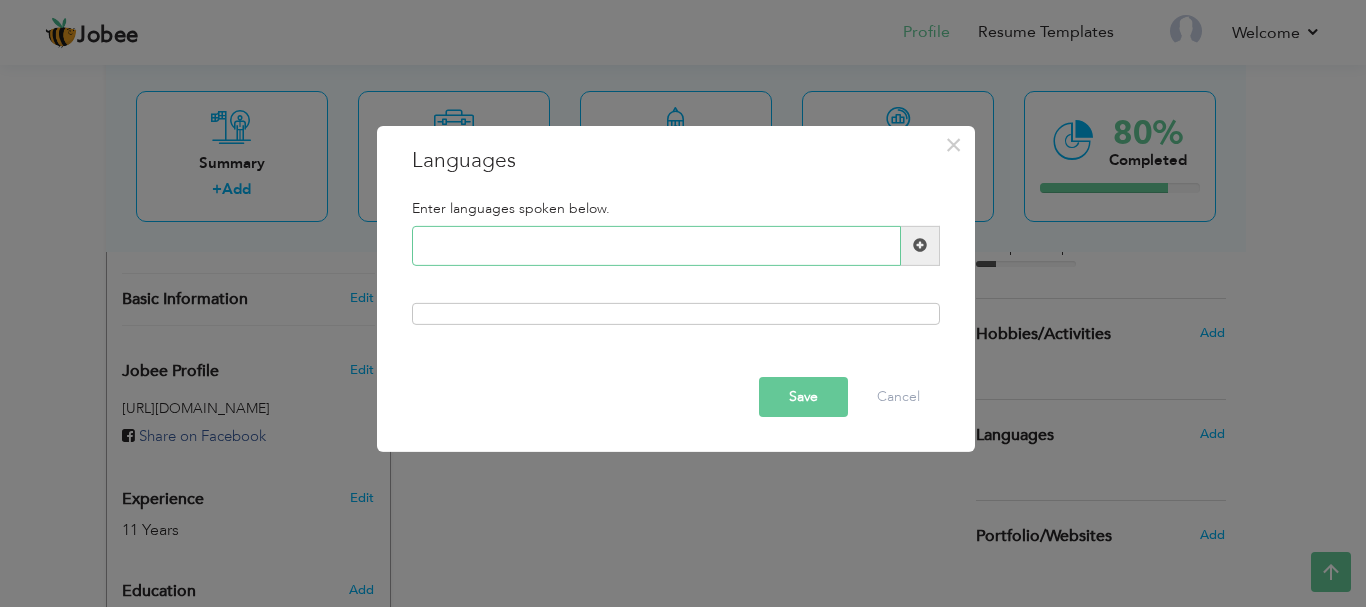 click at bounding box center [656, 246] 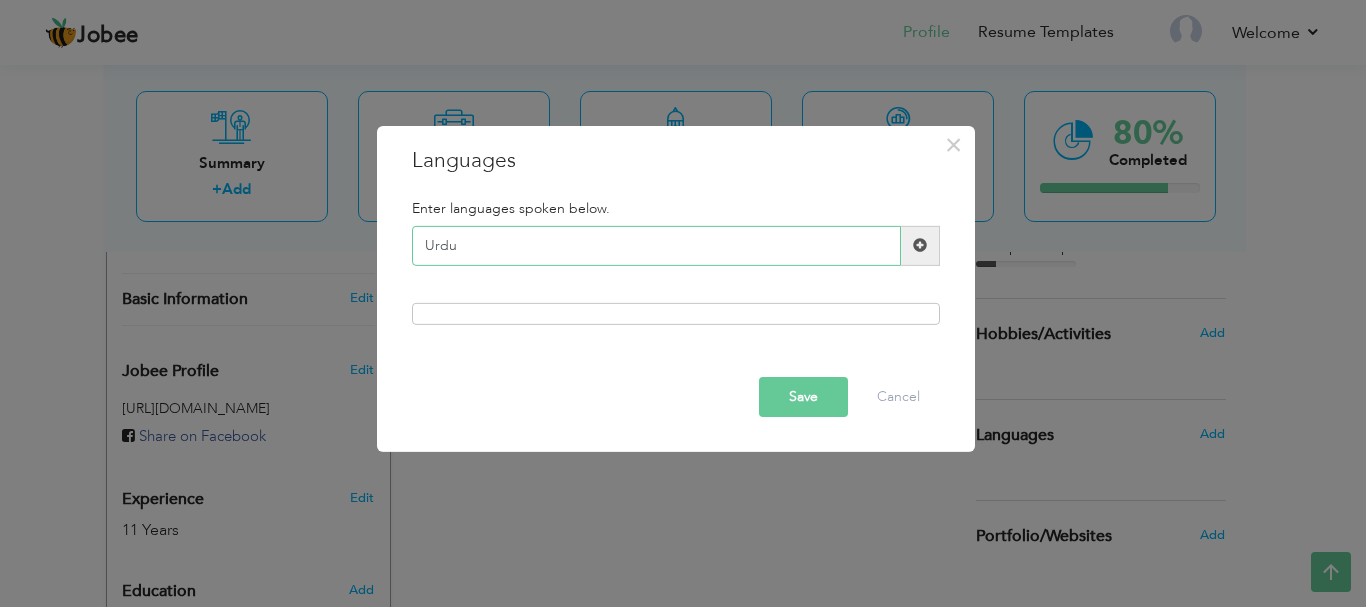 type on "Urdu" 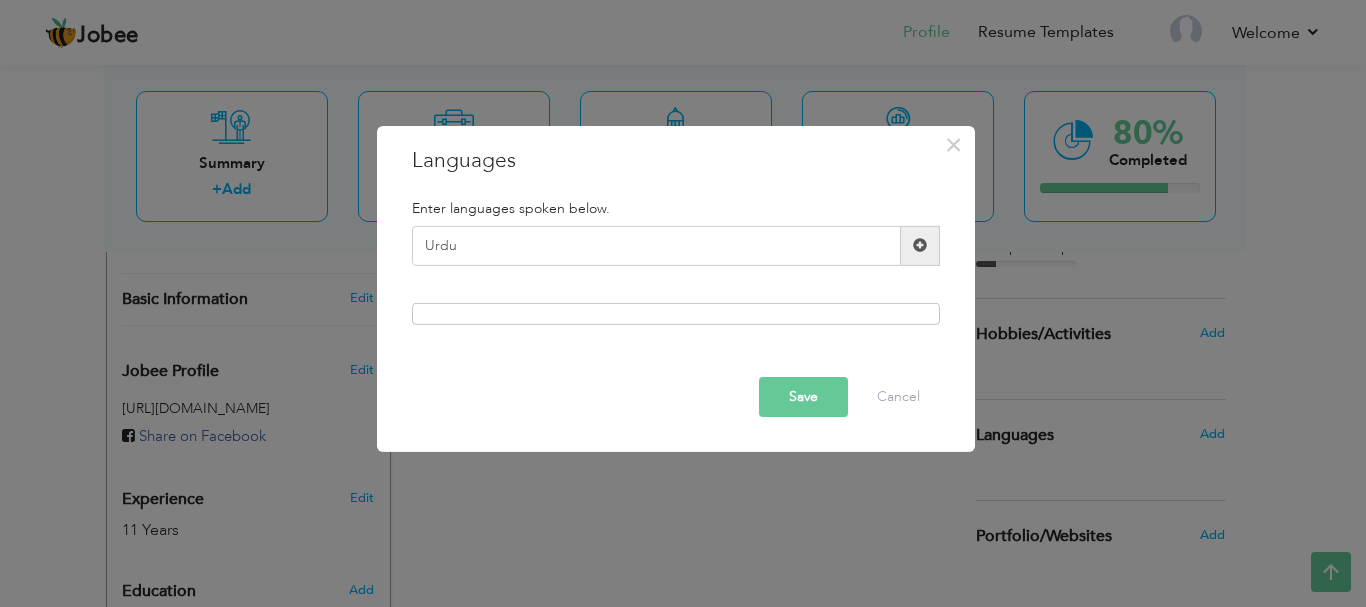 drag, startPoint x: 801, startPoint y: 416, endPoint x: 647, endPoint y: 344, distance: 170 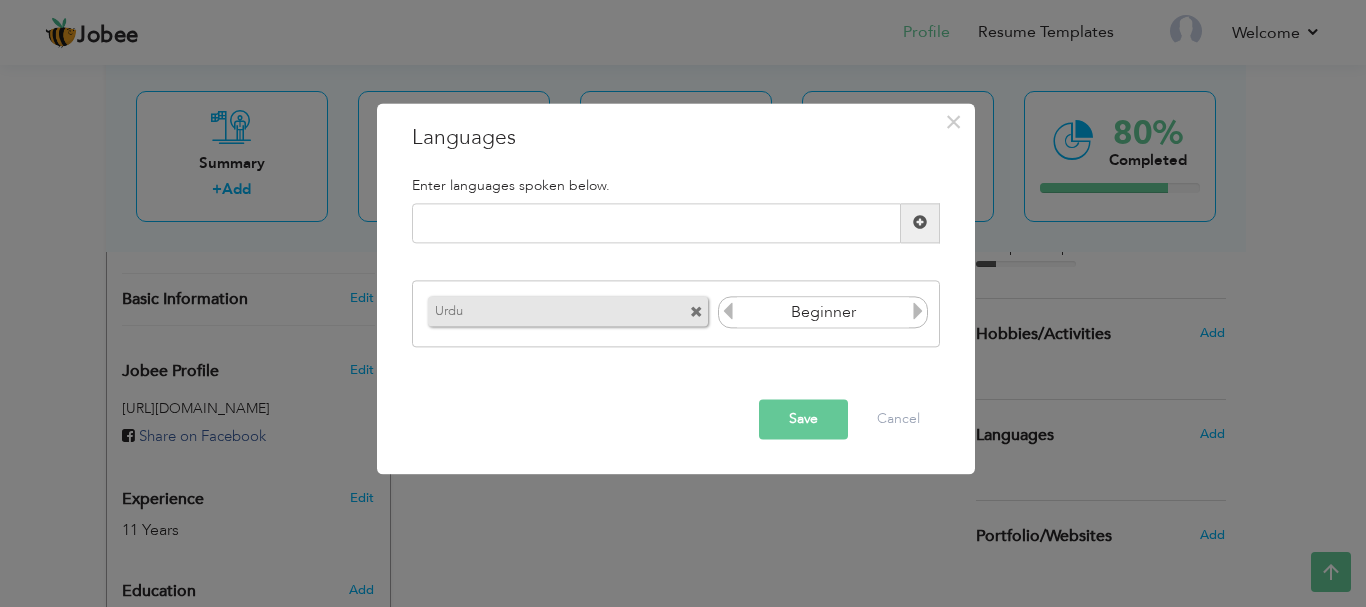 click at bounding box center (918, 312) 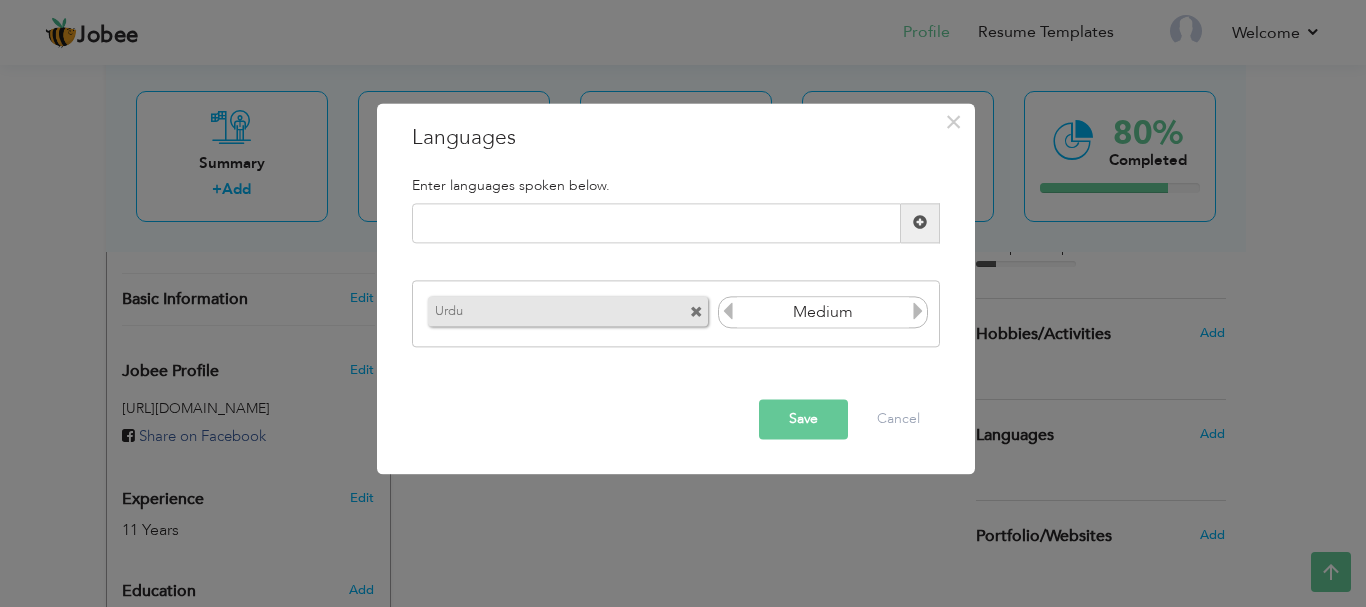click at bounding box center [728, 312] 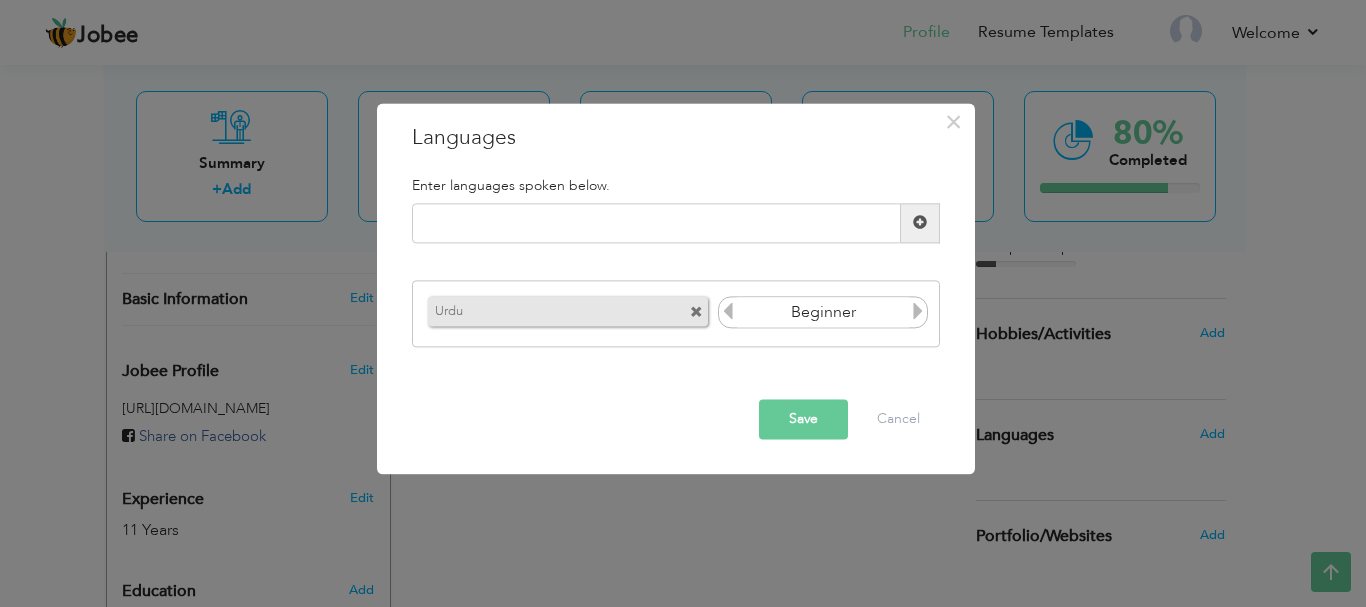 click at bounding box center [728, 312] 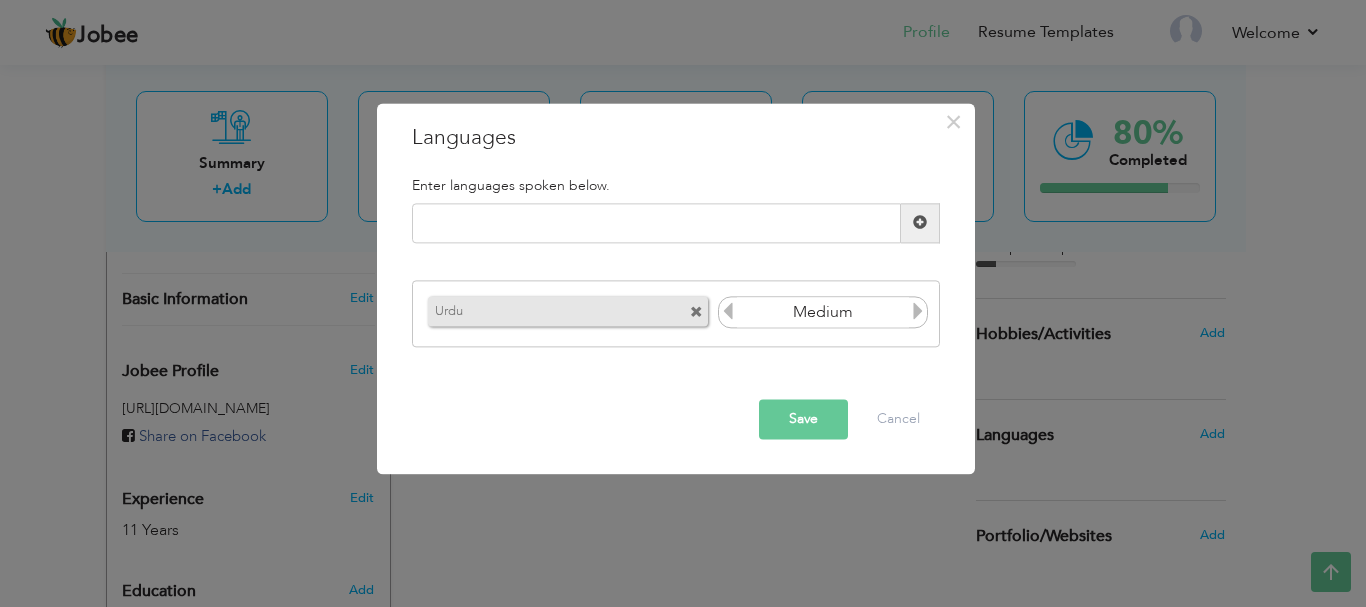 click at bounding box center [918, 312] 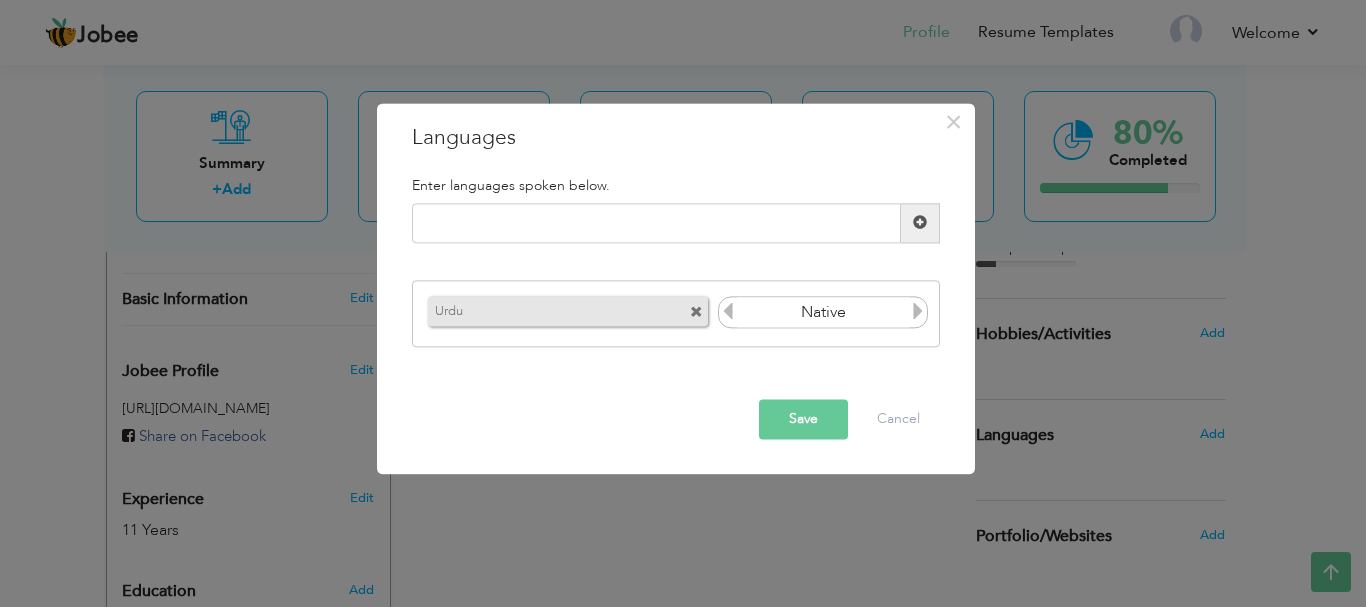 click at bounding box center [918, 312] 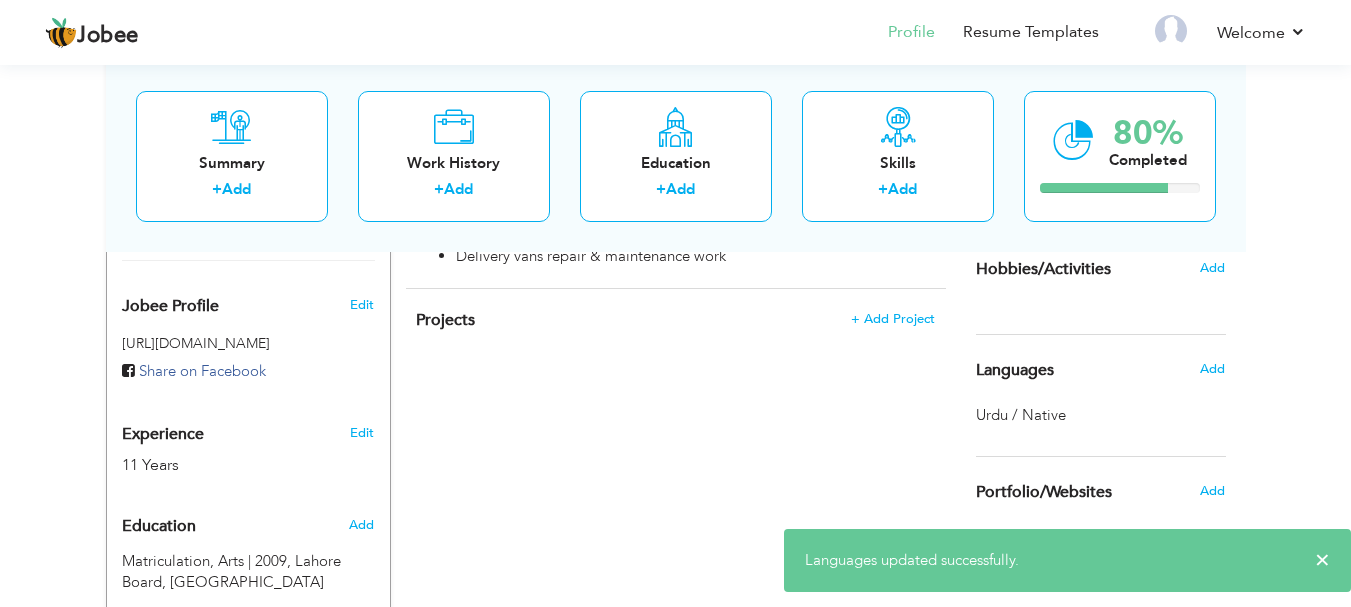scroll, scrollTop: 677, scrollLeft: 0, axis: vertical 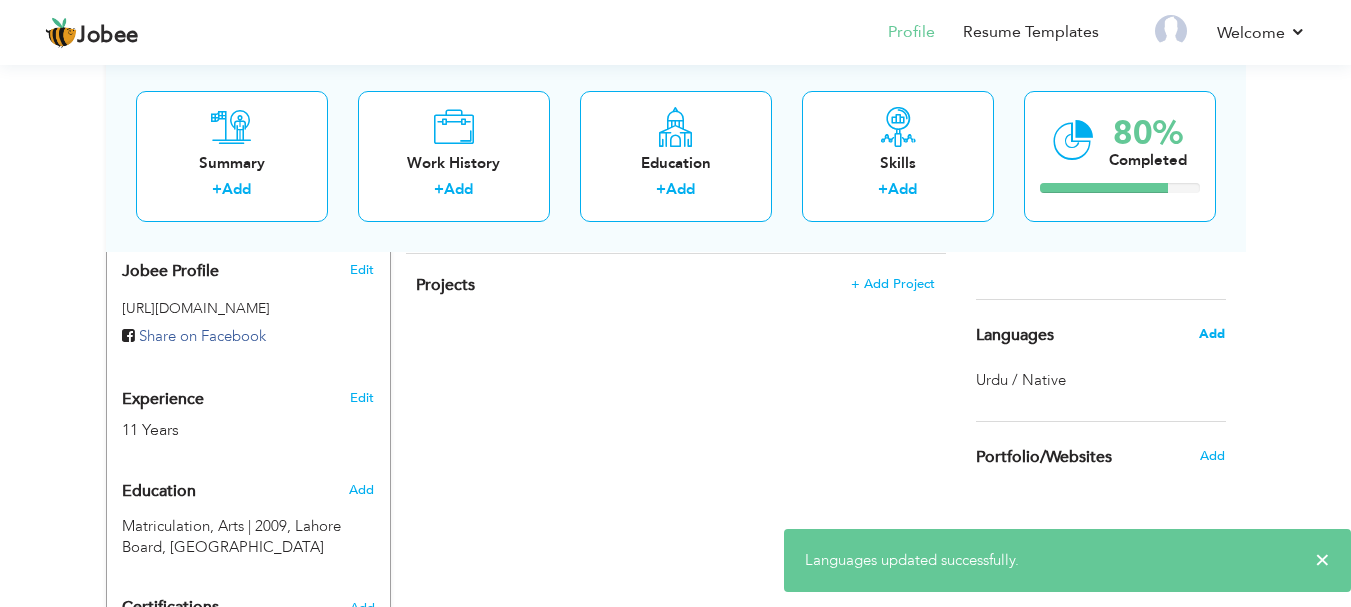 click on "Add" at bounding box center [1212, 334] 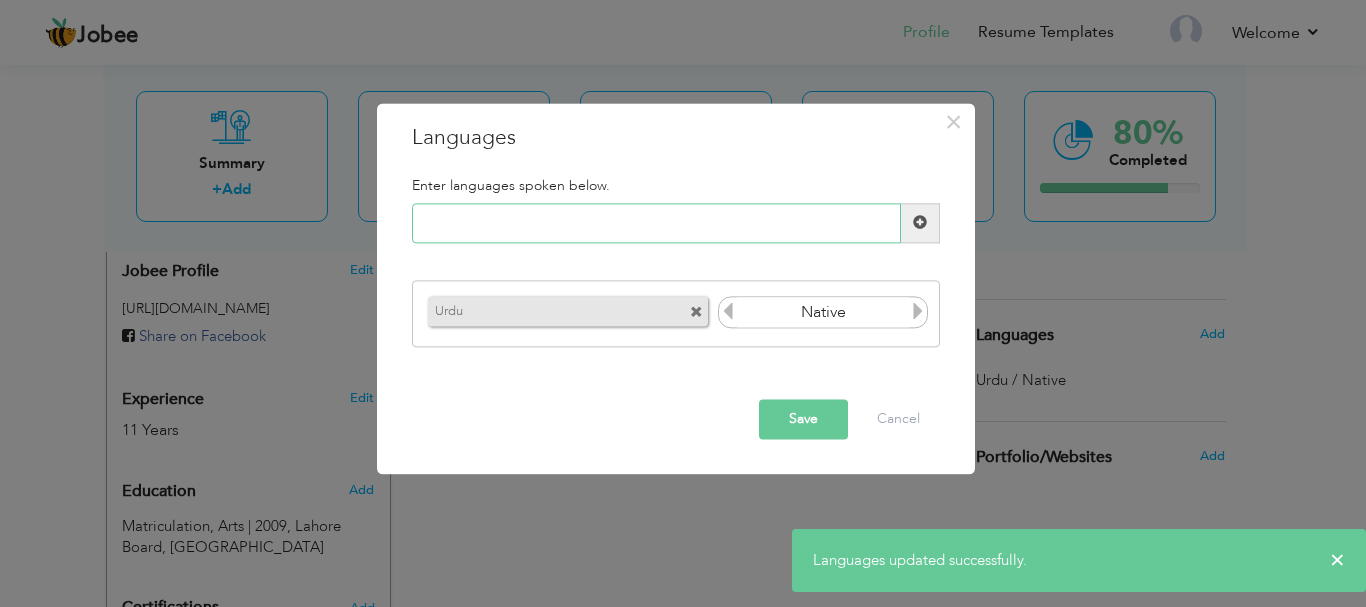 click at bounding box center (656, 223) 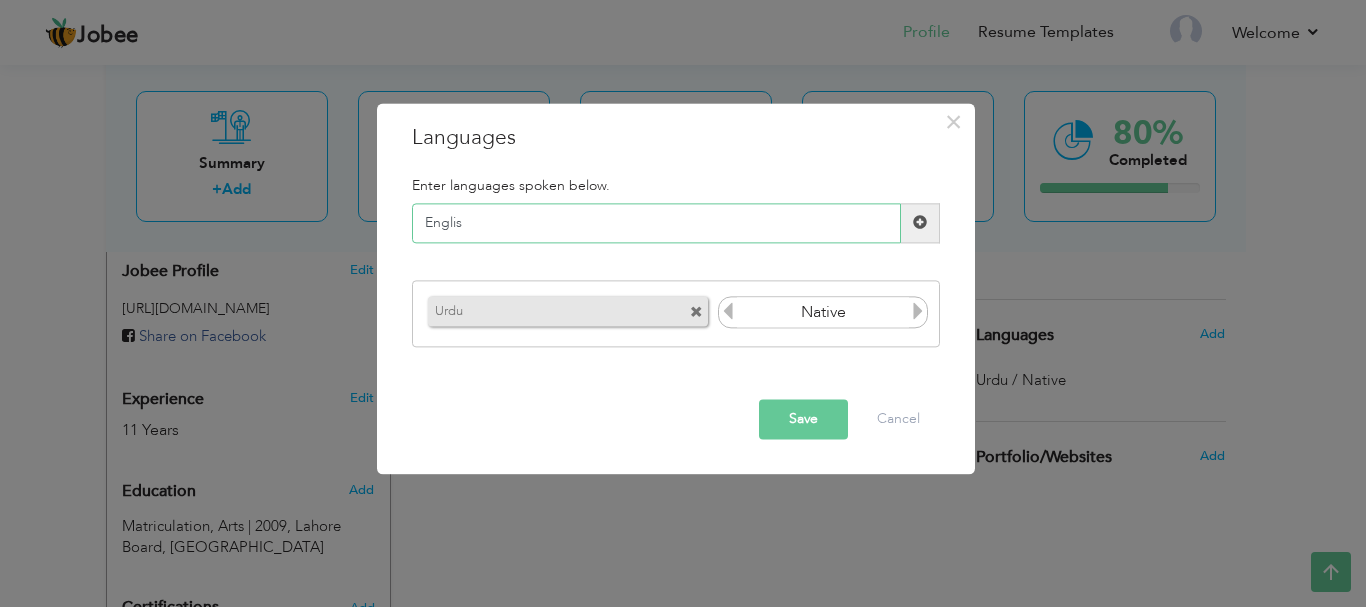 type on "English" 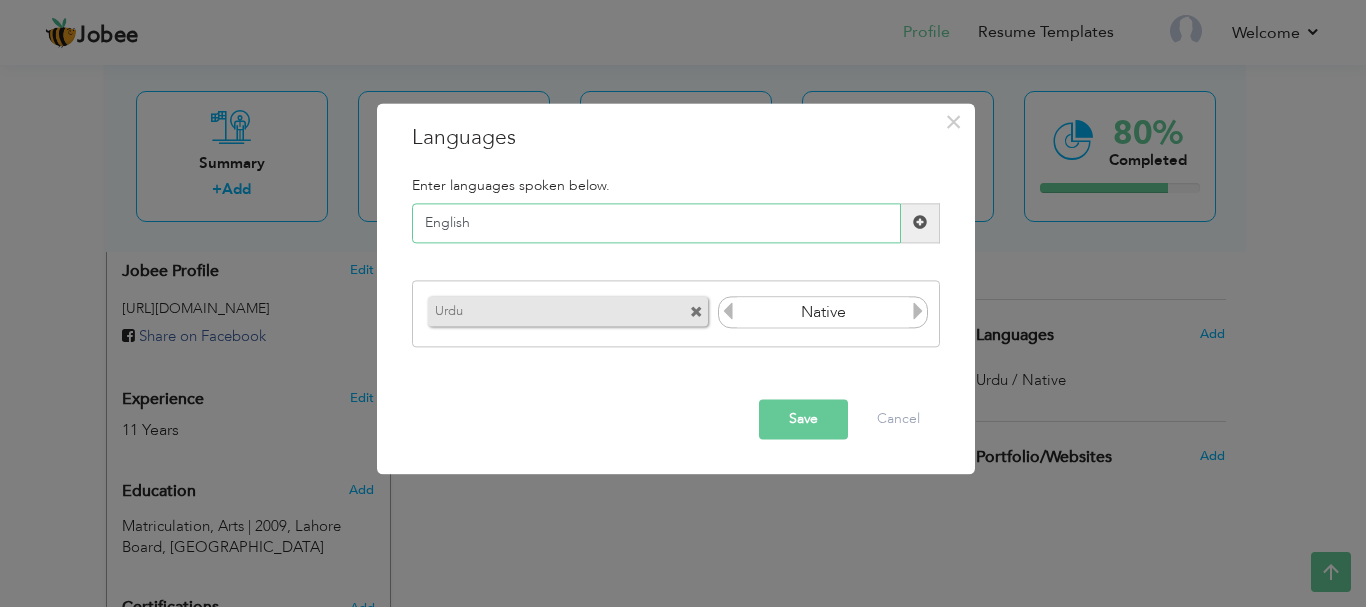 type 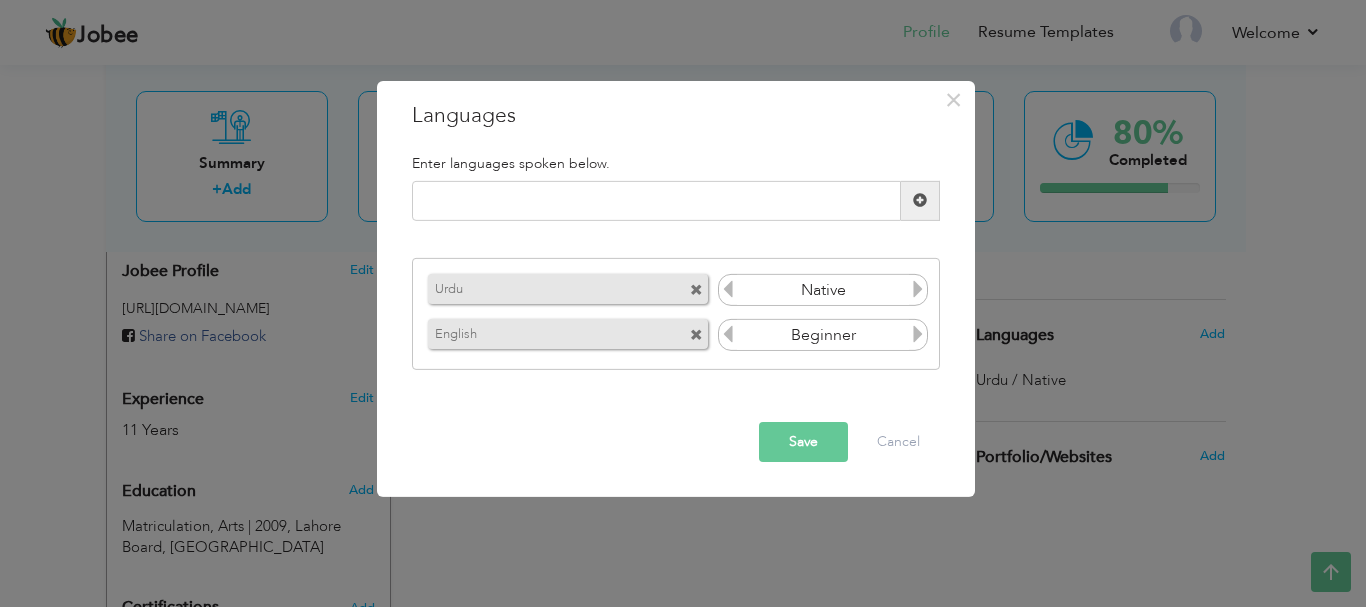 click at bounding box center (918, 334) 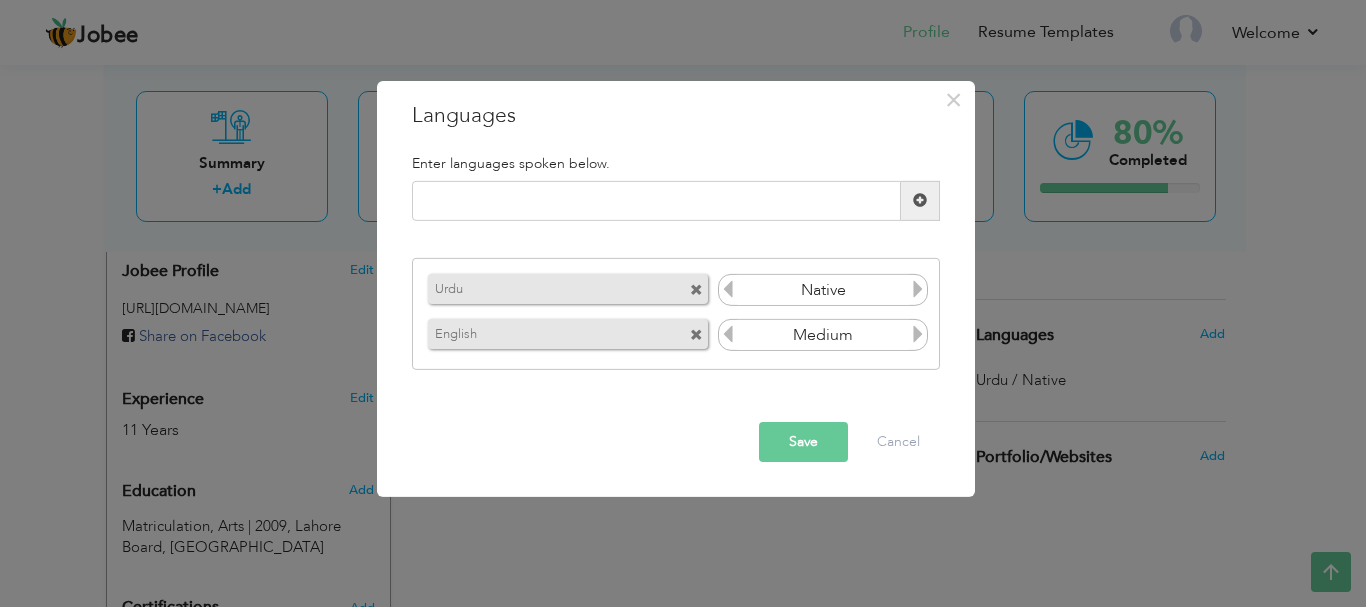 click at bounding box center (728, 334) 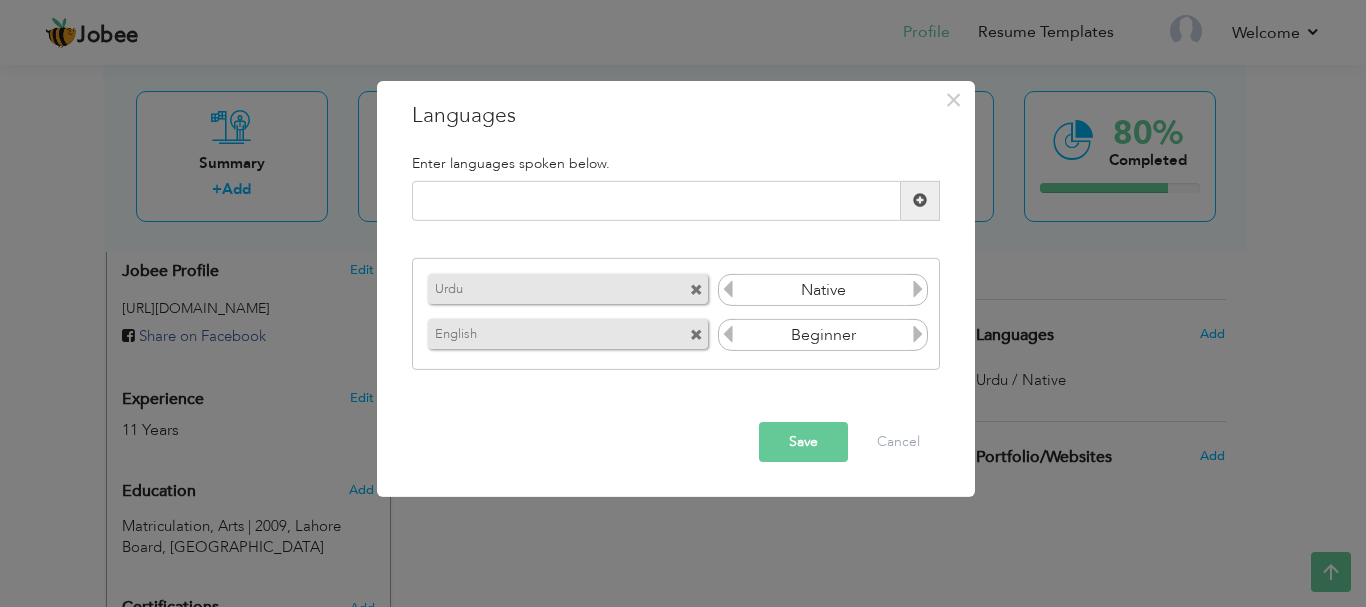 click on "Save" at bounding box center [803, 442] 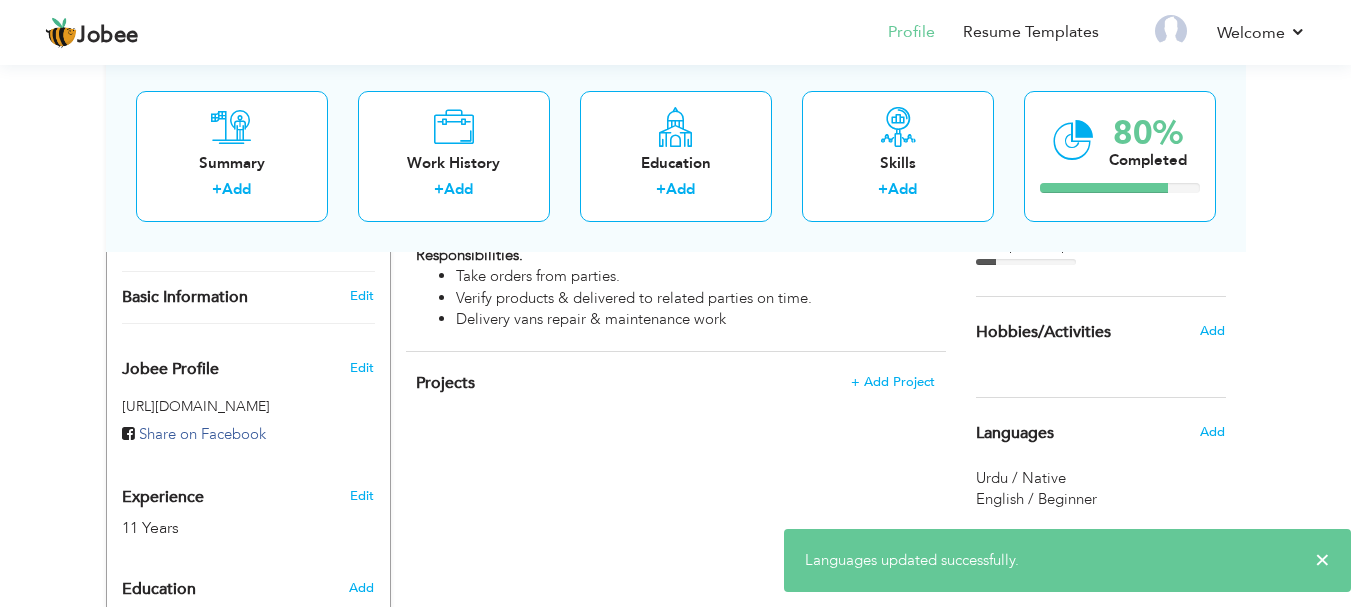 scroll, scrollTop: 577, scrollLeft: 0, axis: vertical 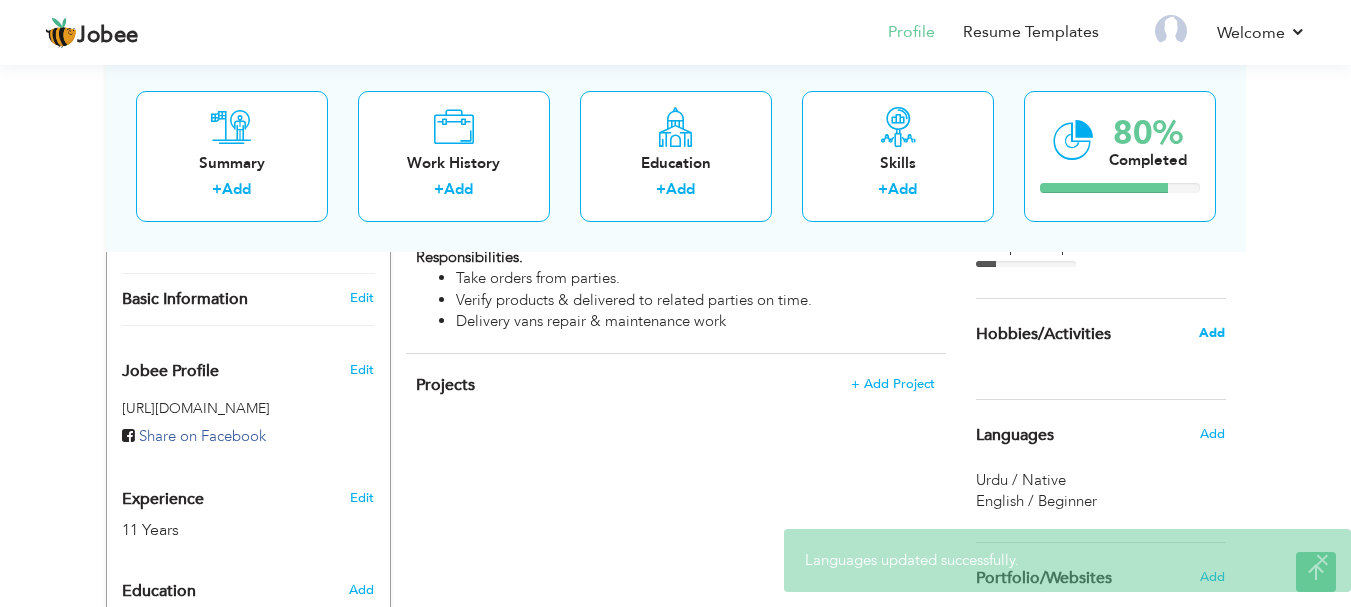 click on "Add" at bounding box center [1212, 333] 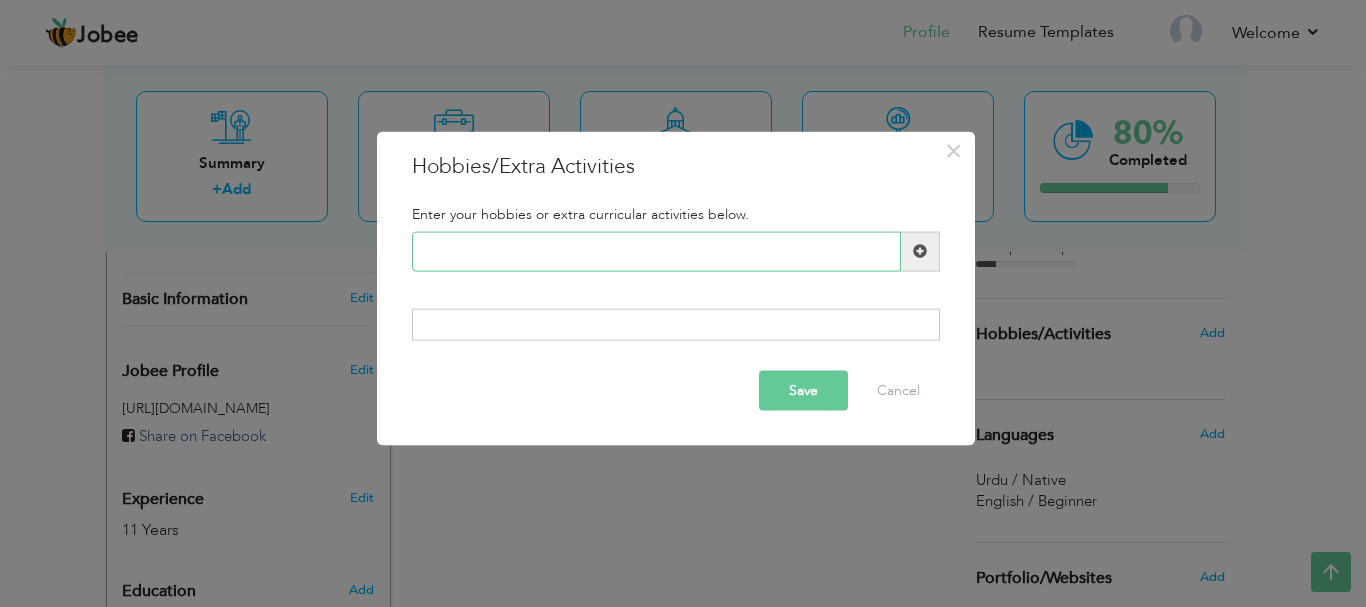click at bounding box center (656, 251) 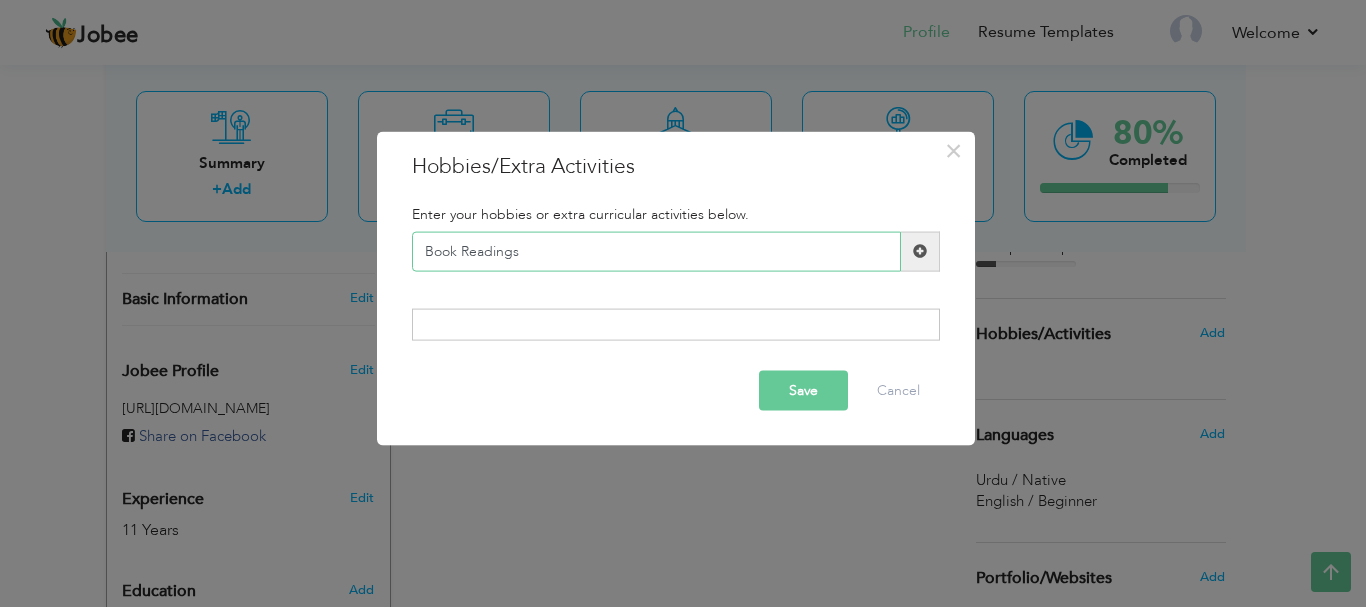 type on "Book Readings" 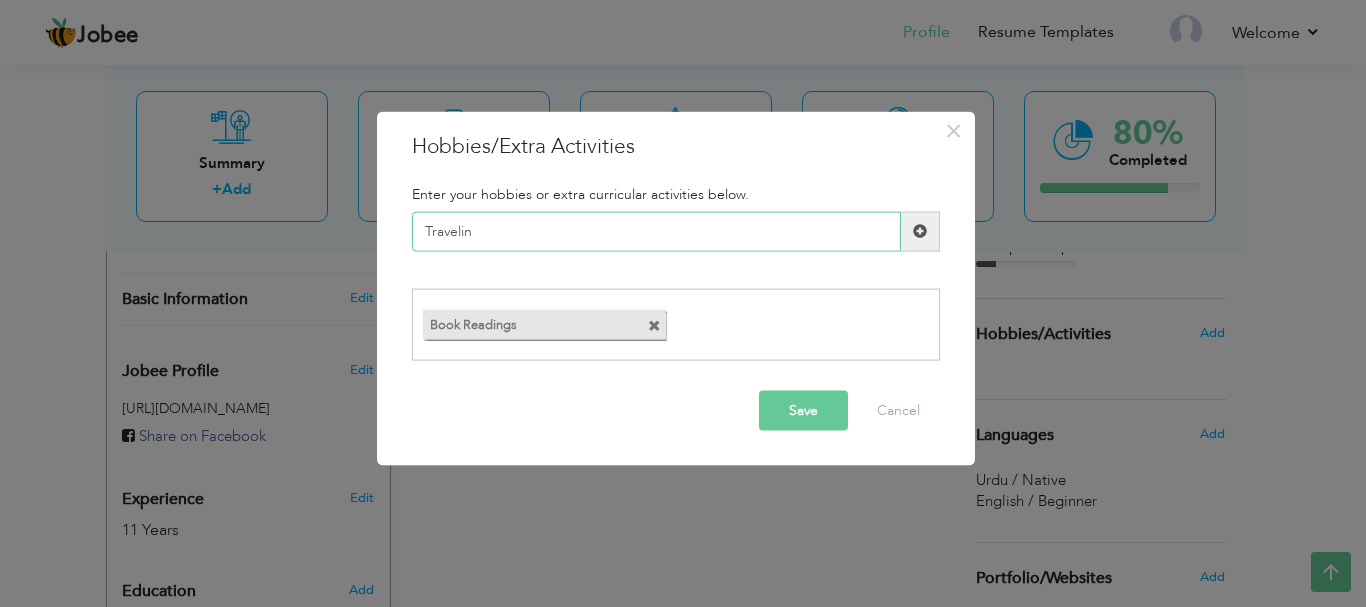 type on "Traveling" 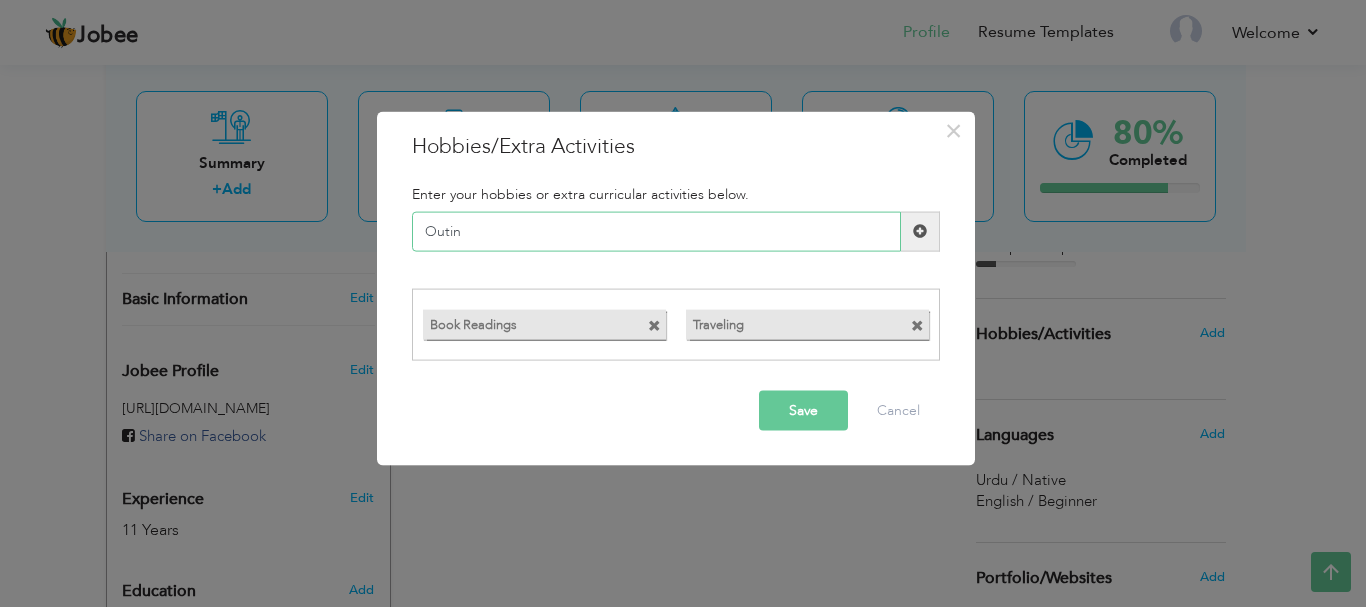 type on "Outing" 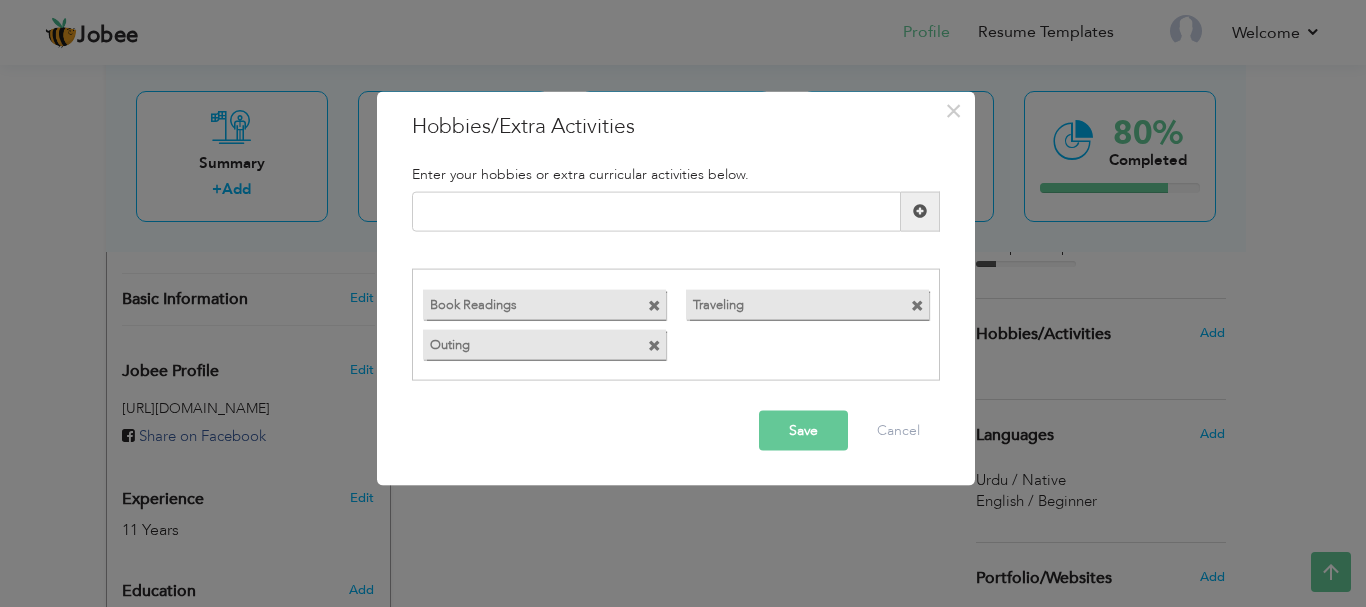 click at bounding box center [654, 346] 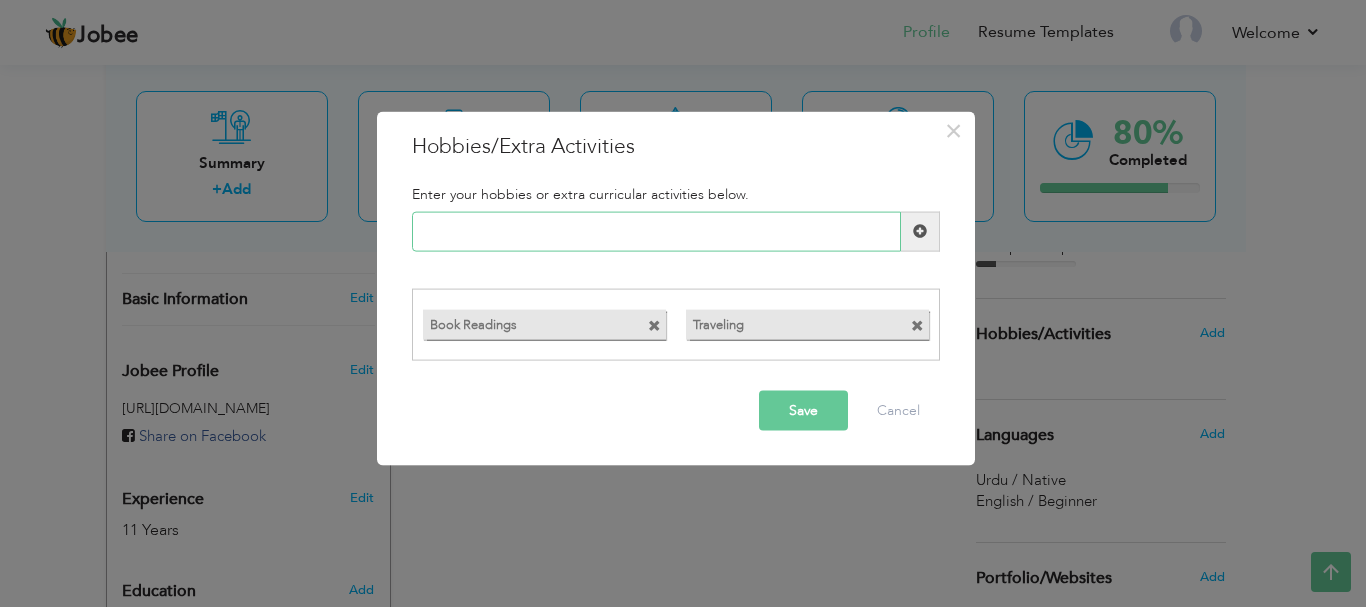 click at bounding box center (656, 231) 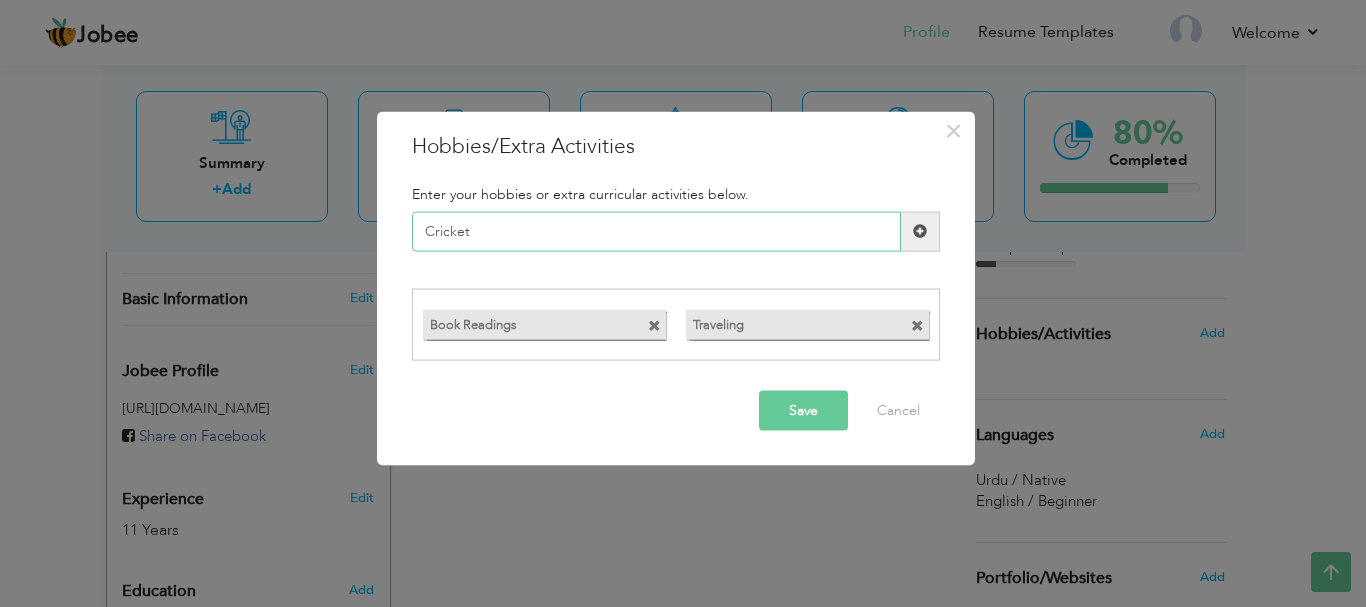 type on "Cricket" 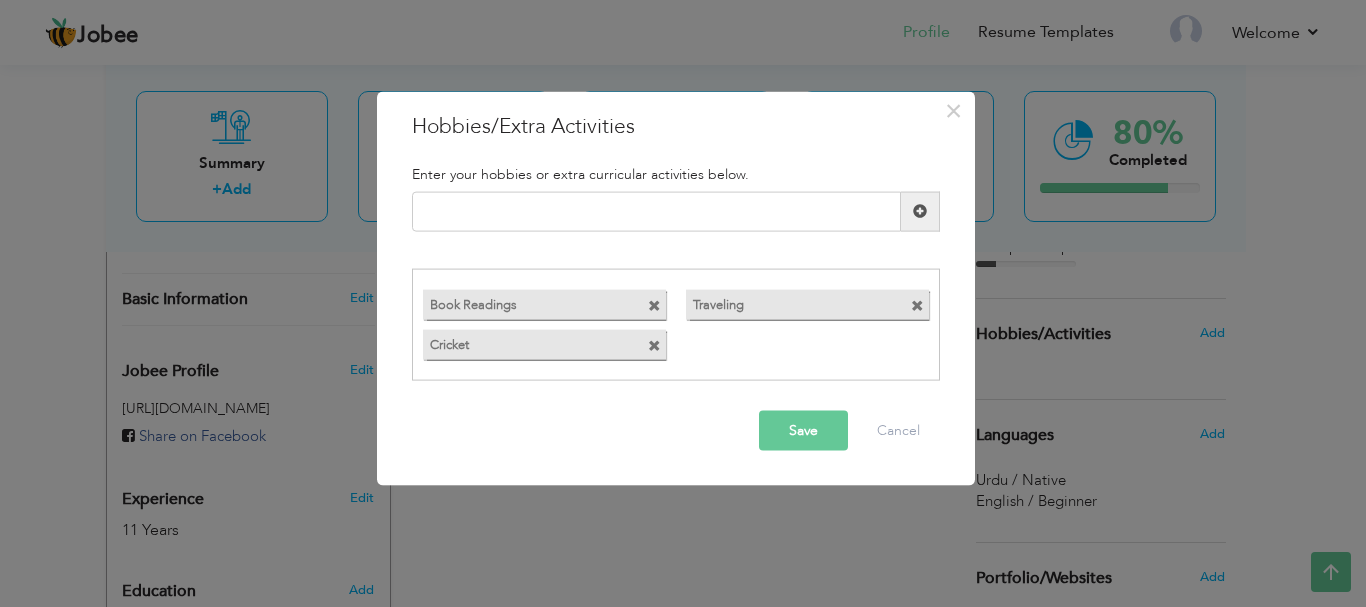 click on "Save" at bounding box center (803, 431) 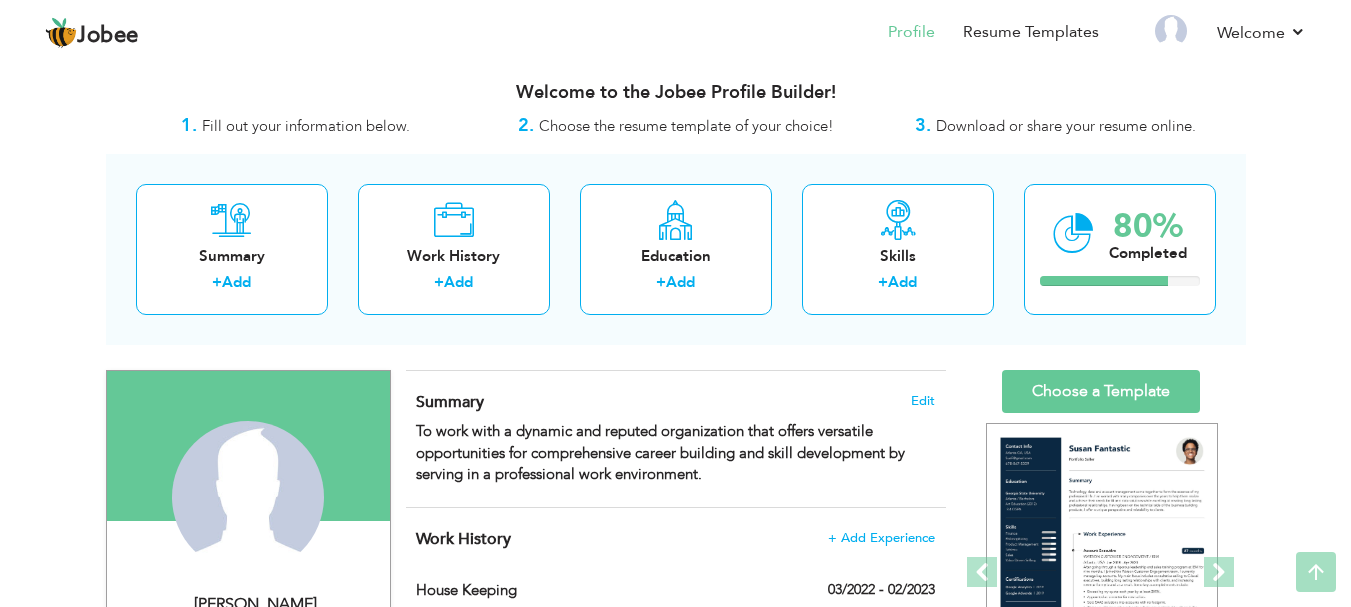 scroll, scrollTop: 0, scrollLeft: 0, axis: both 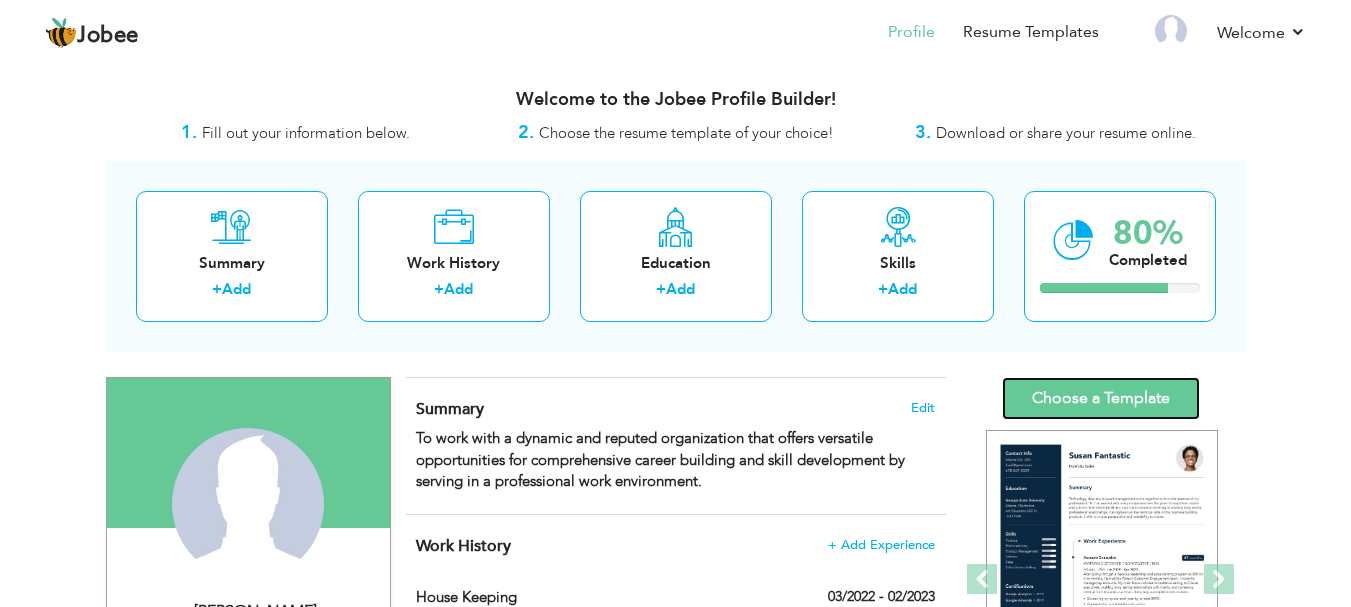 click on "Choose a Template" at bounding box center [1101, 398] 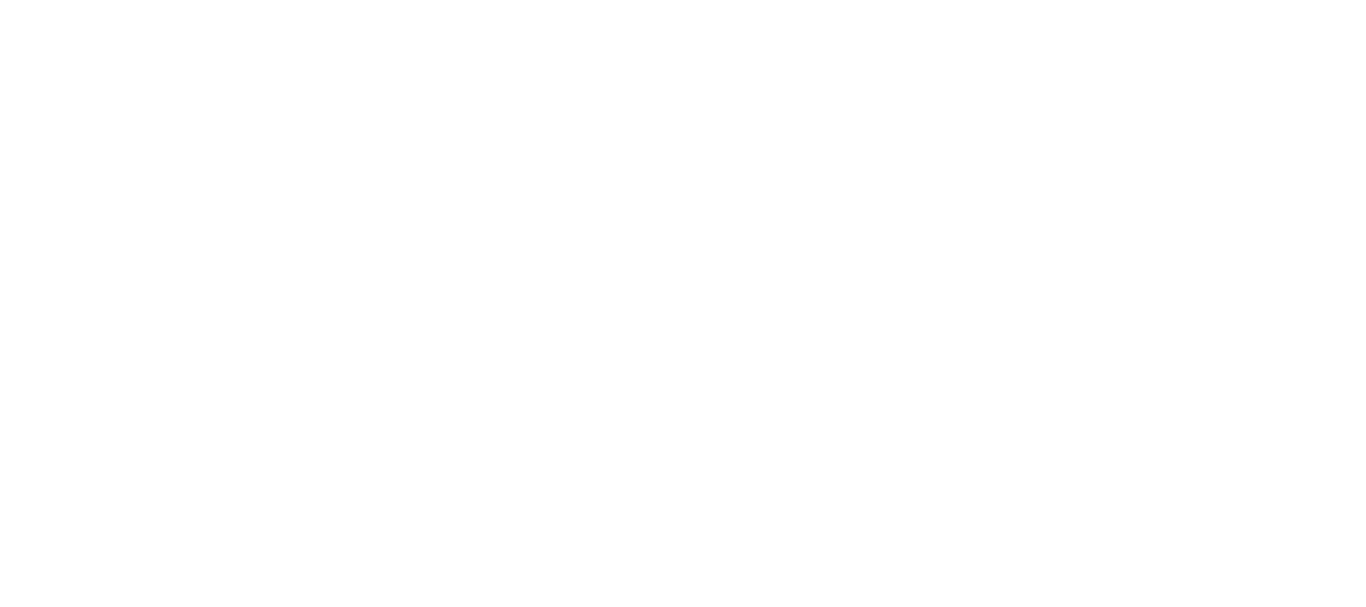 scroll, scrollTop: 0, scrollLeft: 0, axis: both 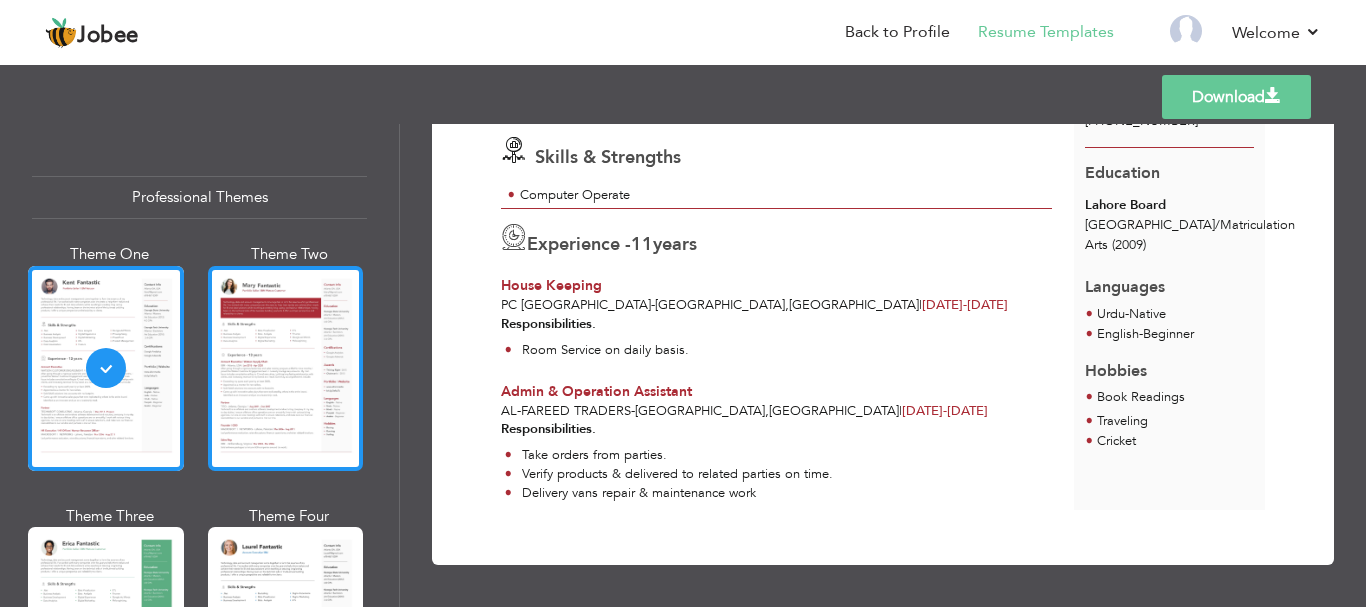 click at bounding box center (286, 368) 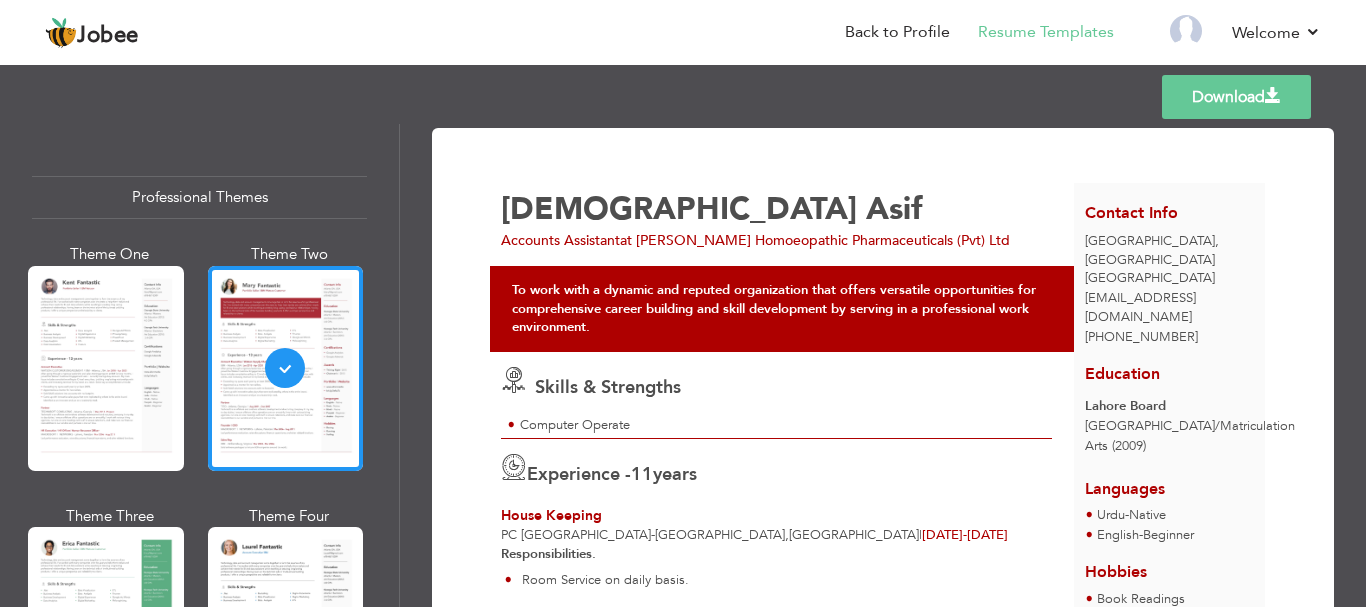 scroll, scrollTop: 0, scrollLeft: 0, axis: both 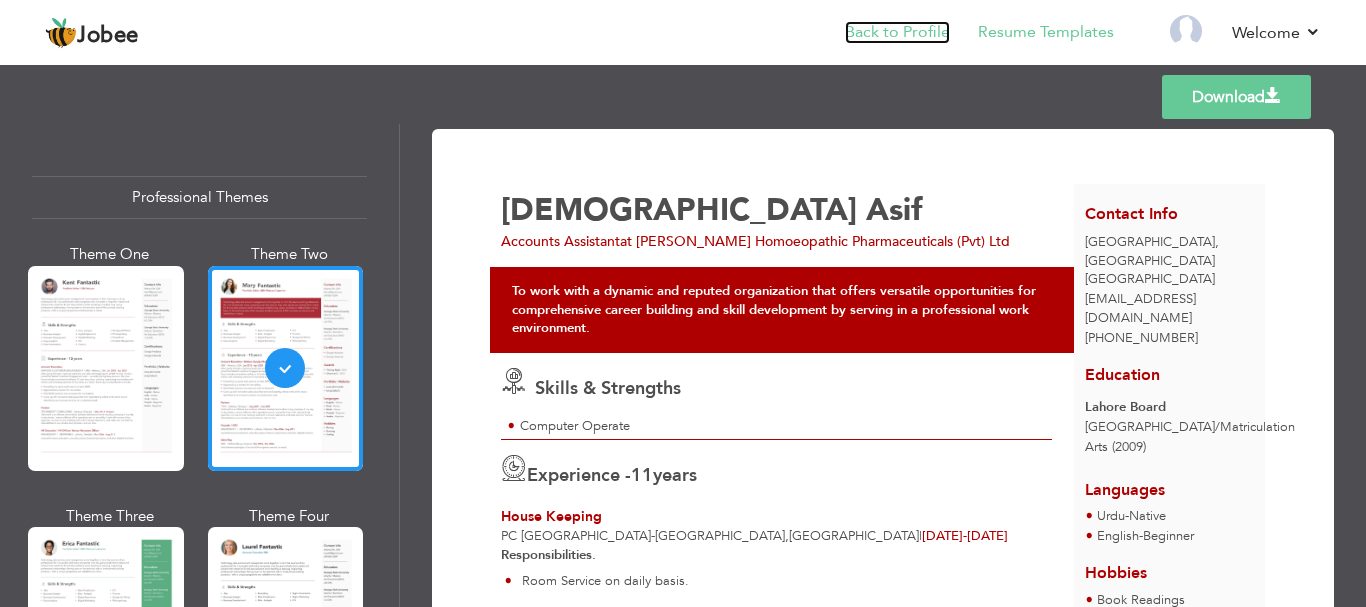 click on "Back to Profile" at bounding box center (897, 32) 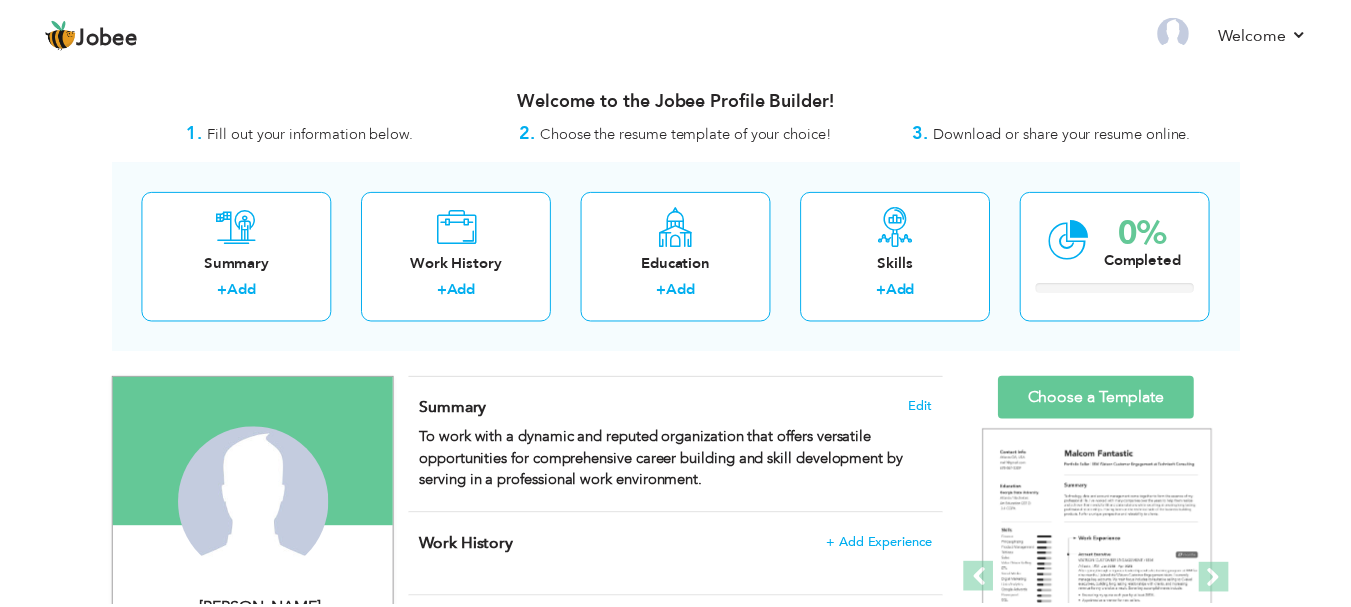 scroll, scrollTop: 0, scrollLeft: 0, axis: both 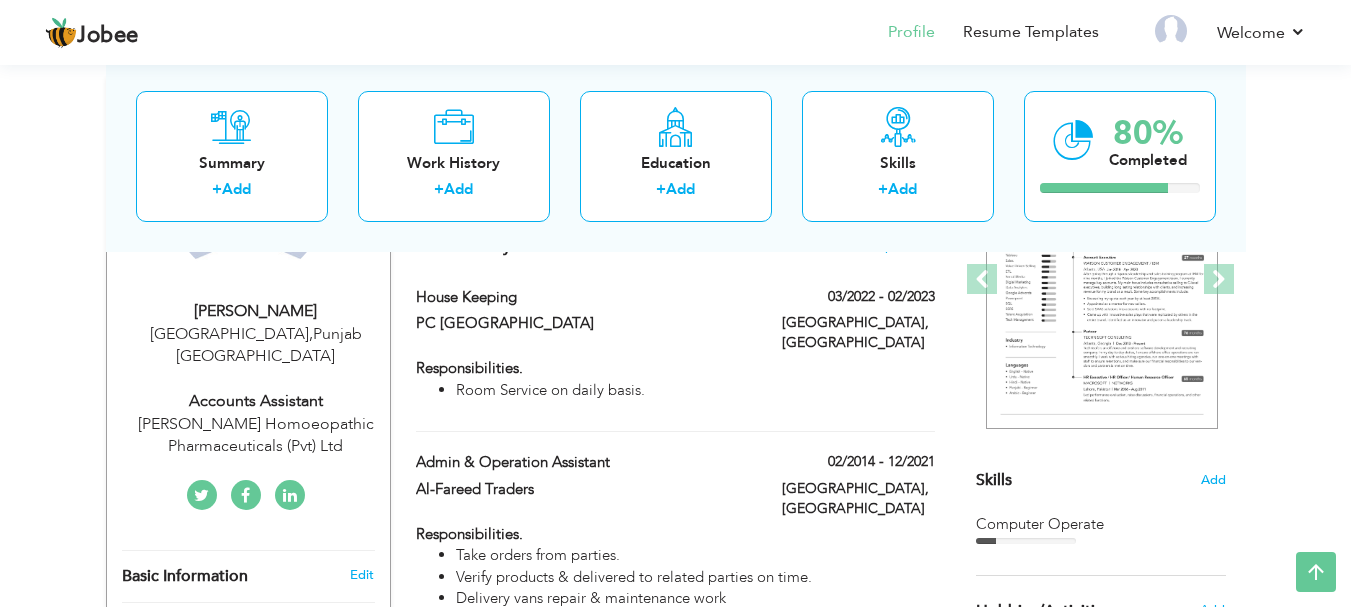 click on "Accounts Assistant" at bounding box center [256, 401] 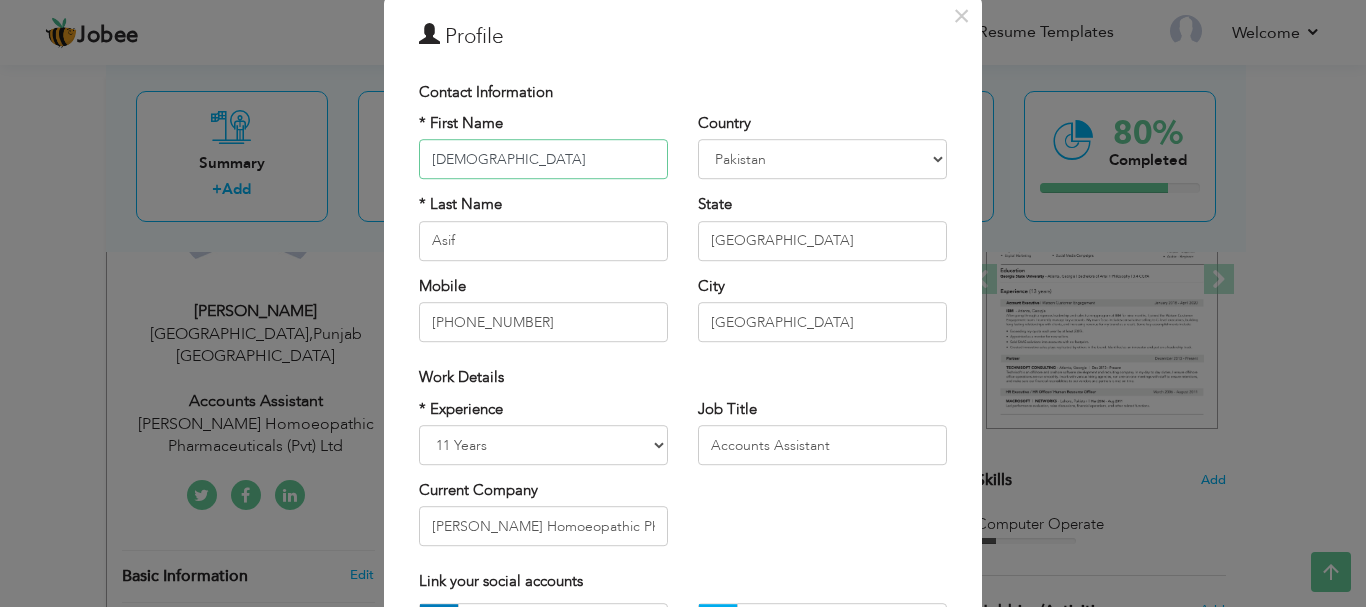 scroll, scrollTop: 100, scrollLeft: 0, axis: vertical 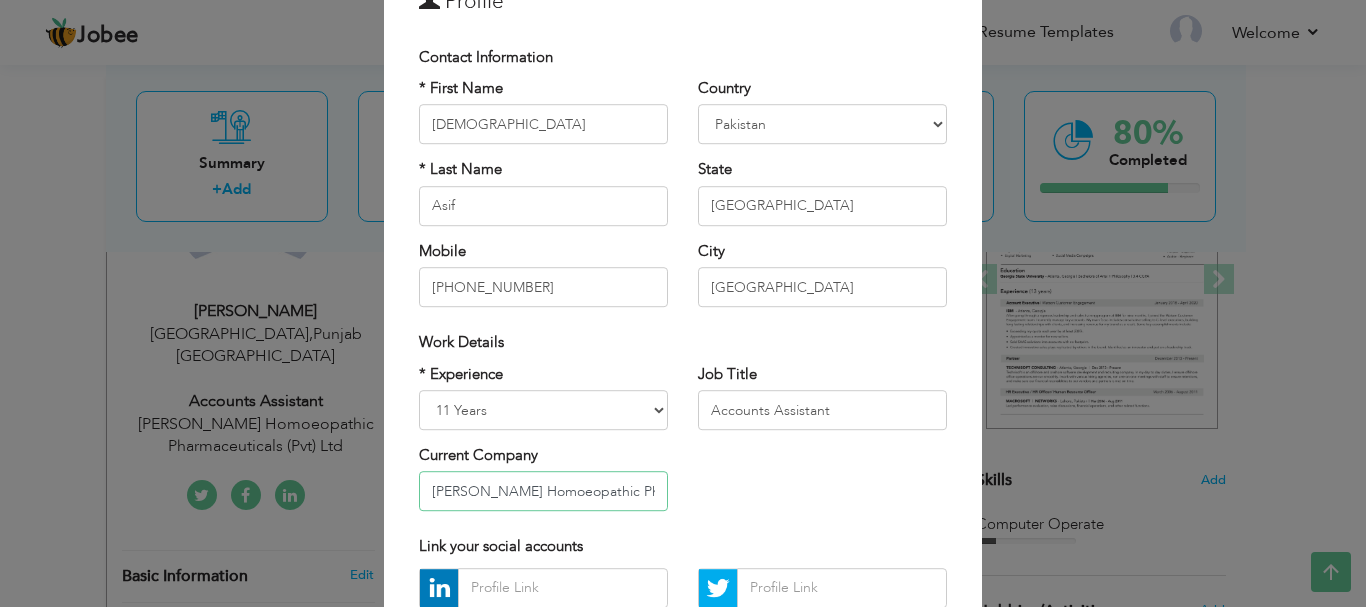 drag, startPoint x: 646, startPoint y: 490, endPoint x: 398, endPoint y: 470, distance: 248.80515 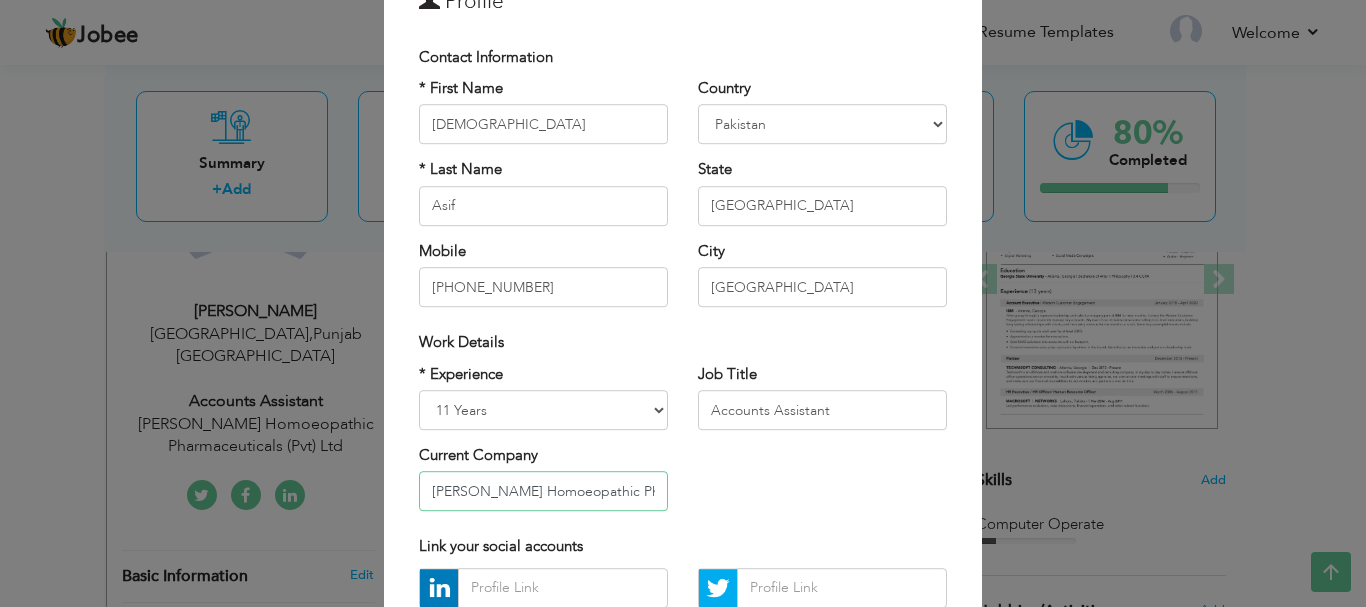 type on "ceuticals (Pvt) Ltd" 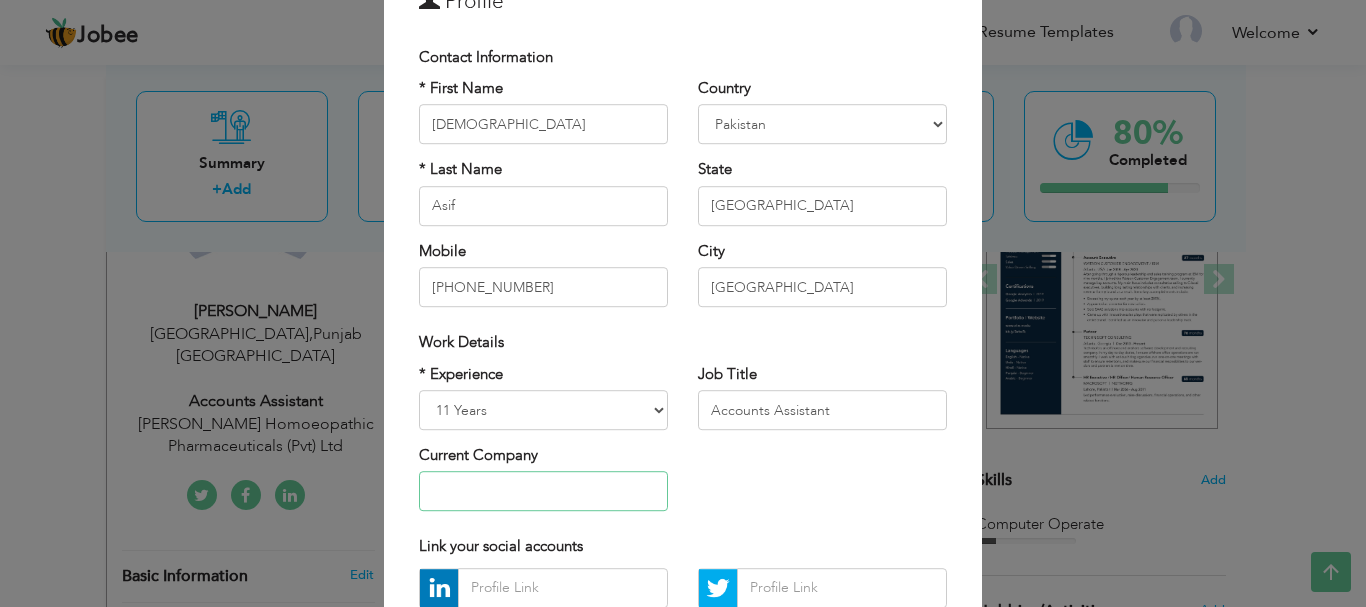 type 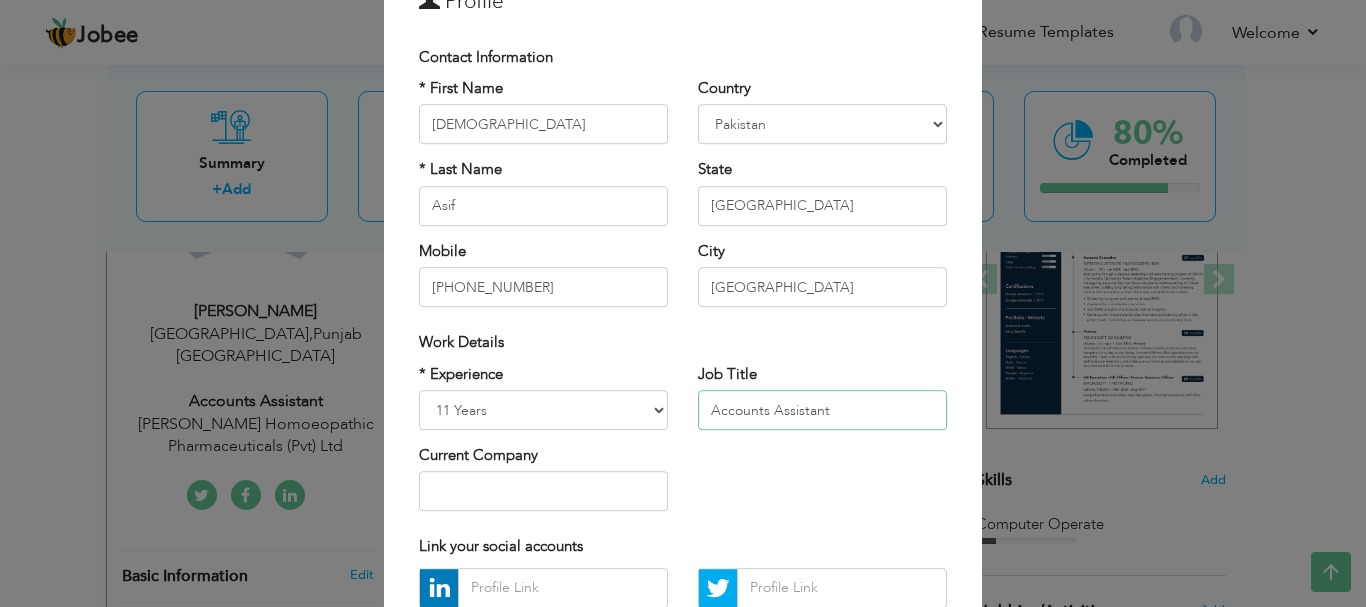drag, startPoint x: 845, startPoint y: 408, endPoint x: 705, endPoint y: 408, distance: 140 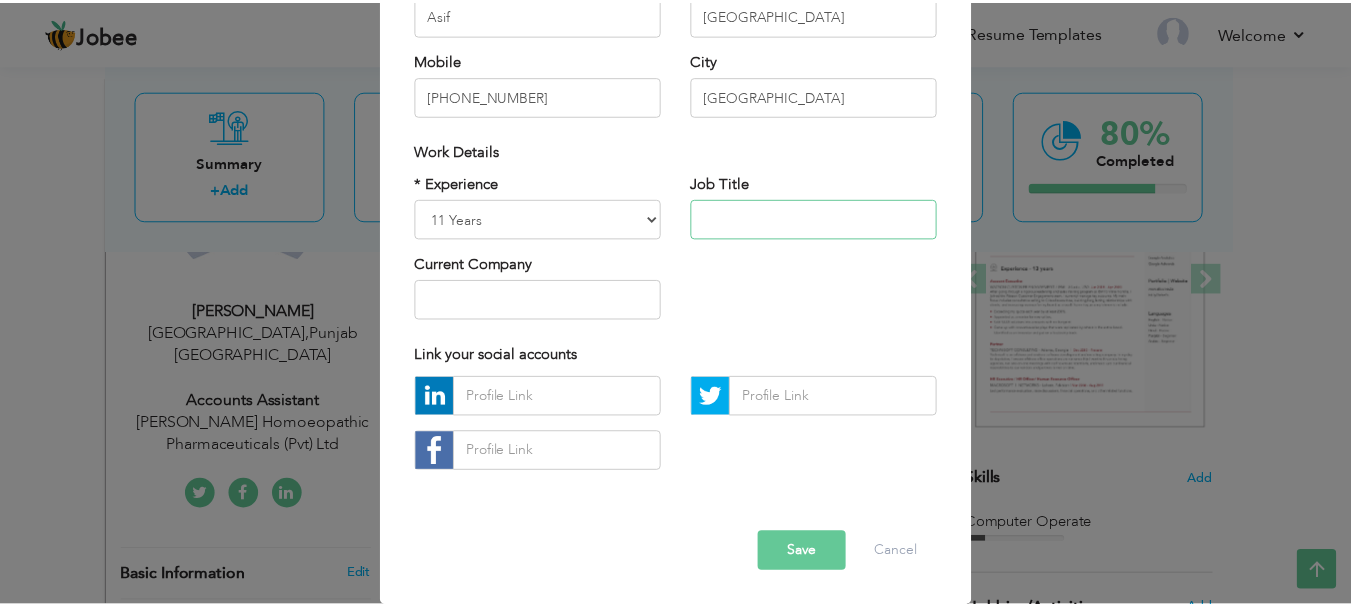 scroll, scrollTop: 292, scrollLeft: 0, axis: vertical 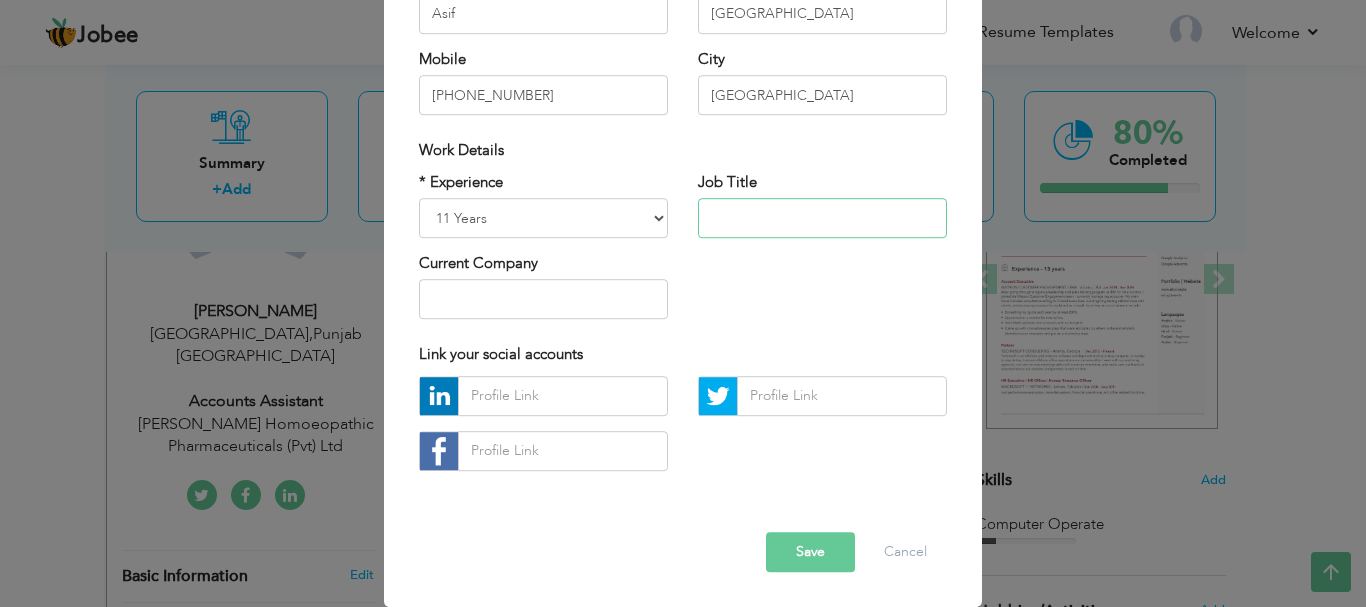 type 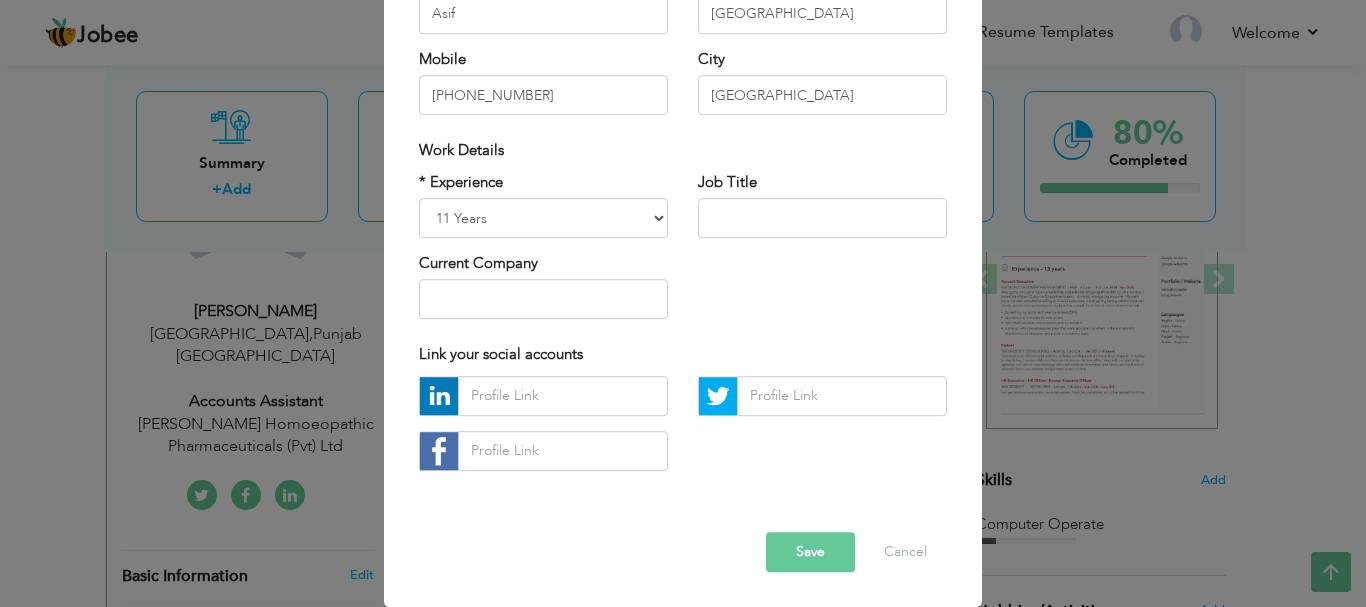 click on "Save" at bounding box center (810, 552) 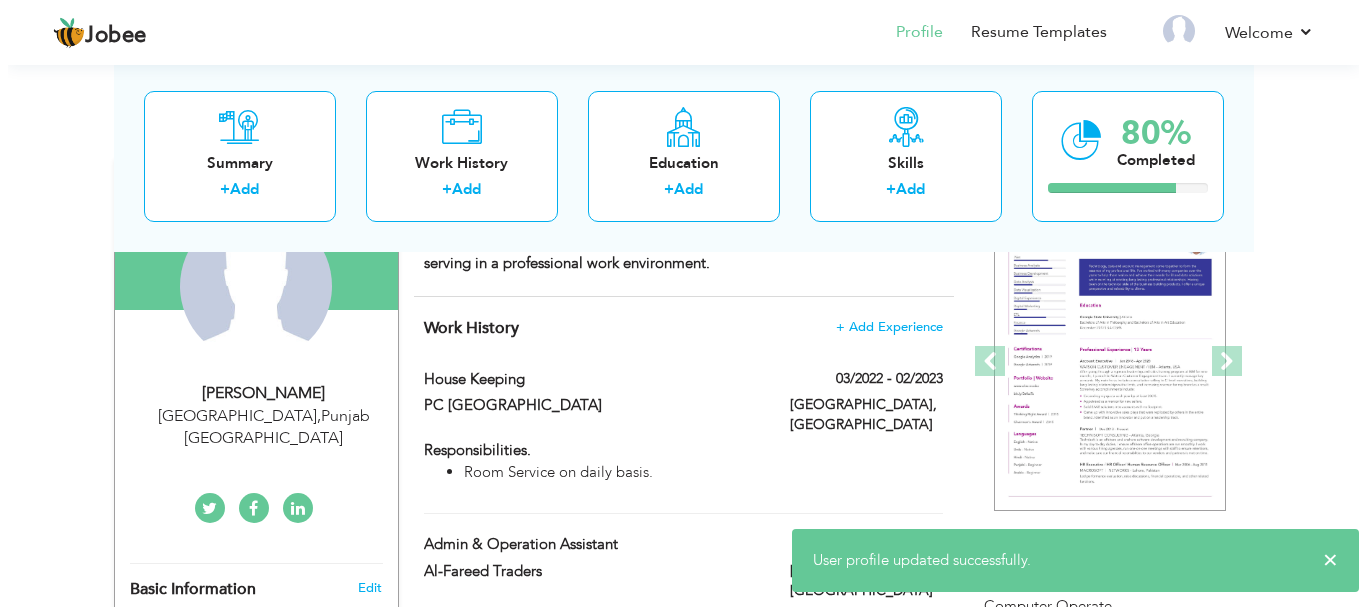 scroll, scrollTop: 200, scrollLeft: 0, axis: vertical 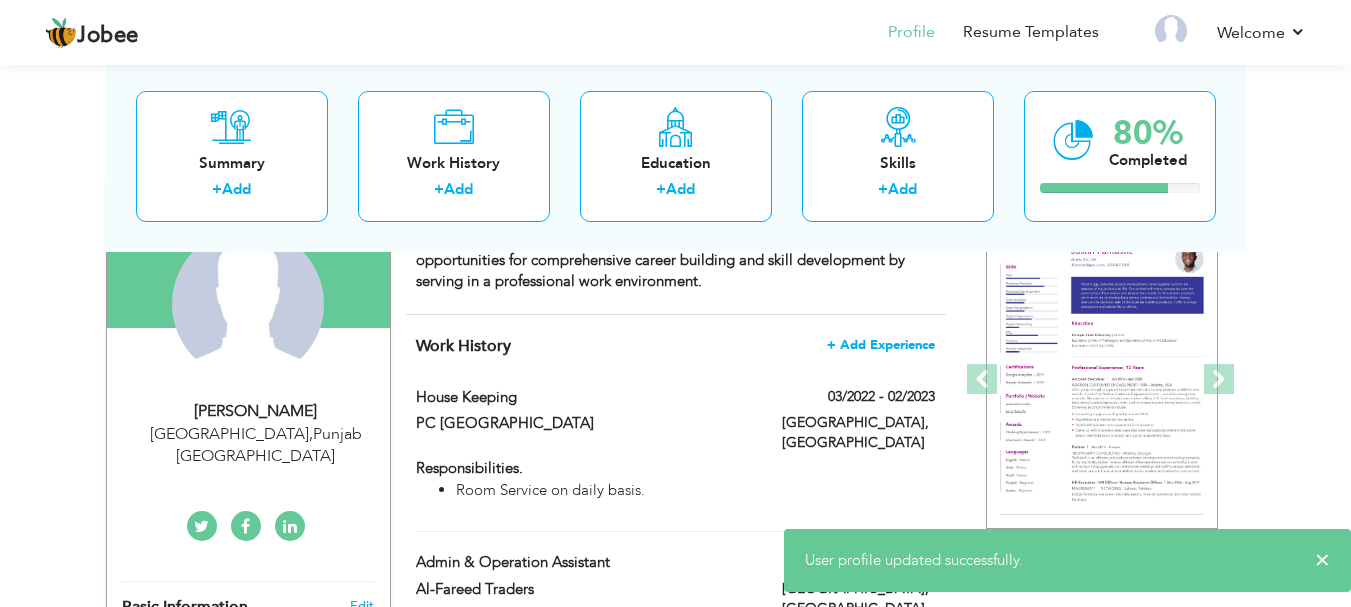 click on "+ Add Experience" at bounding box center (881, 345) 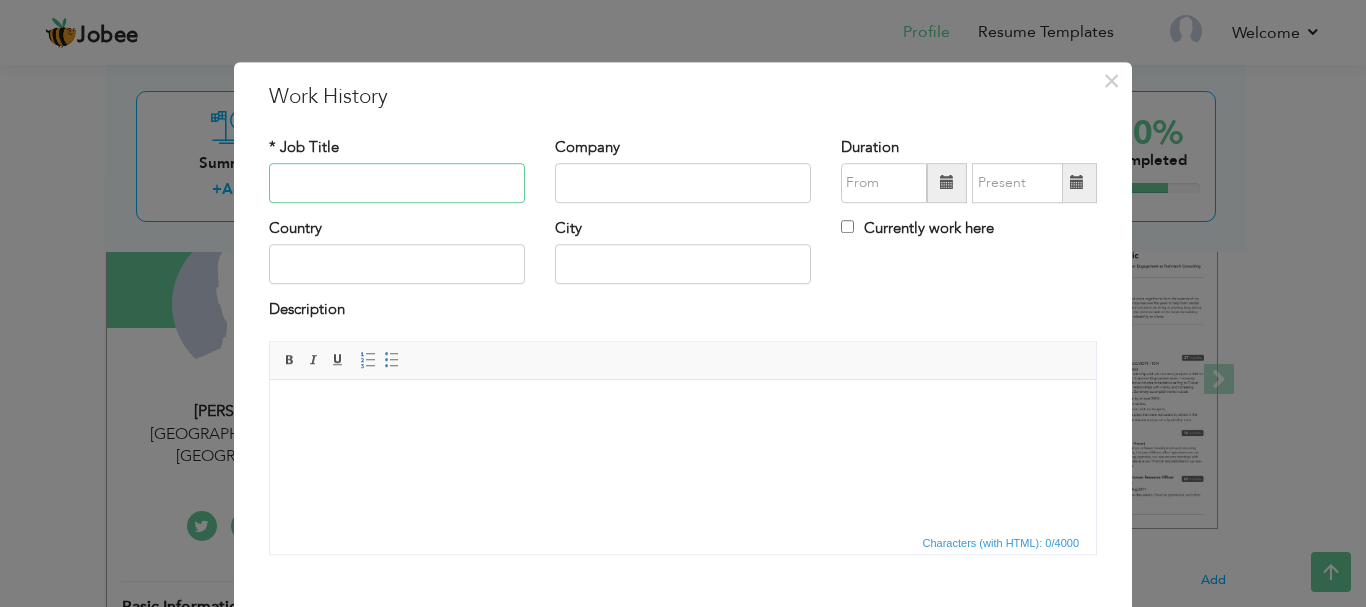 paste on "Accounts Assistant" 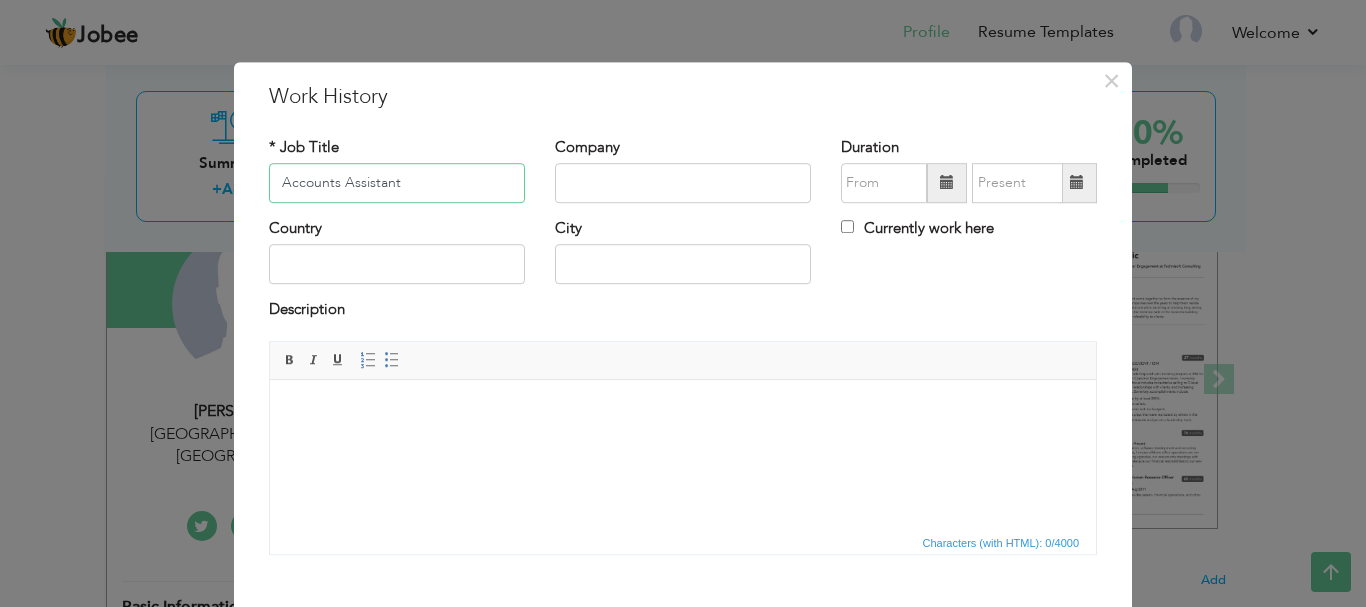 type on "Accounts Assistant" 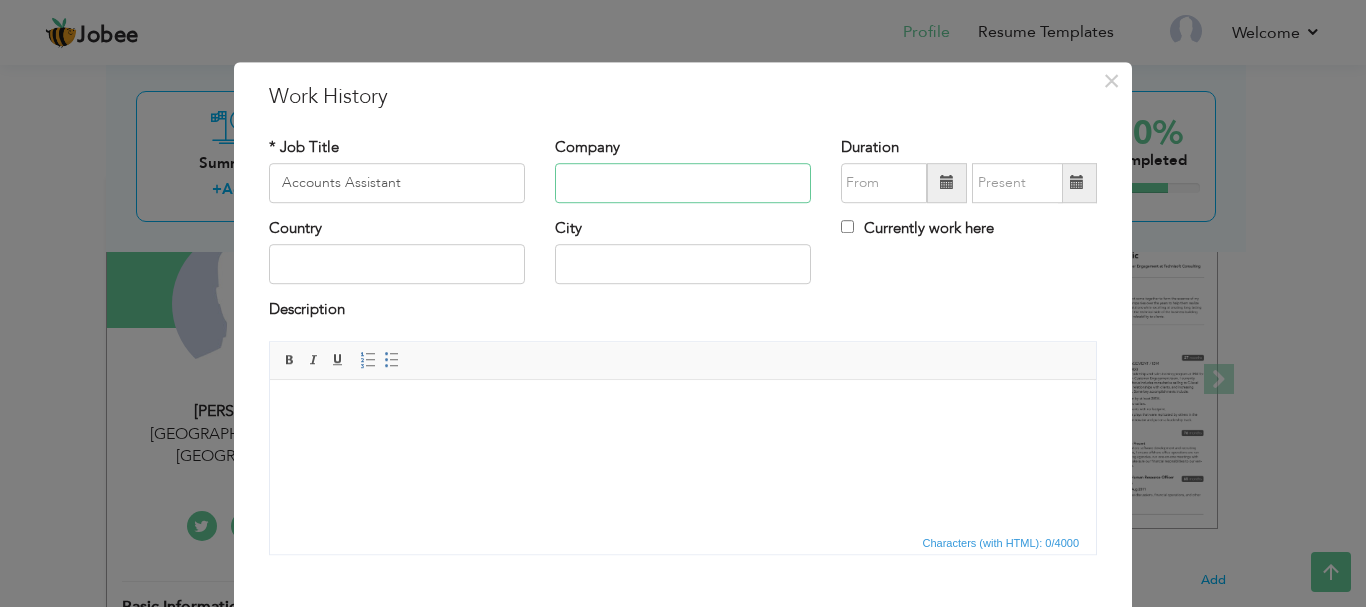 click at bounding box center (683, 183) 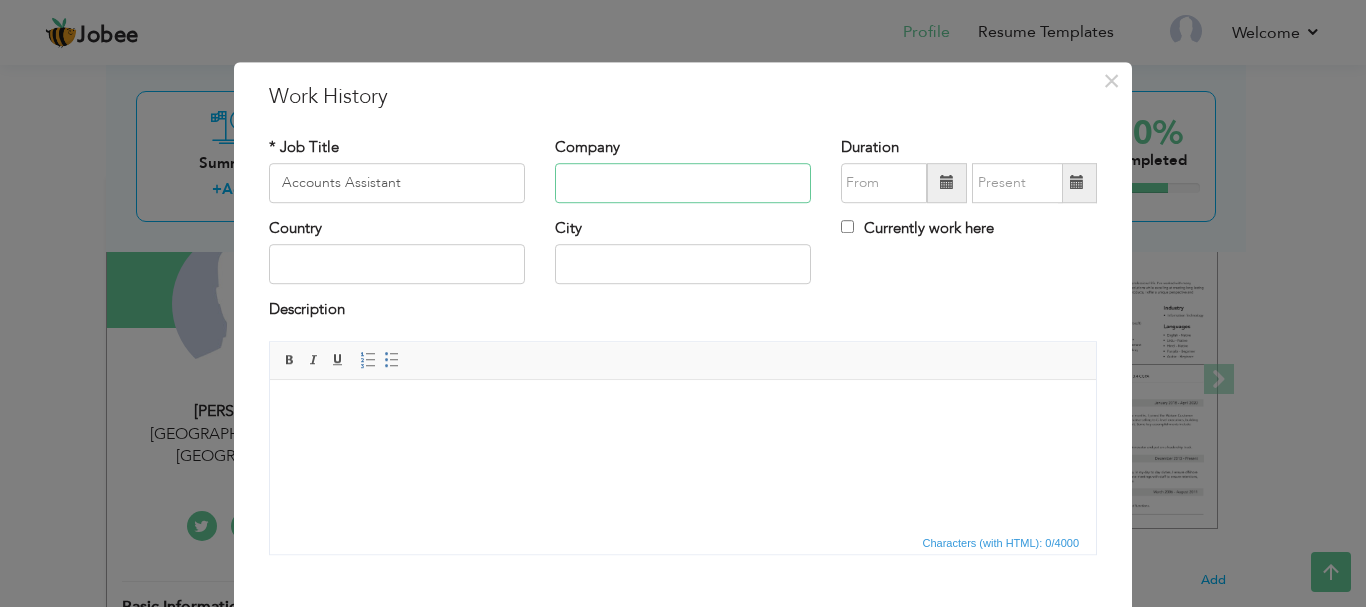 click at bounding box center (683, 183) 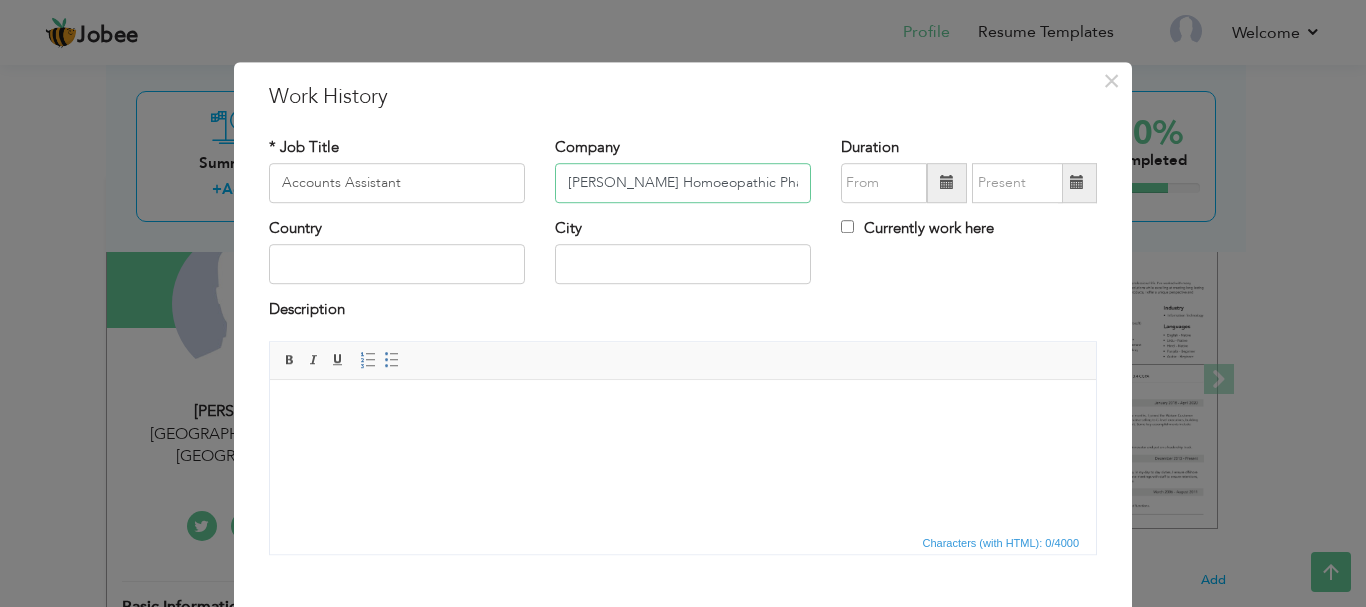 scroll, scrollTop: 0, scrollLeft: 97, axis: horizontal 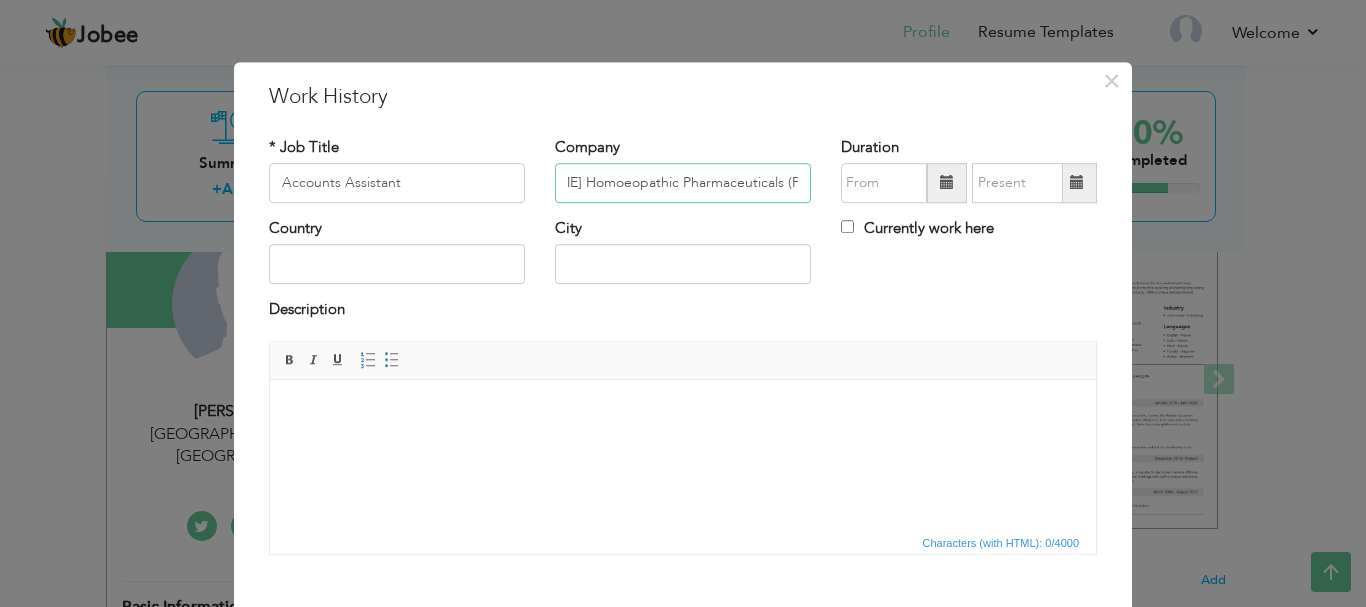 type on "[PERSON_NAME] Homoeopathic Pharmaceuticals (Pvt) Ltd" 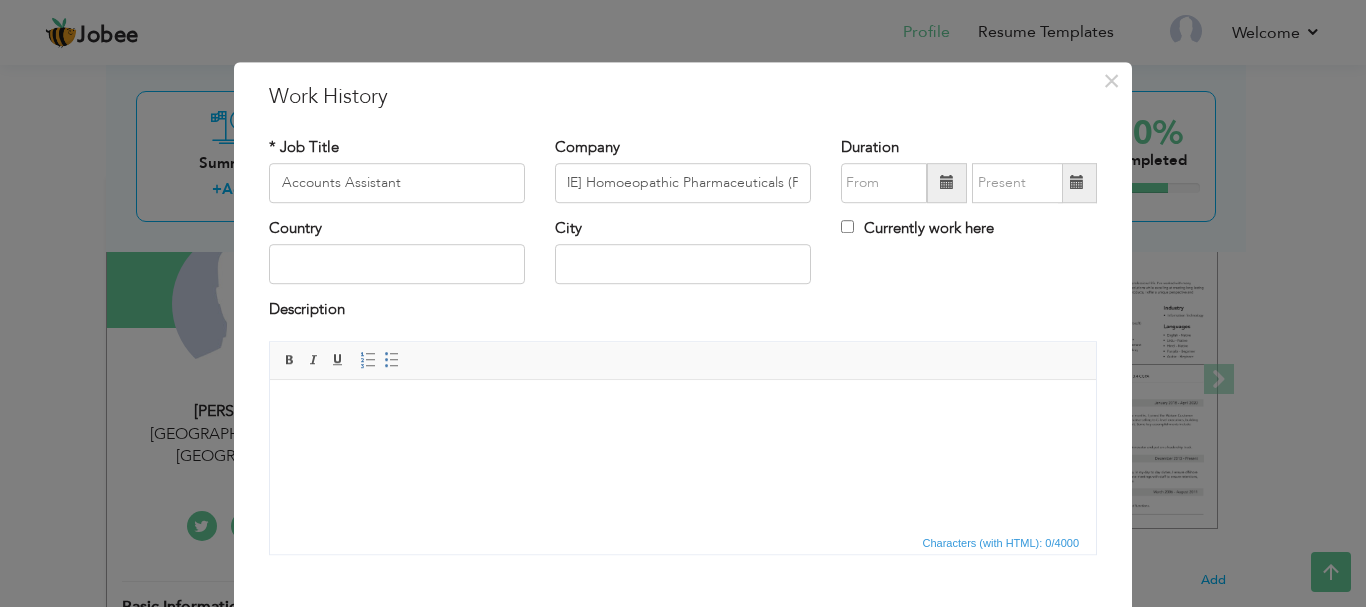 scroll, scrollTop: 0, scrollLeft: 0, axis: both 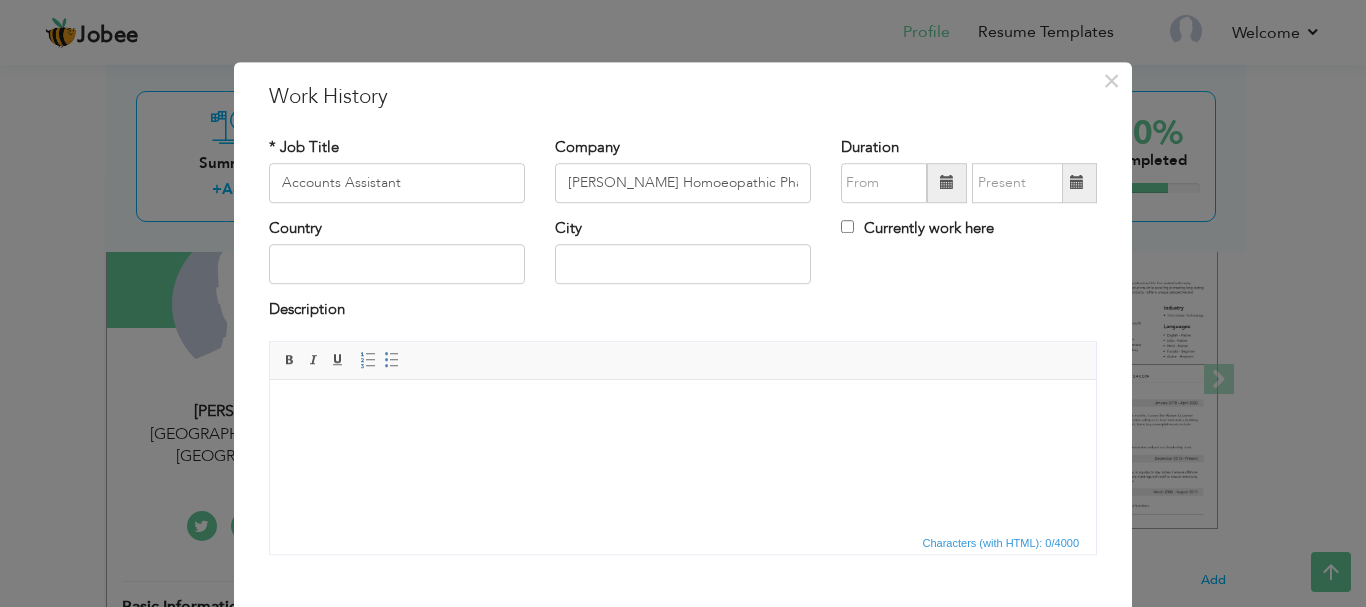 click at bounding box center [947, 183] 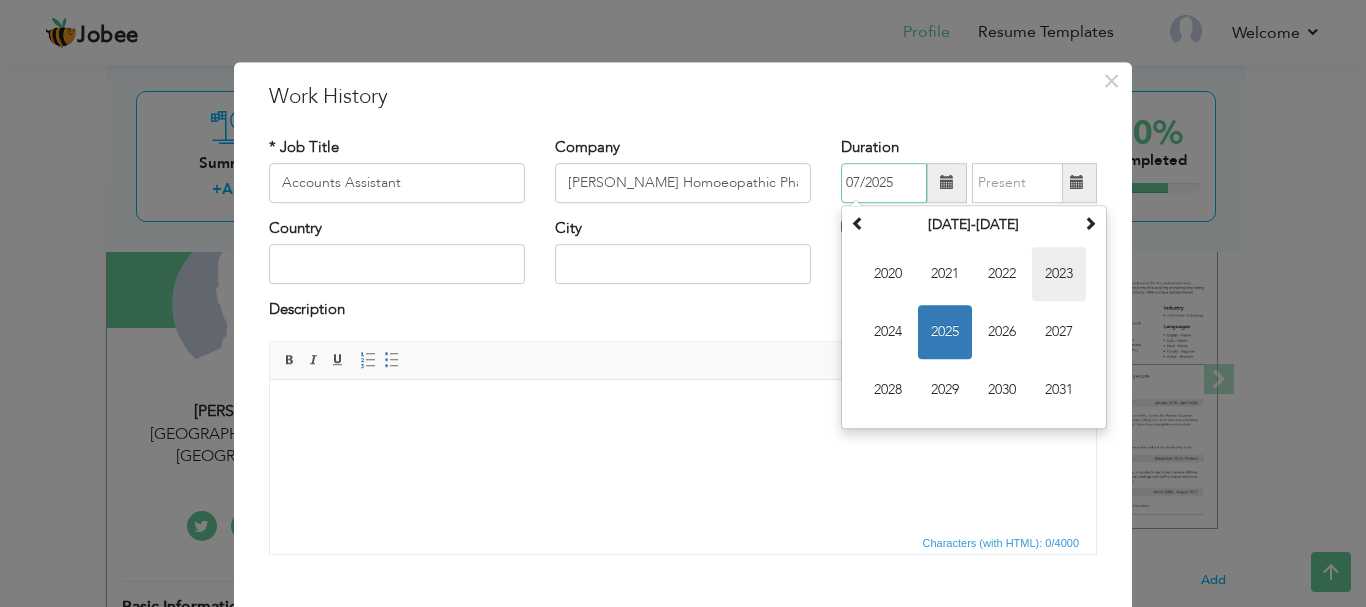 click on "2023" at bounding box center (1059, 274) 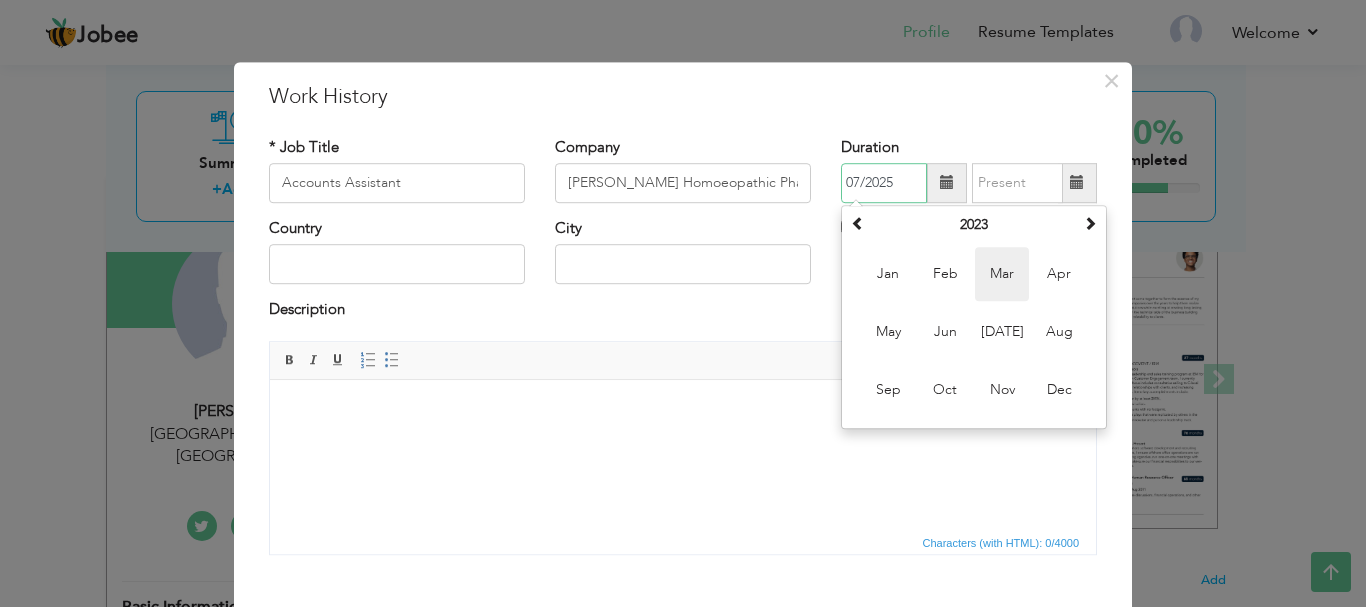 click on "Mar" at bounding box center [1002, 274] 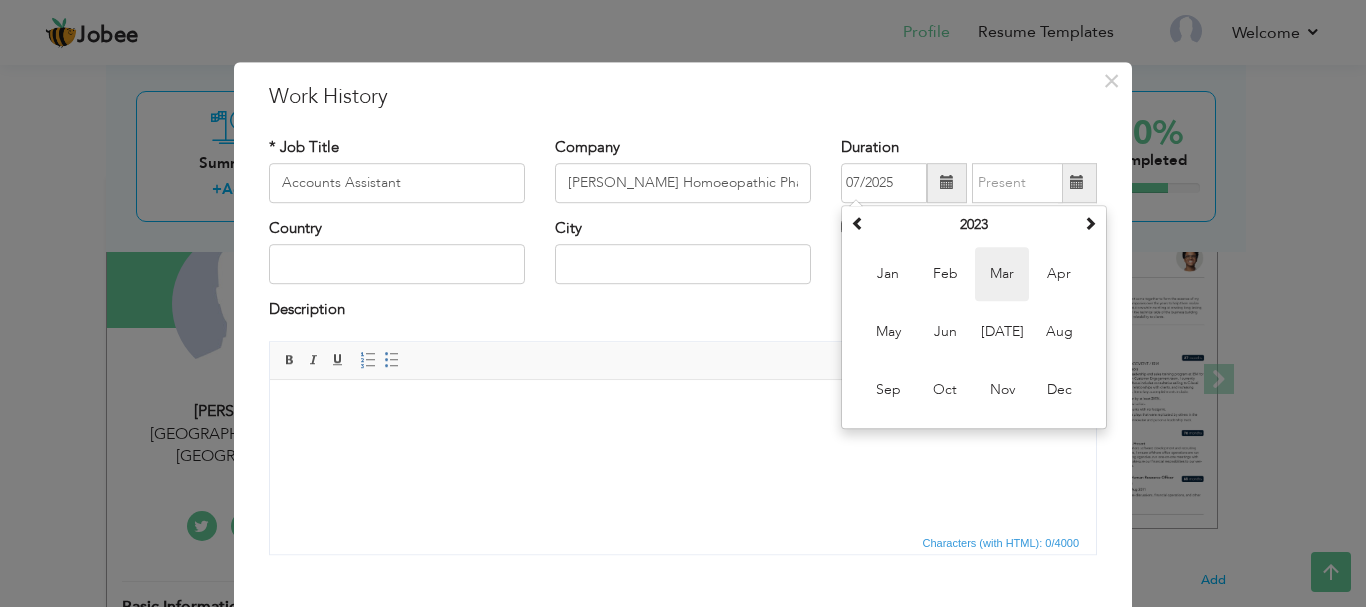 type on "03/2023" 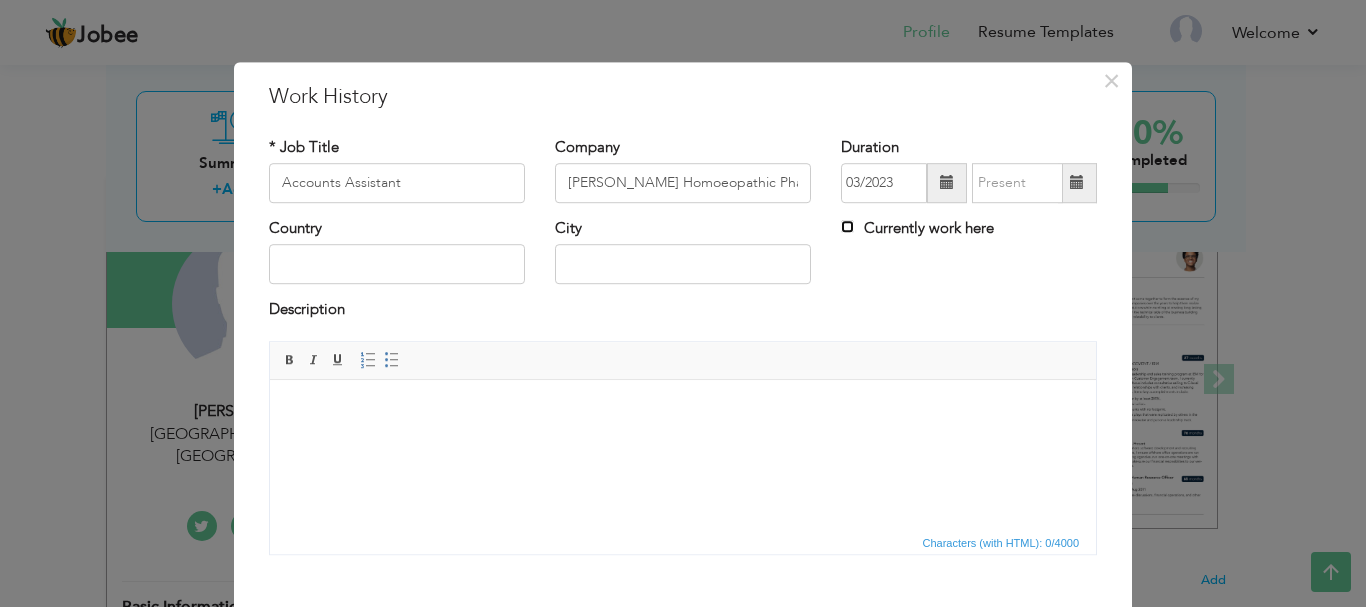 click on "Currently work here" at bounding box center (847, 226) 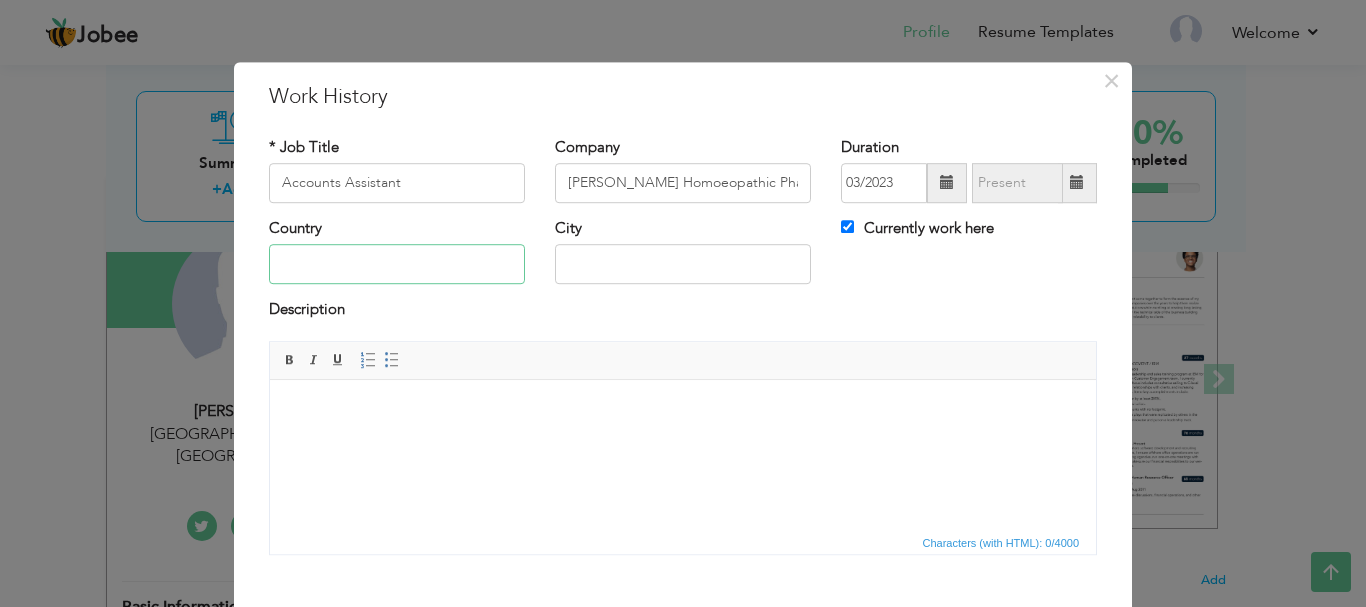 click at bounding box center [397, 265] 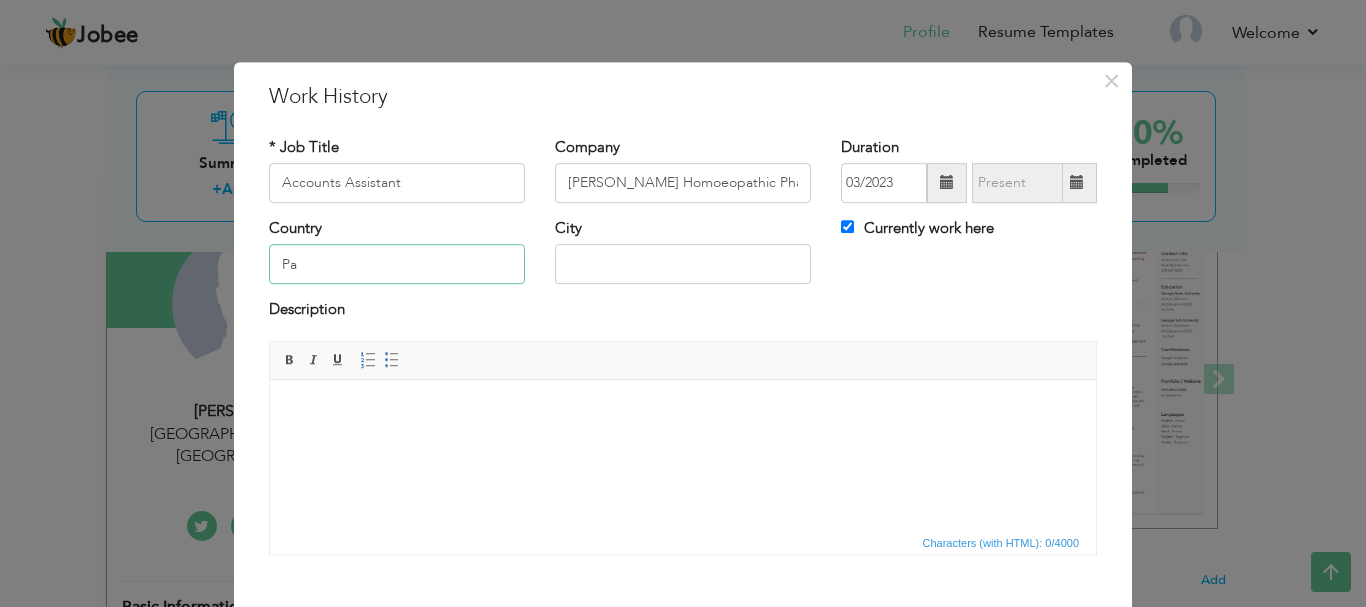 type on "P" 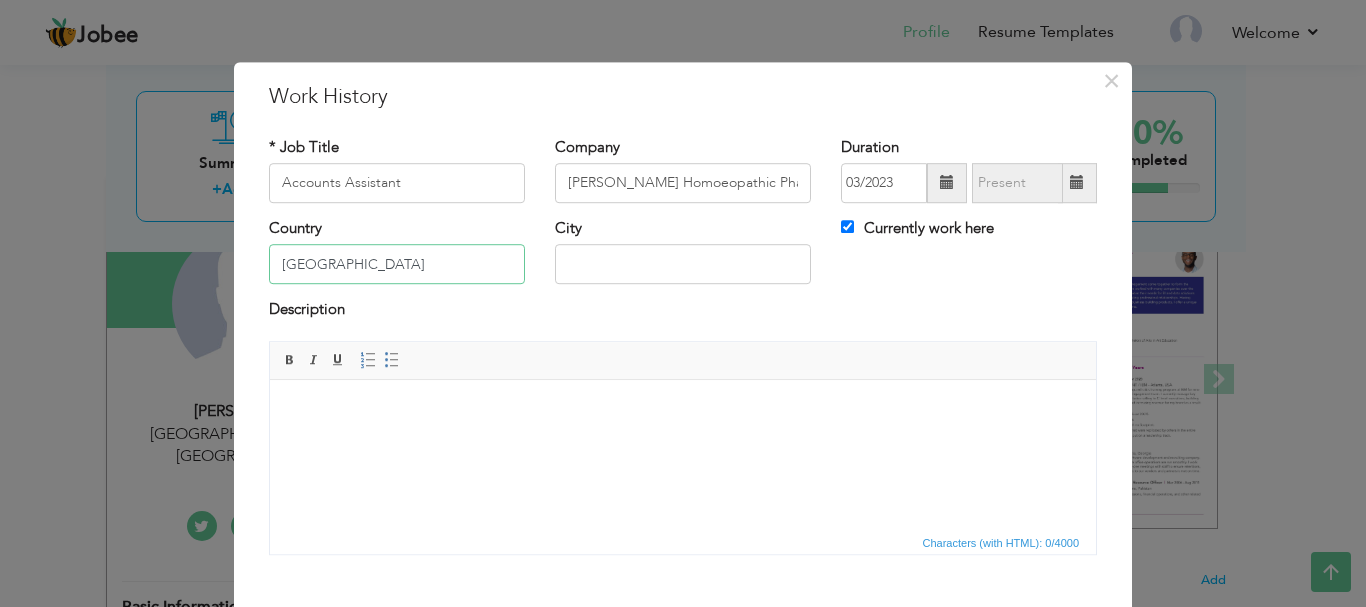 type on "Pakistan" 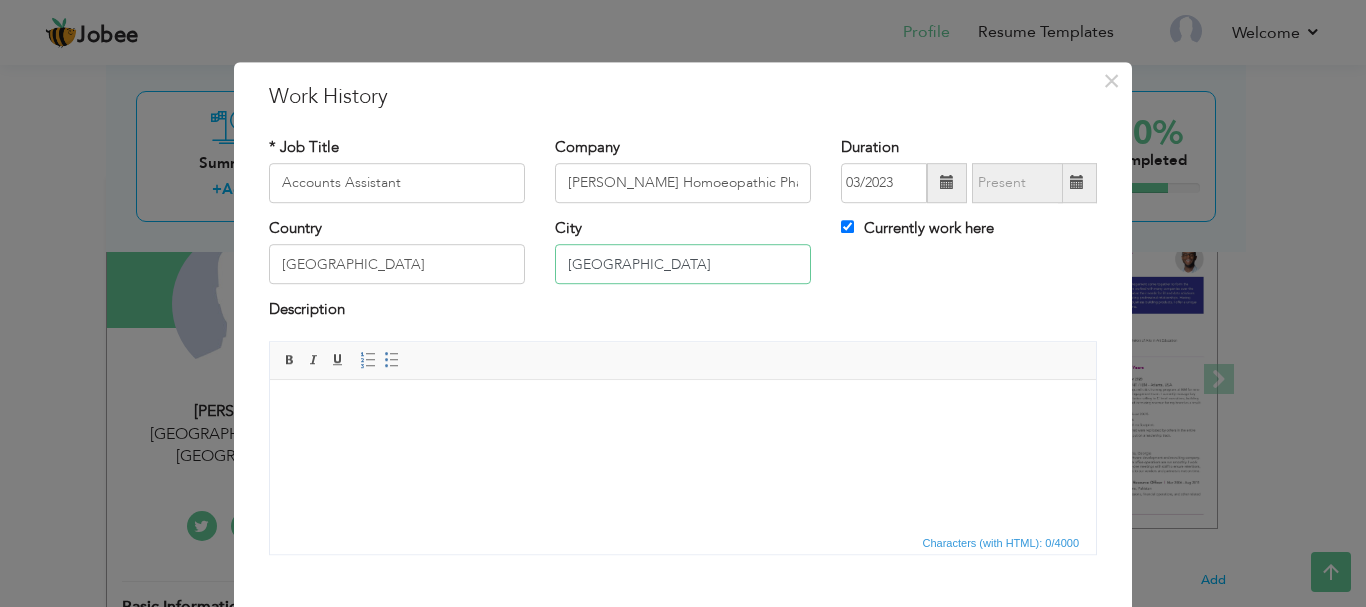 type on "Lahore" 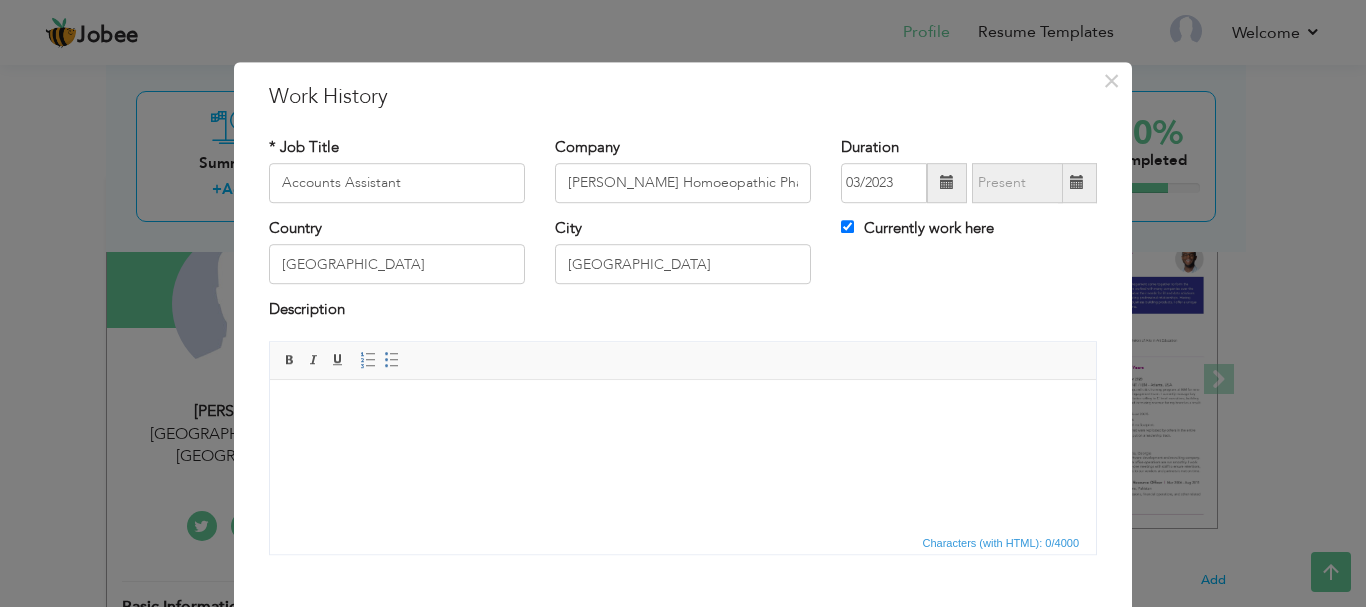 click at bounding box center (683, 409) 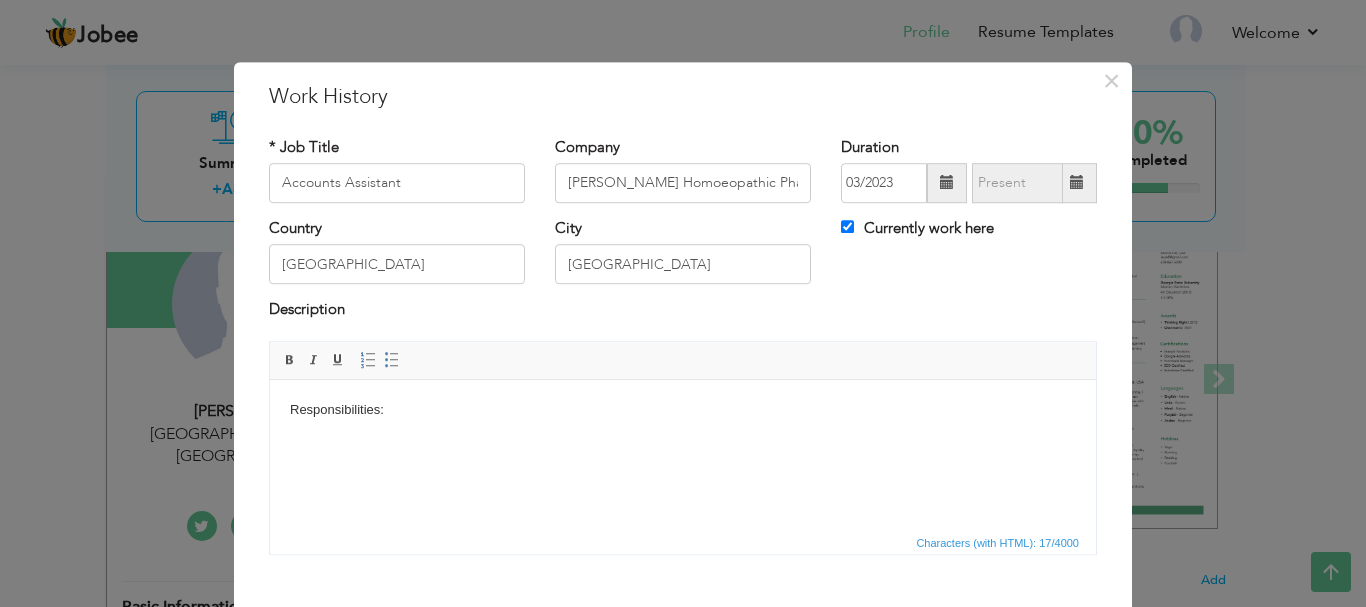 type 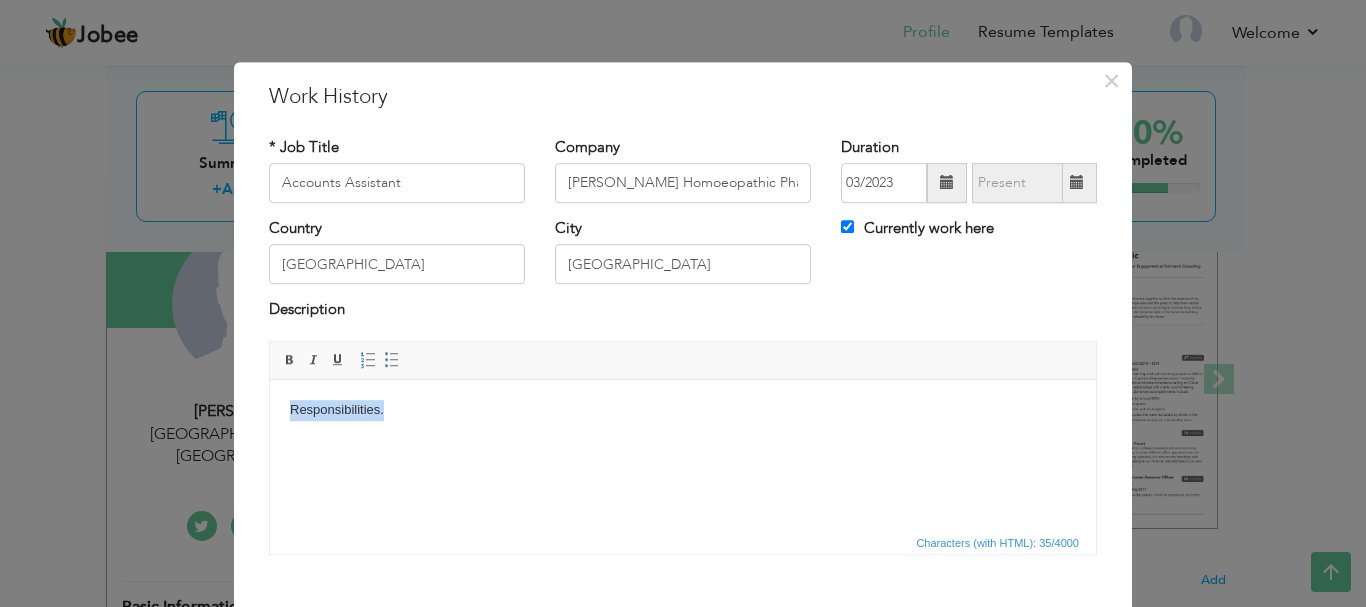 drag, startPoint x: 293, startPoint y: 403, endPoint x: 386, endPoint y: 404, distance: 93.00538 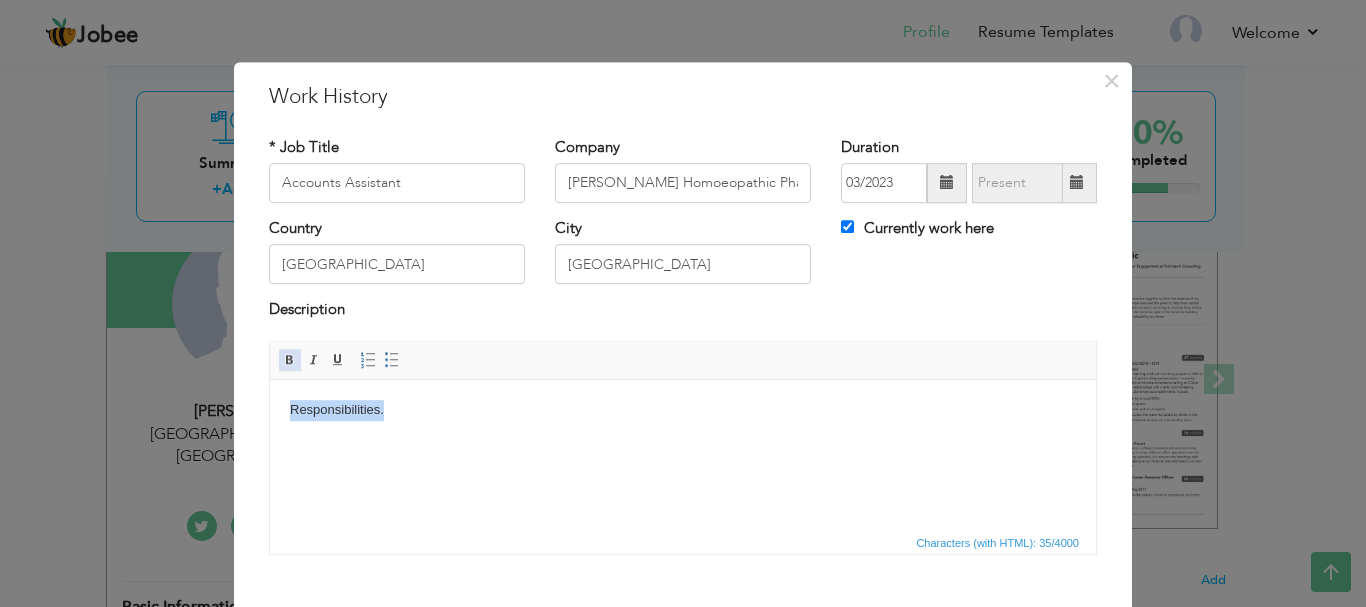 click at bounding box center (290, 360) 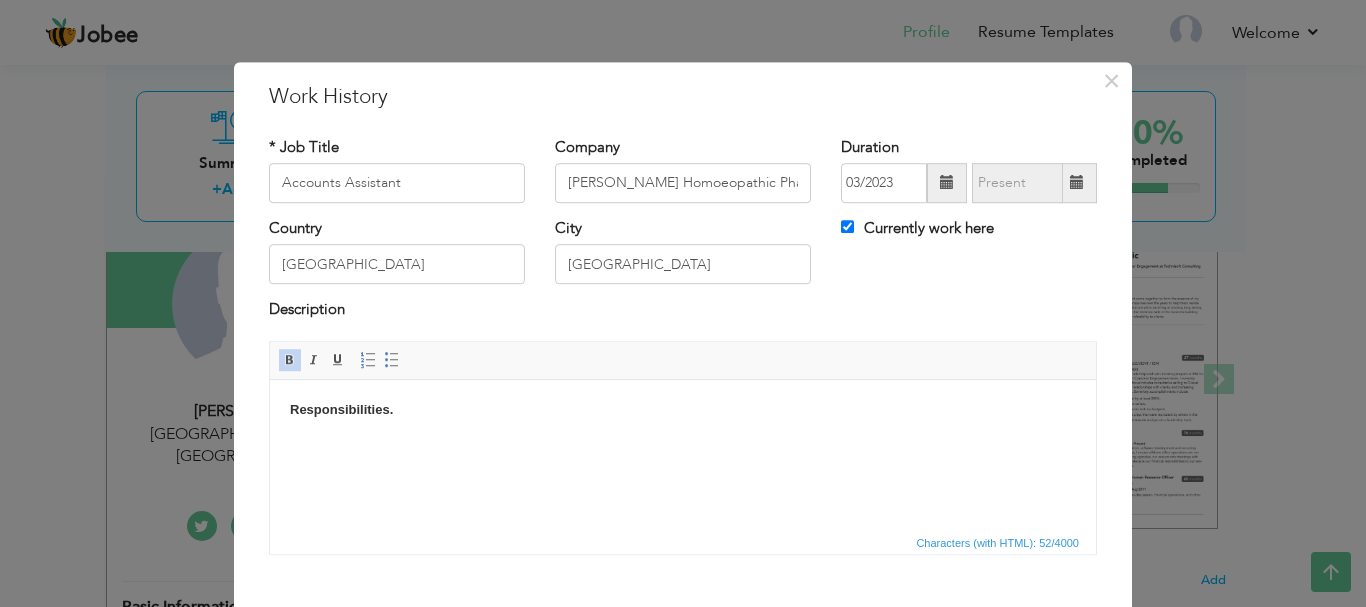 click on "Responsibilities. ​​​​​​​" at bounding box center [683, 430] 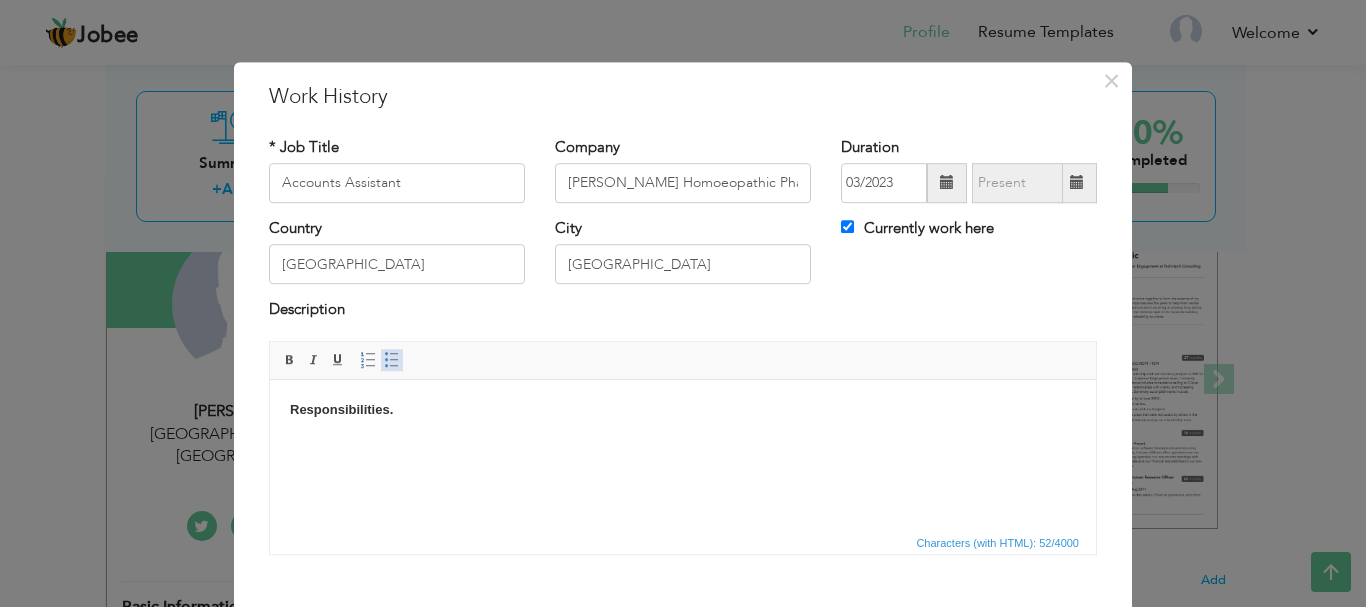 click at bounding box center [392, 360] 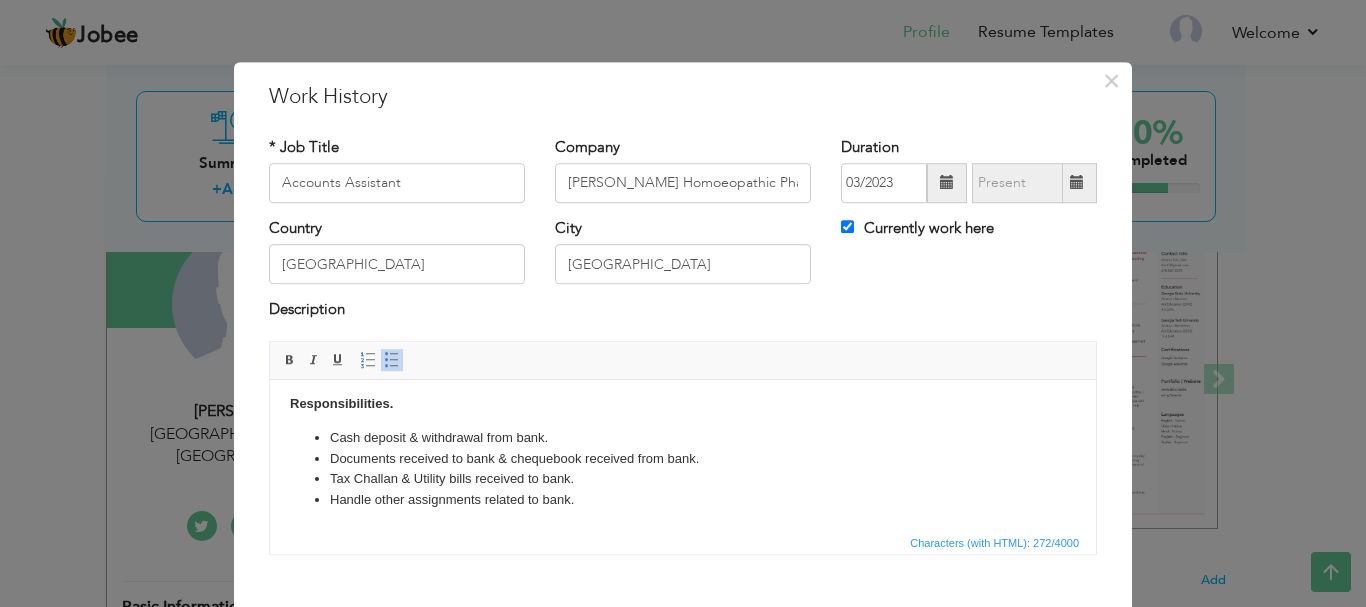 scroll, scrollTop: 7, scrollLeft: 0, axis: vertical 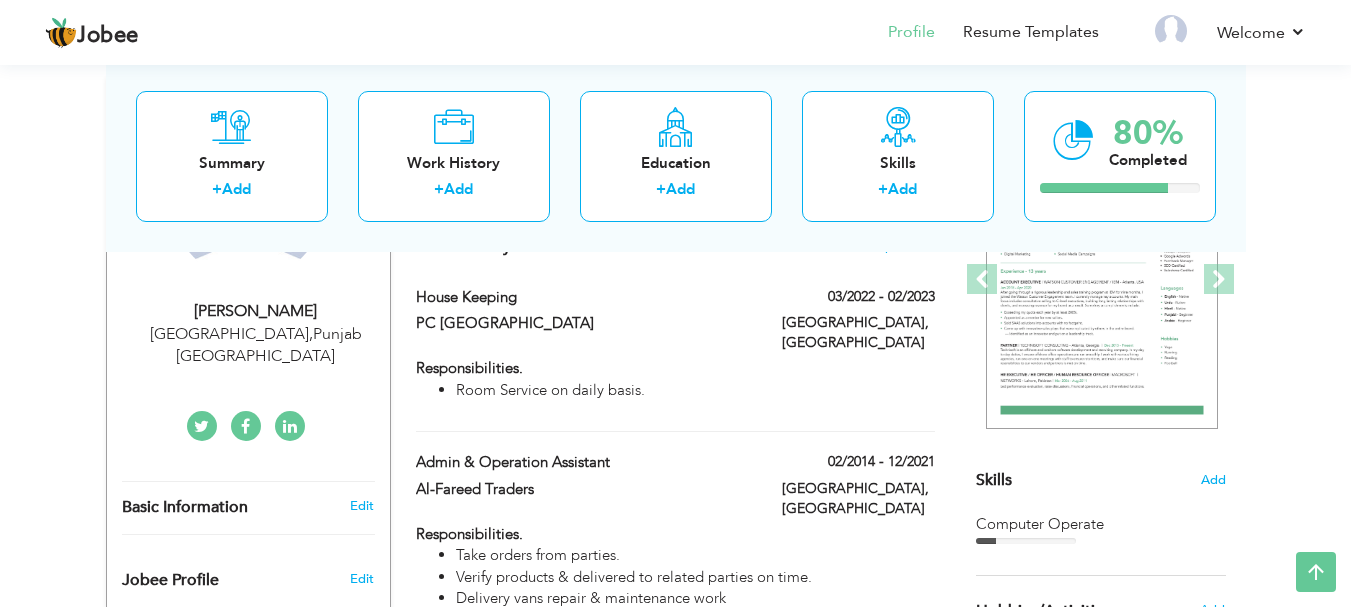 click on "Lahore ,  Punjab Pakistan" at bounding box center [256, 346] 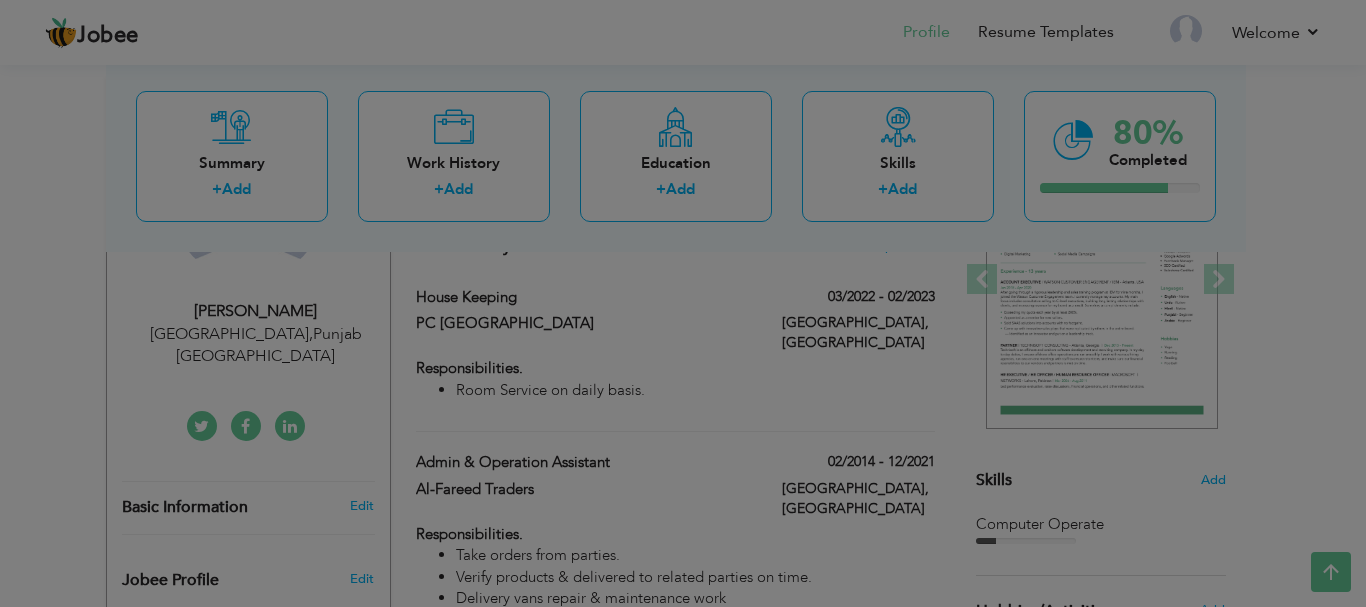 scroll, scrollTop: 0, scrollLeft: 0, axis: both 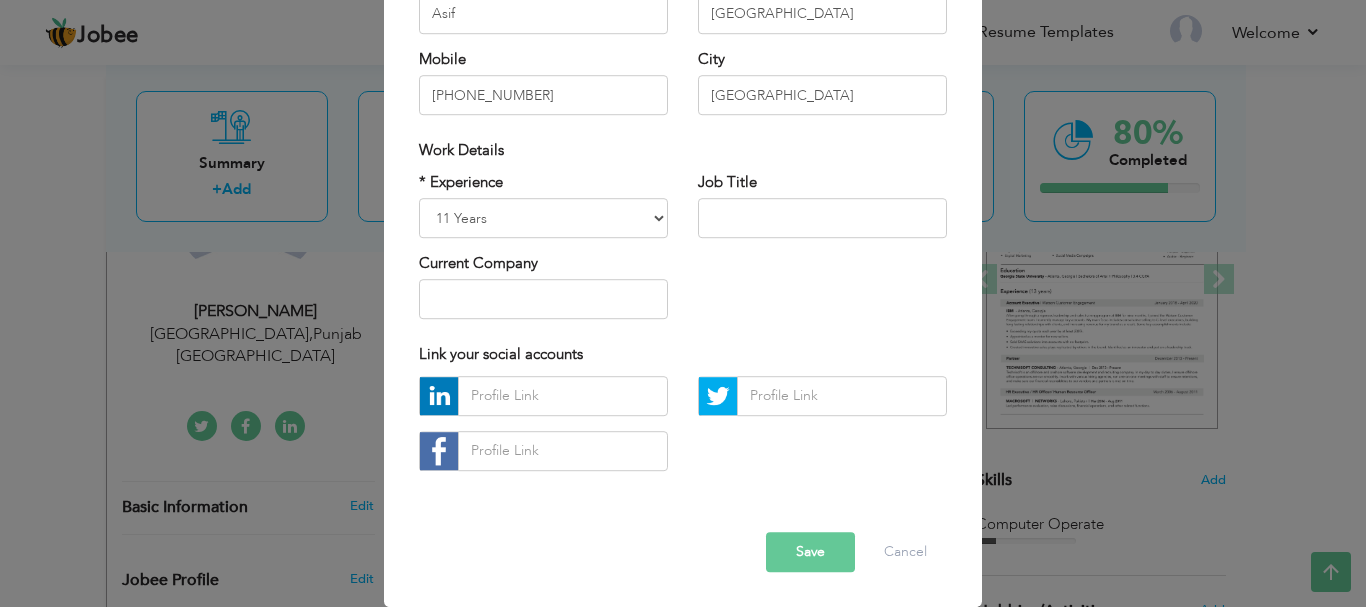 click on "Save" at bounding box center (810, 552) 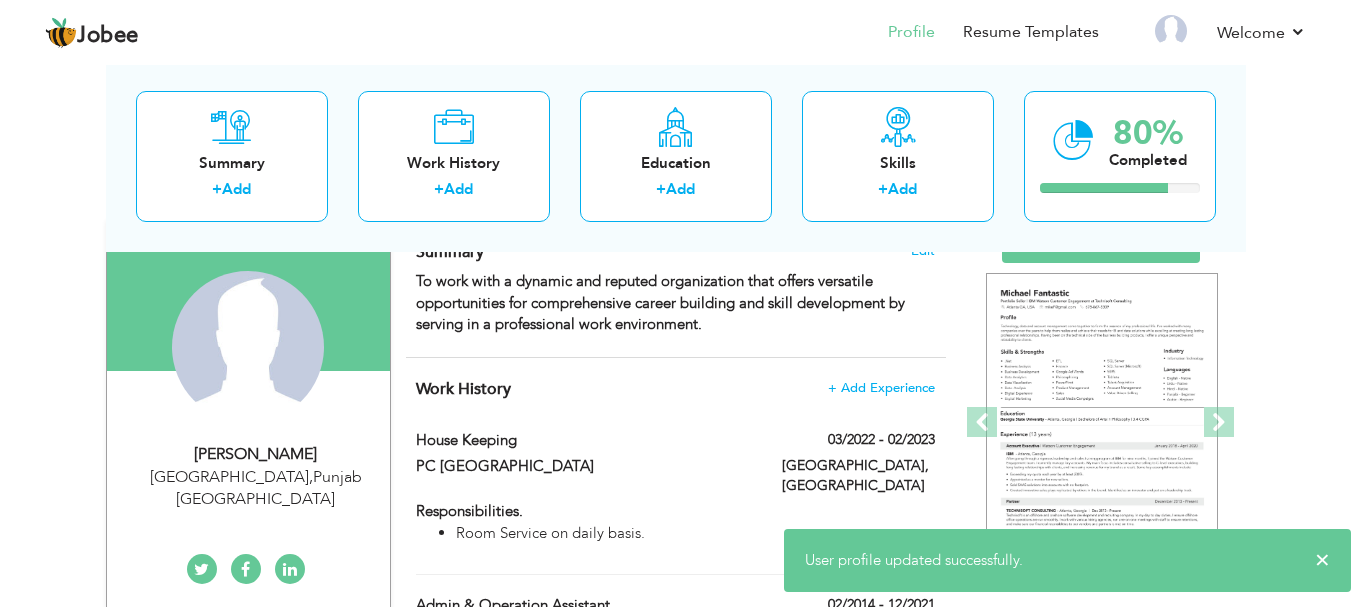 scroll, scrollTop: 100, scrollLeft: 0, axis: vertical 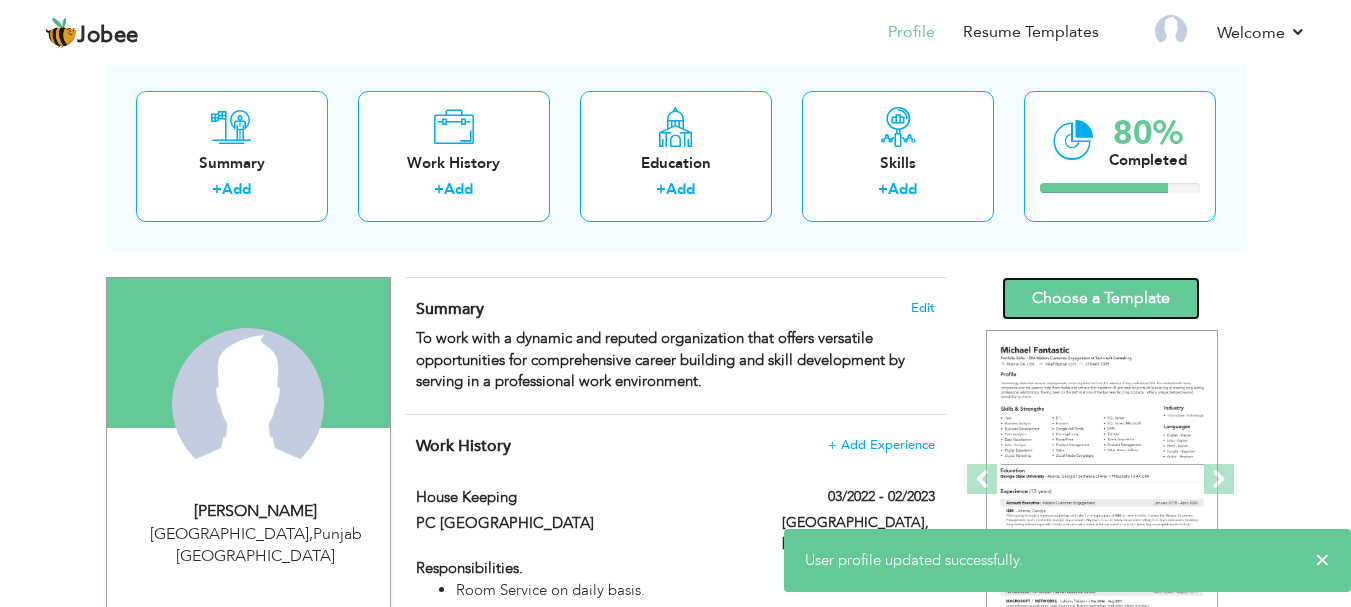 click on "Choose a Template" at bounding box center (1101, 298) 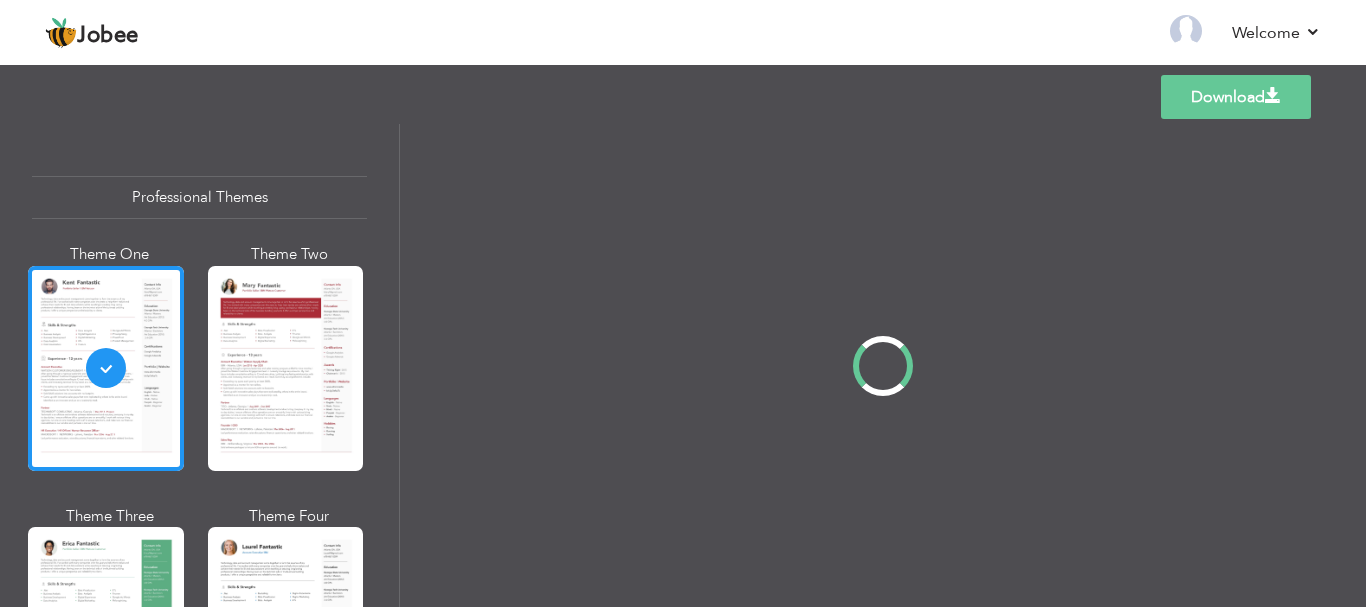 scroll, scrollTop: 0, scrollLeft: 0, axis: both 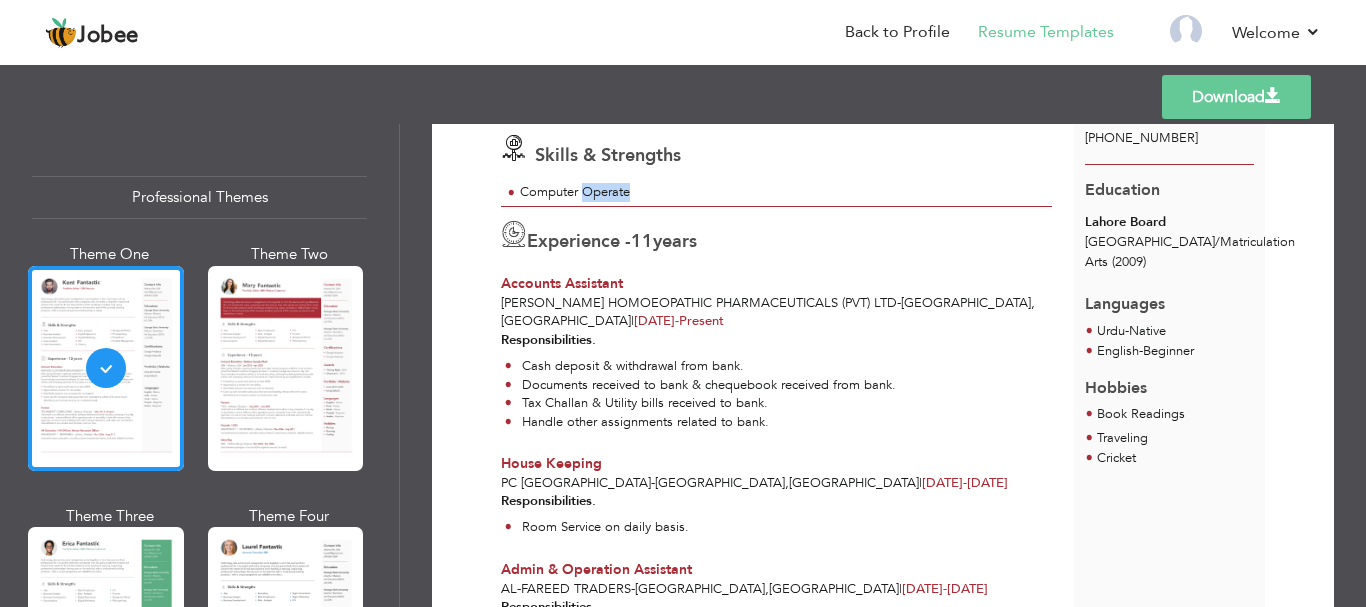 drag, startPoint x: 585, startPoint y: 192, endPoint x: 641, endPoint y: 200, distance: 56.568542 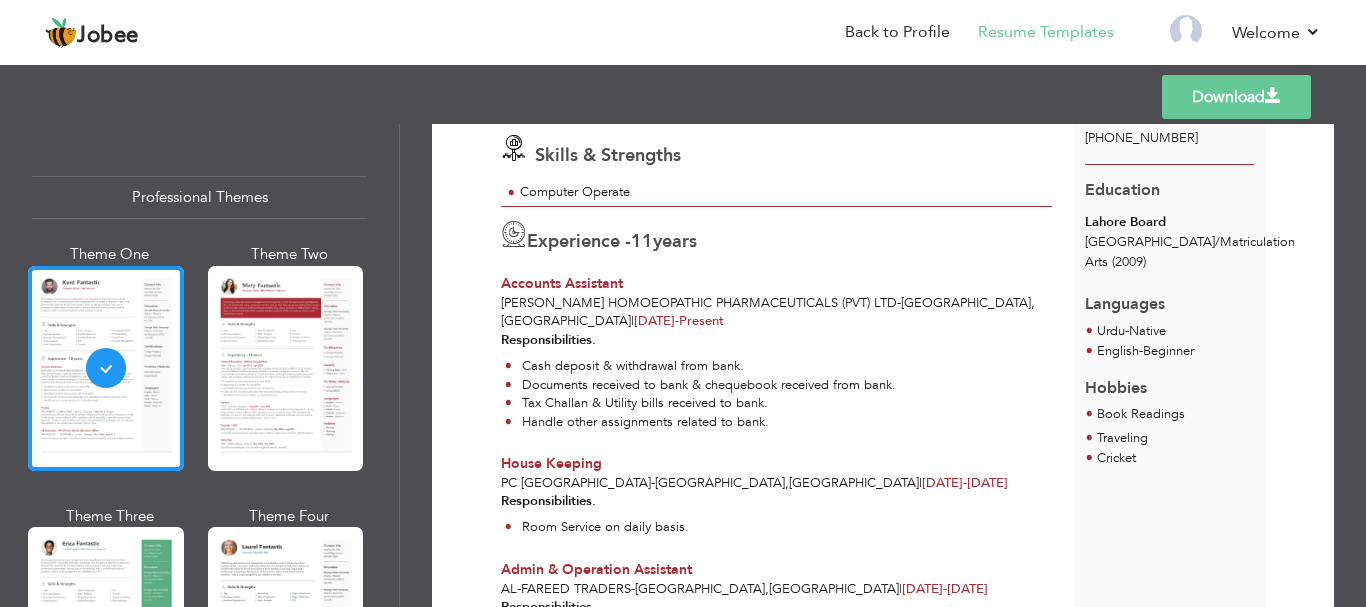 click on "Responsibilities.
Cash deposit & withdrawal from bank.
Documents received to bank & chequebook received from bank.
Tax Challan & Utility bills received to bank.
Handle other assignments related to bank." at bounding box center (776, 385) 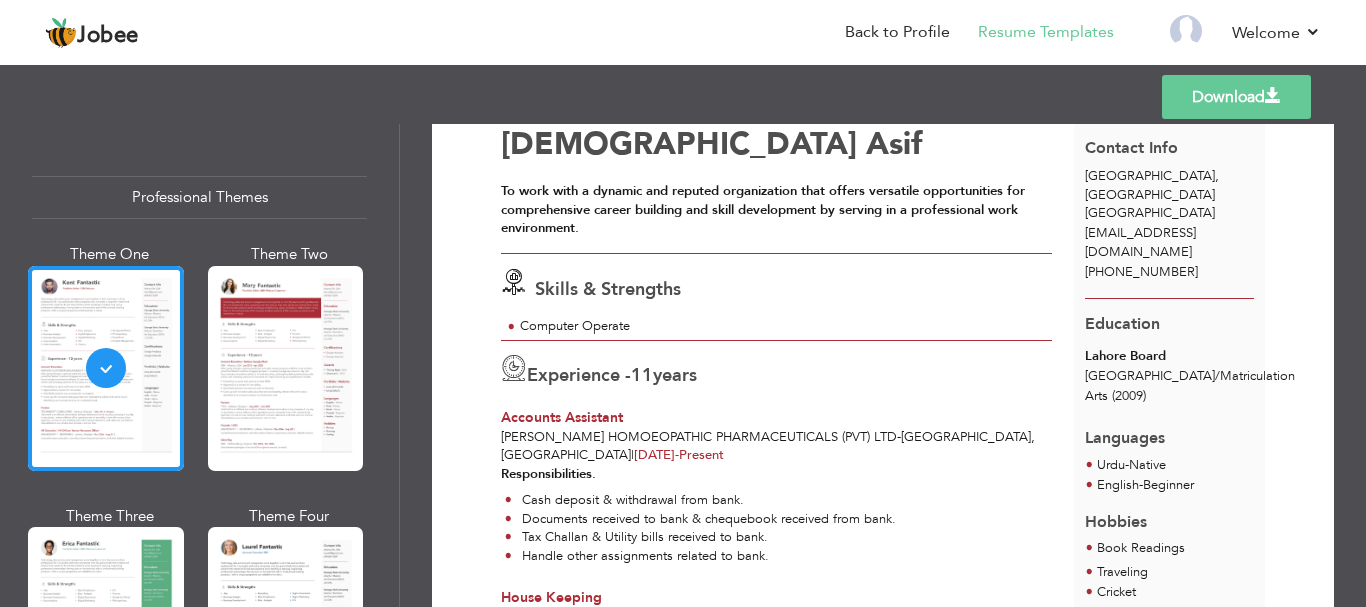 scroll, scrollTop: 100, scrollLeft: 0, axis: vertical 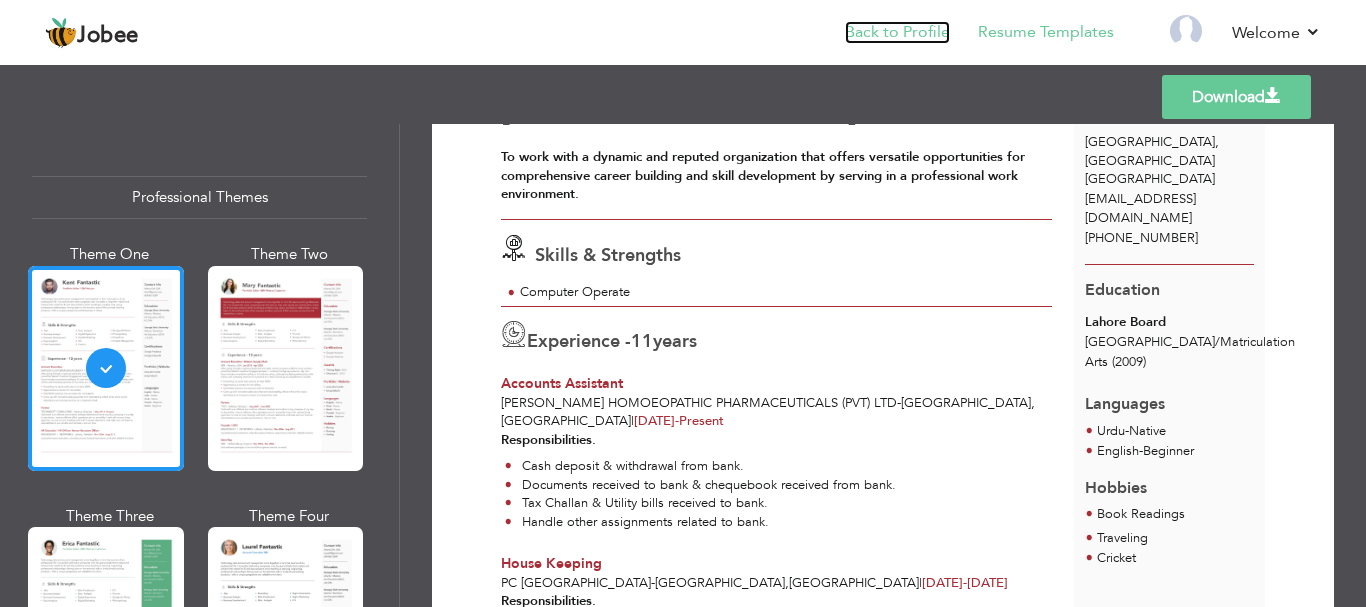click on "Back to Profile" at bounding box center [897, 32] 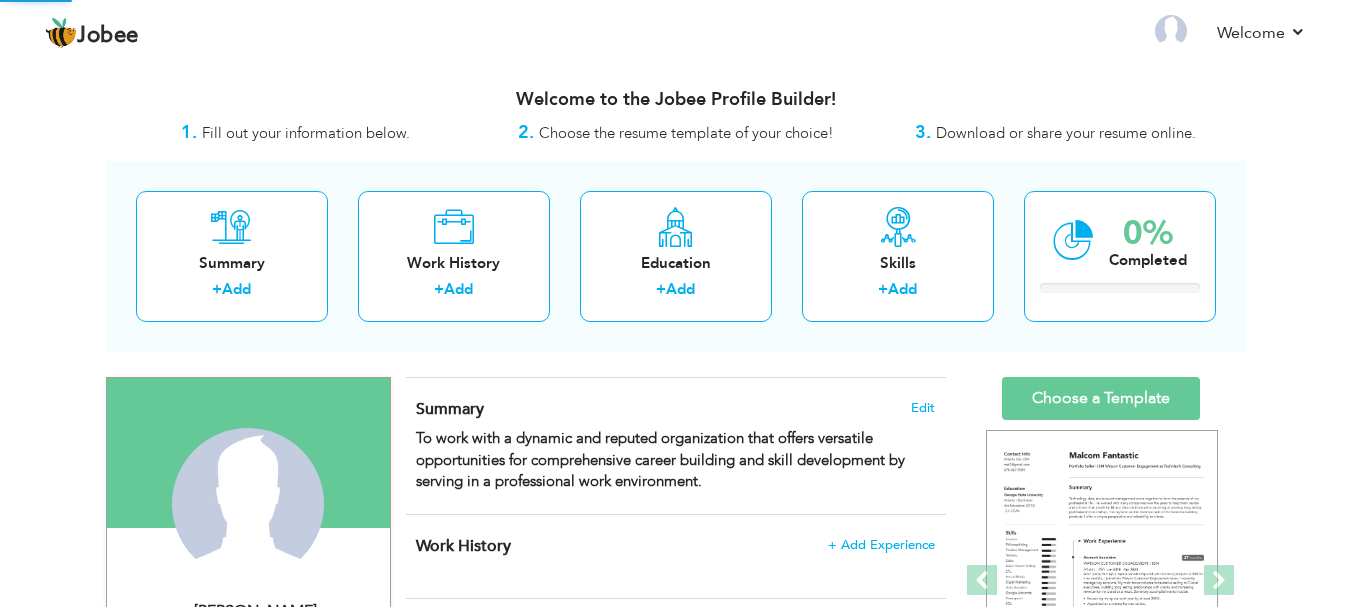 scroll, scrollTop: 0, scrollLeft: 0, axis: both 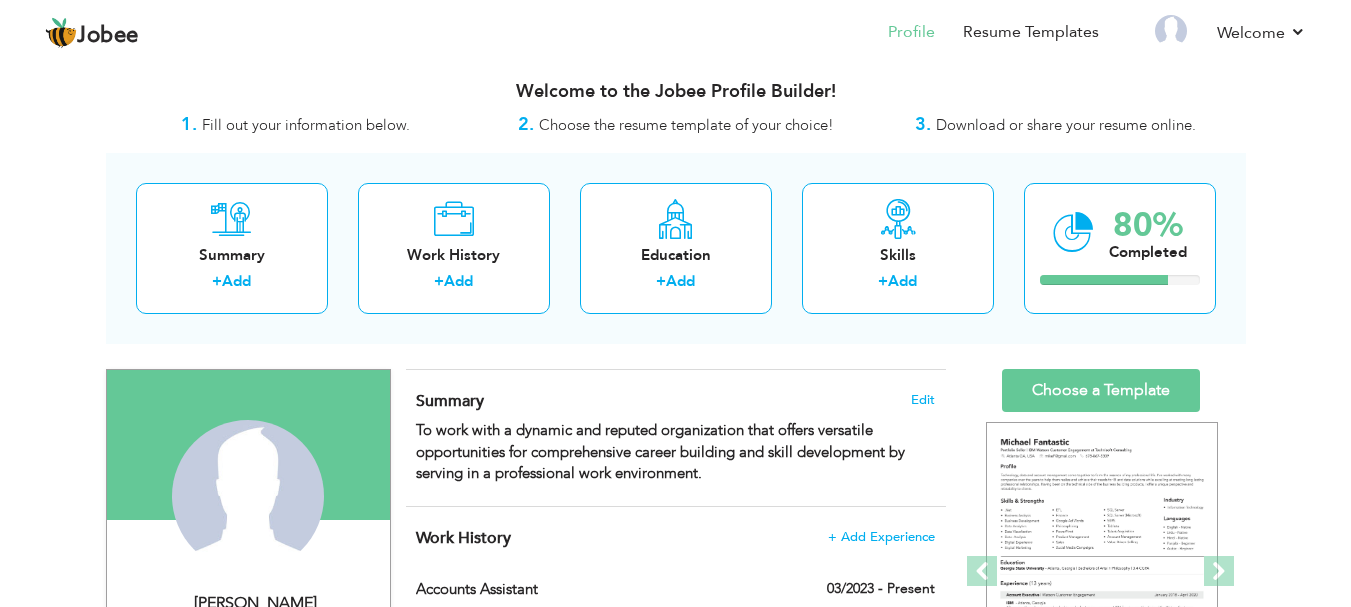click on "View Resume
Export PDF
Profile
Summary
Public Link
Experience
Education
Awards
Work Histroy
Projects
Certifications
Skills
Preferred Job City" at bounding box center (675, 729) 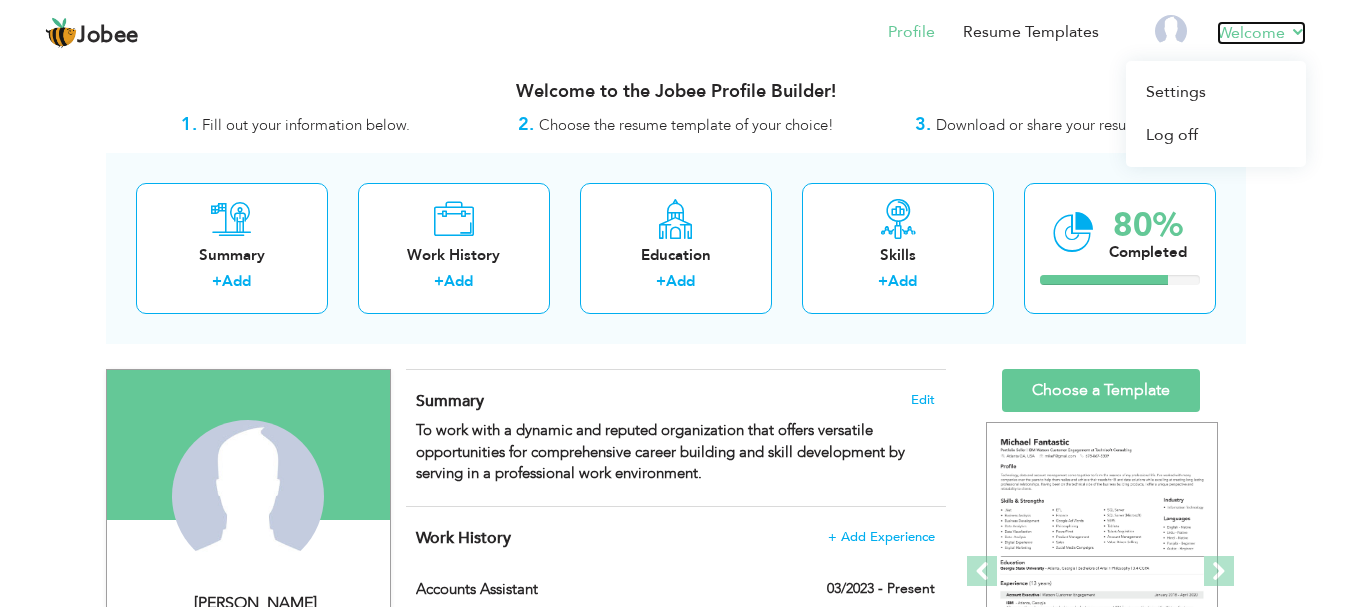 click on "Welcome" at bounding box center [1261, 33] 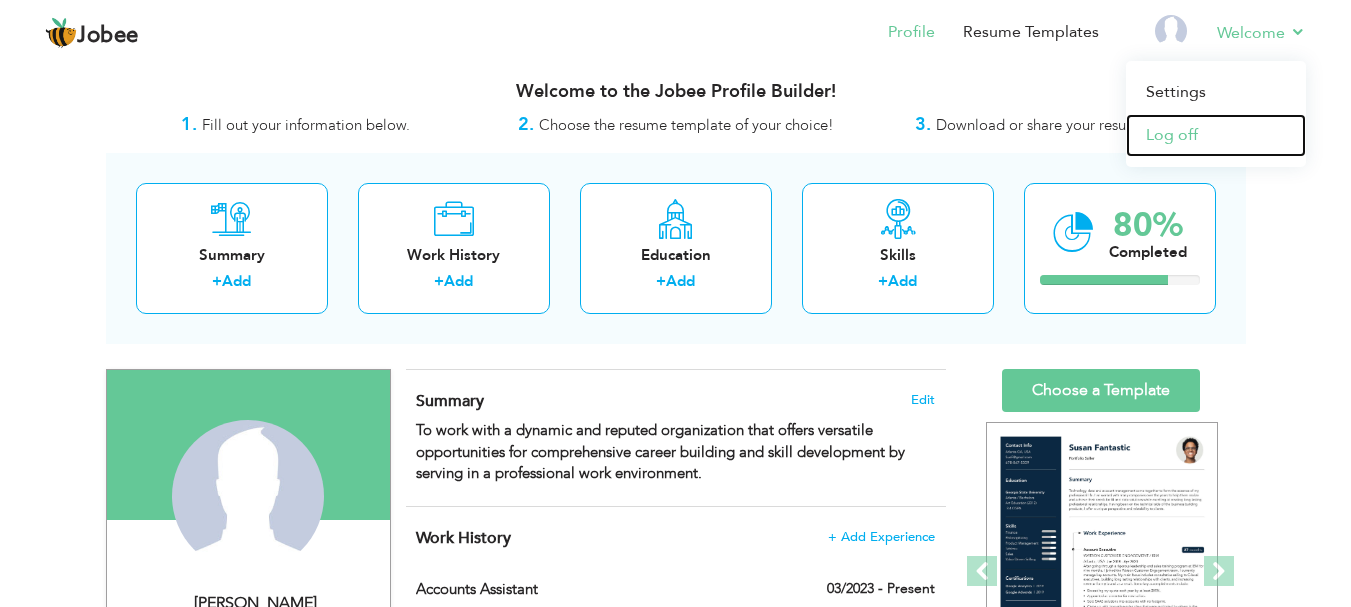 click on "Log off" at bounding box center (1216, 135) 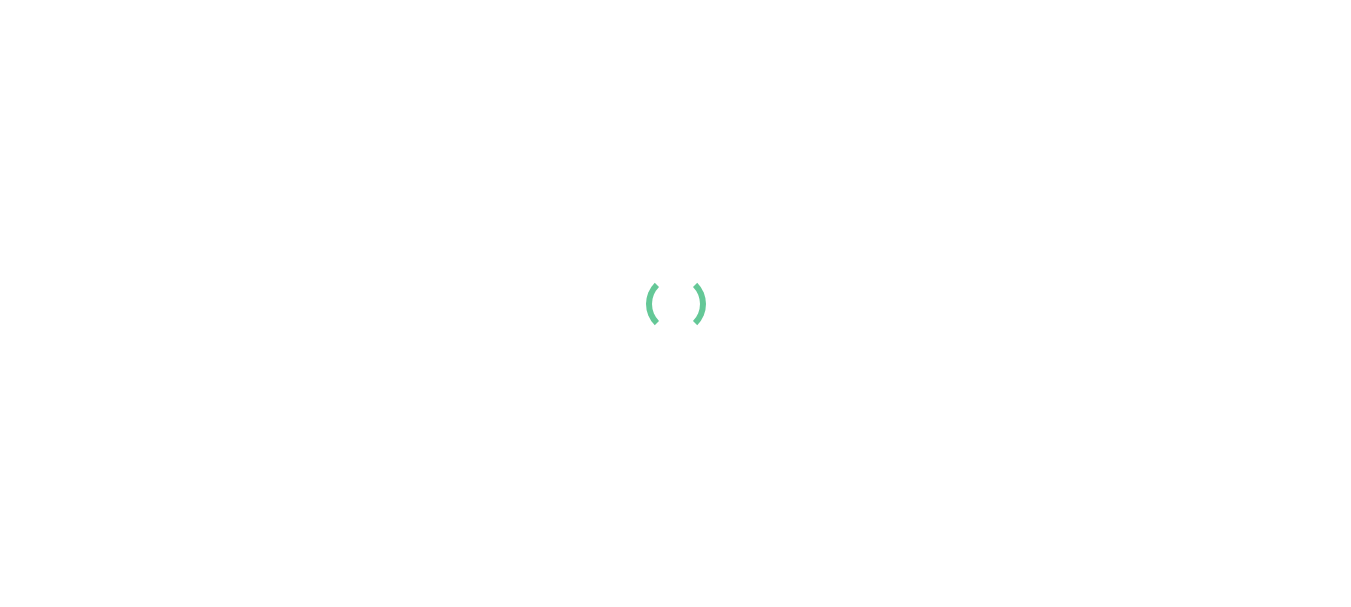 scroll, scrollTop: 0, scrollLeft: 0, axis: both 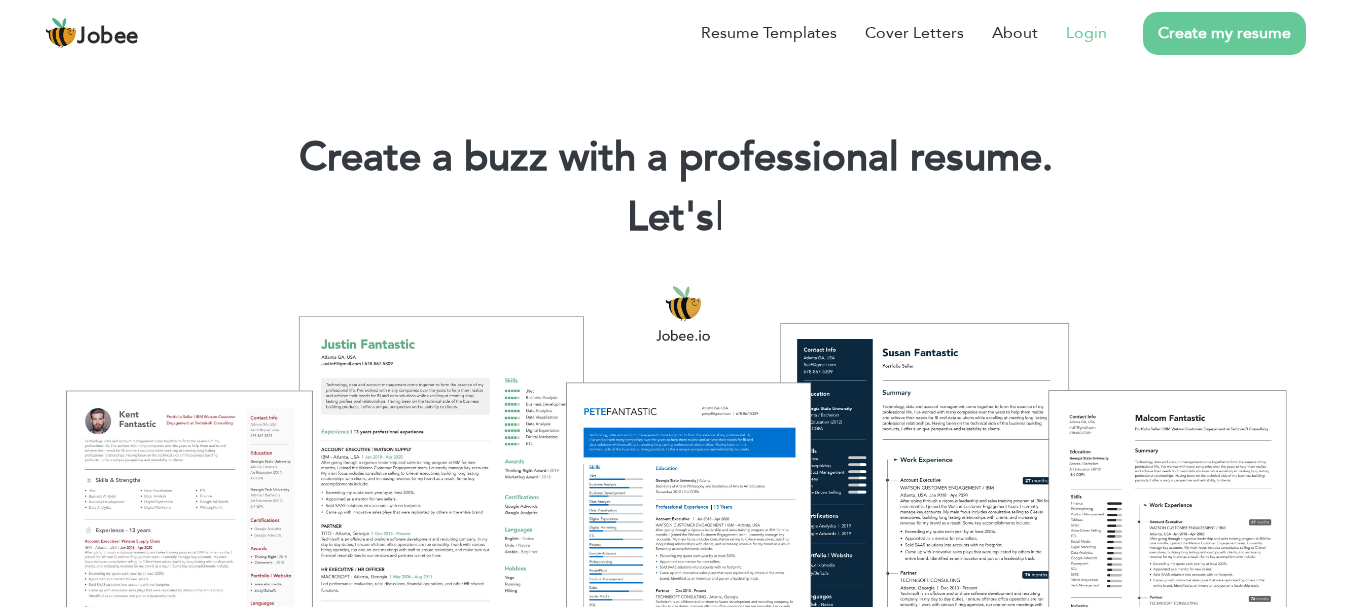 click on "Login" at bounding box center [1086, 33] 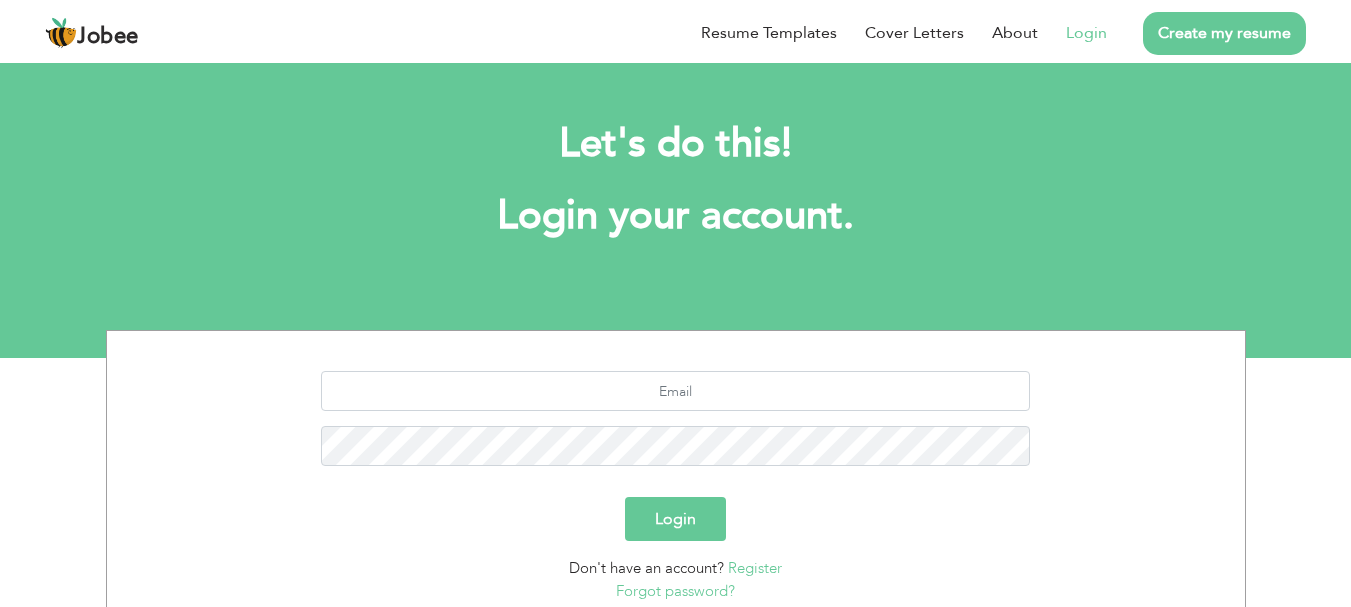 scroll, scrollTop: 0, scrollLeft: 0, axis: both 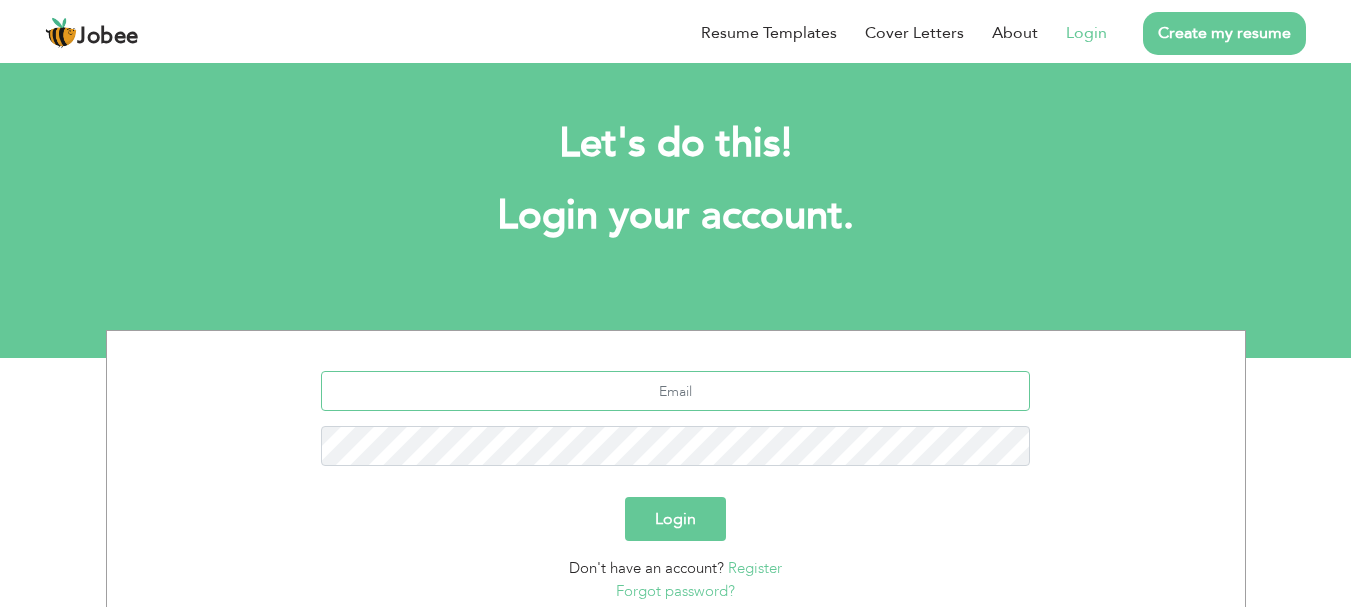 click at bounding box center [675, 391] 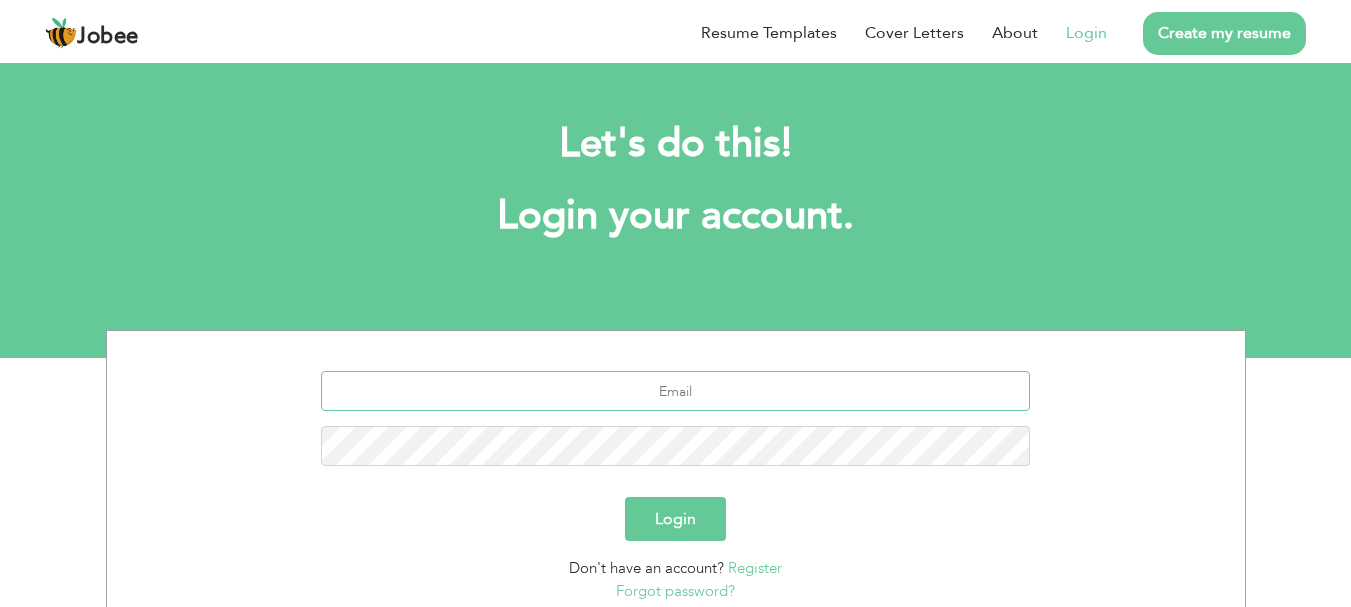 type on "asifgujjarmasood@gmail.com" 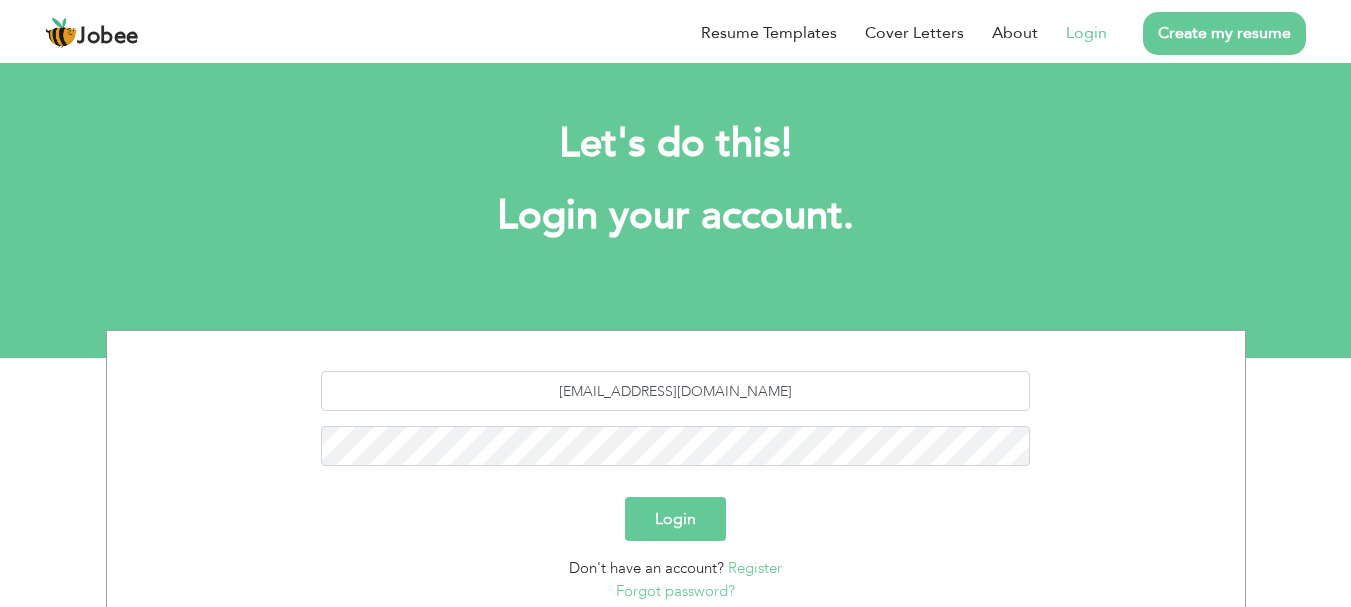 click on "Login" at bounding box center [675, 519] 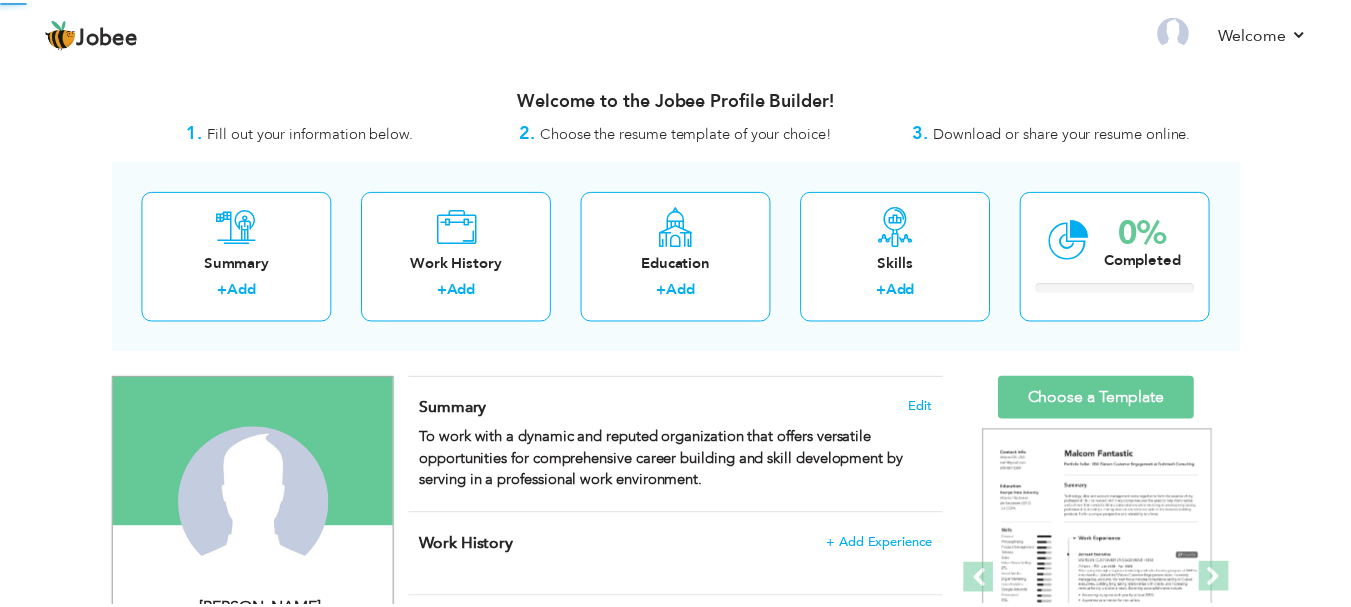 scroll, scrollTop: 0, scrollLeft: 0, axis: both 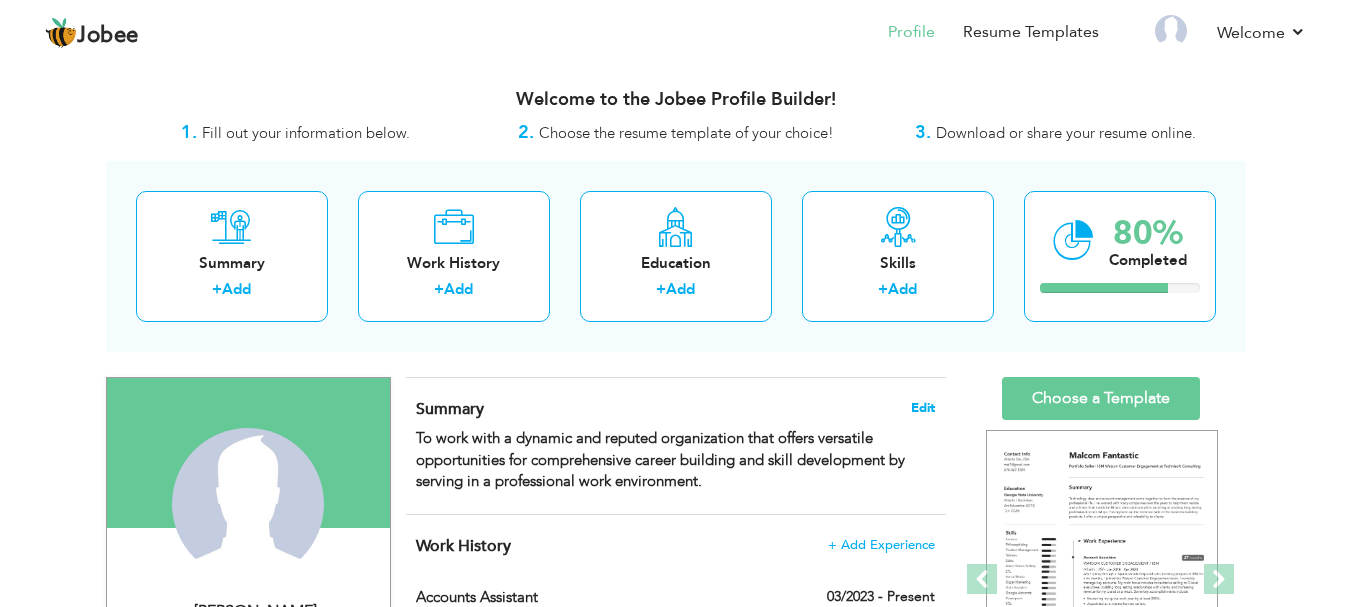 click on "Edit" at bounding box center (923, 408) 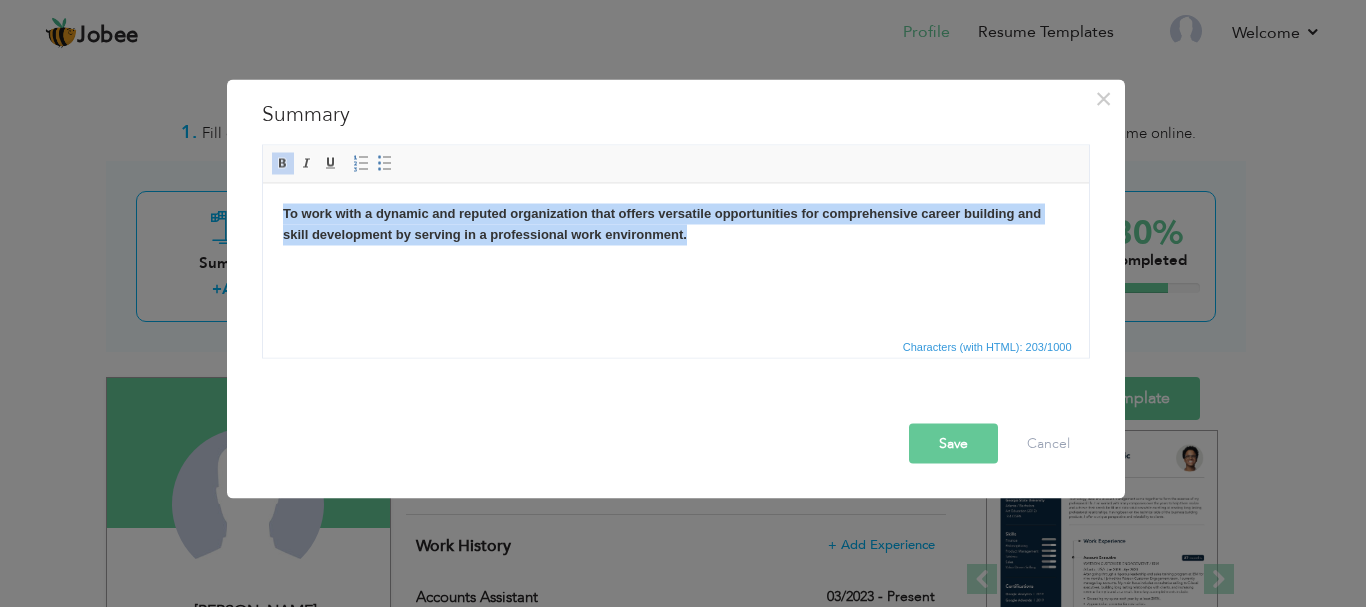 drag, startPoint x: 737, startPoint y: 242, endPoint x: 266, endPoint y: 220, distance: 471.51352 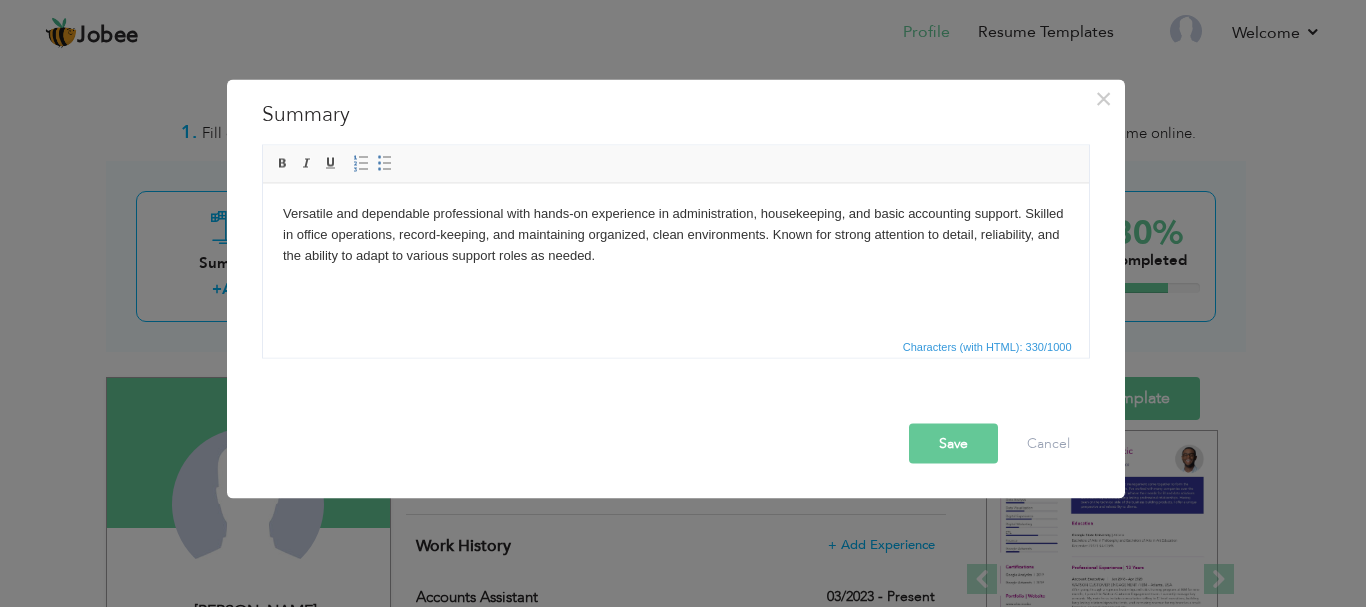 click on "Save" at bounding box center (953, 443) 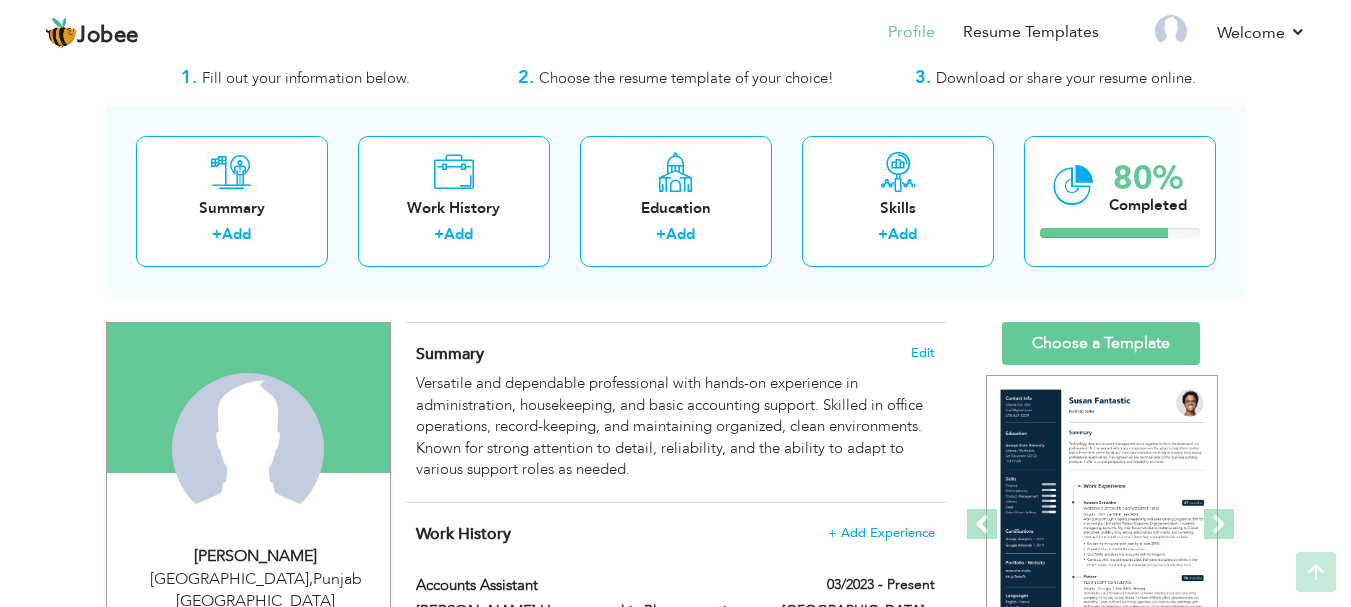 scroll, scrollTop: 35, scrollLeft: 0, axis: vertical 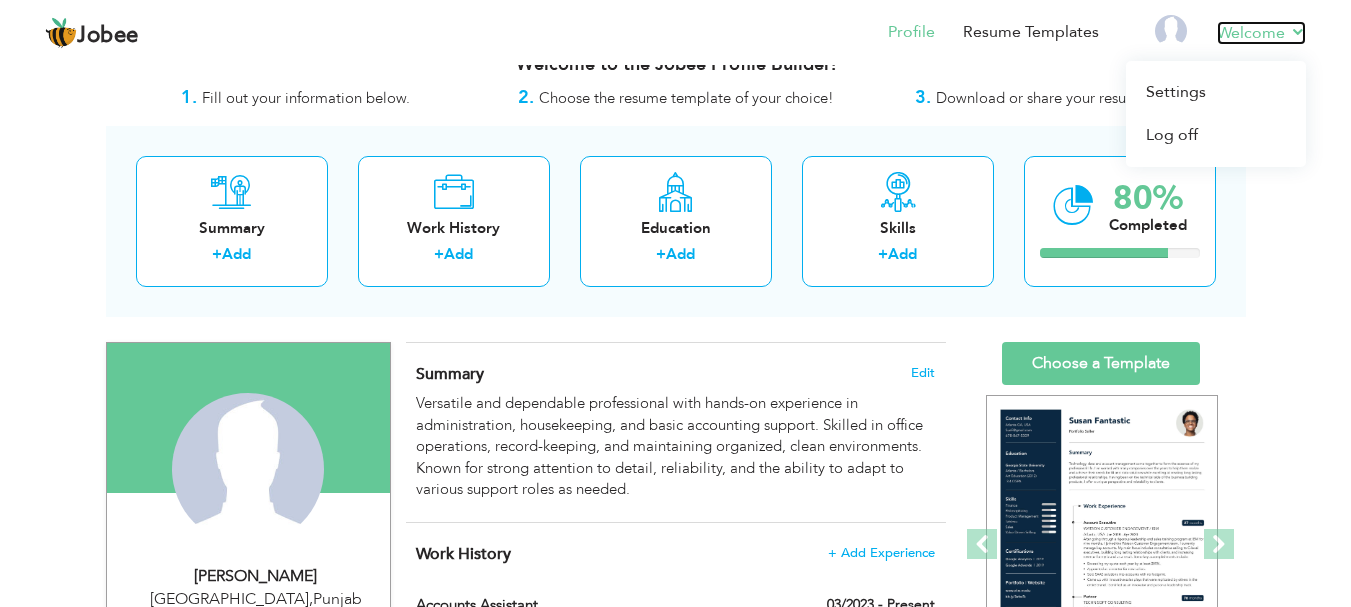 click on "Welcome" at bounding box center (1261, 33) 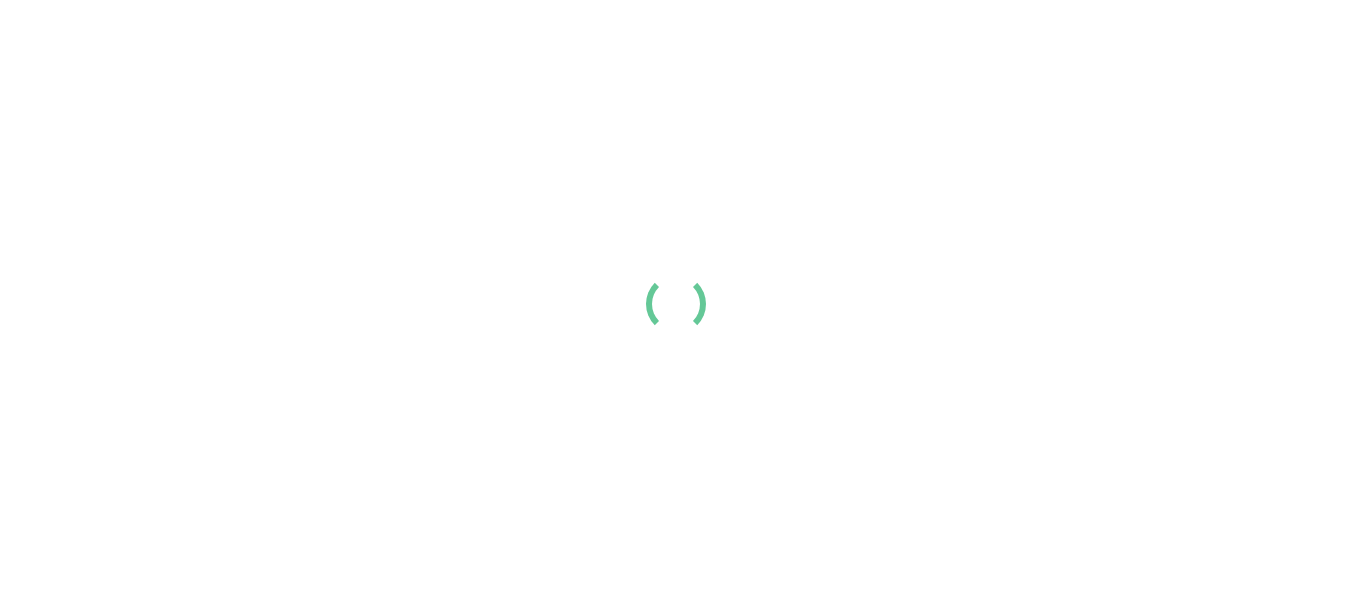 scroll, scrollTop: 0, scrollLeft: 0, axis: both 